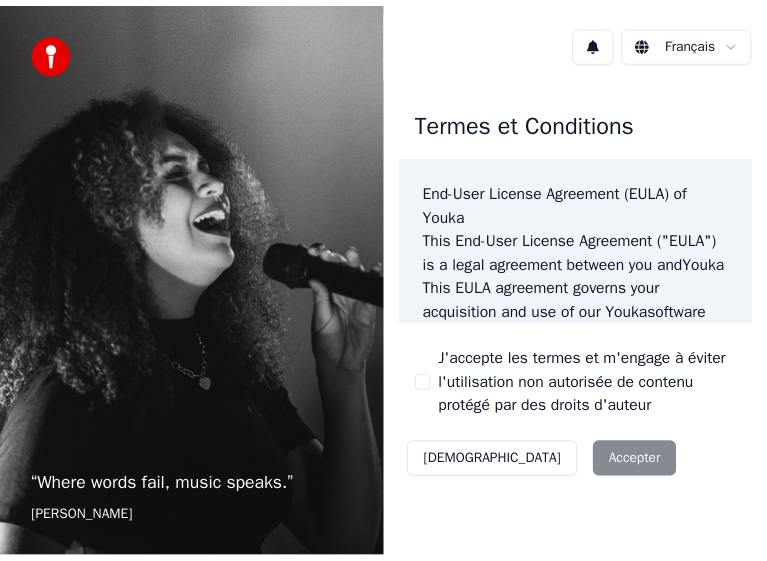 scroll, scrollTop: 0, scrollLeft: 0, axis: both 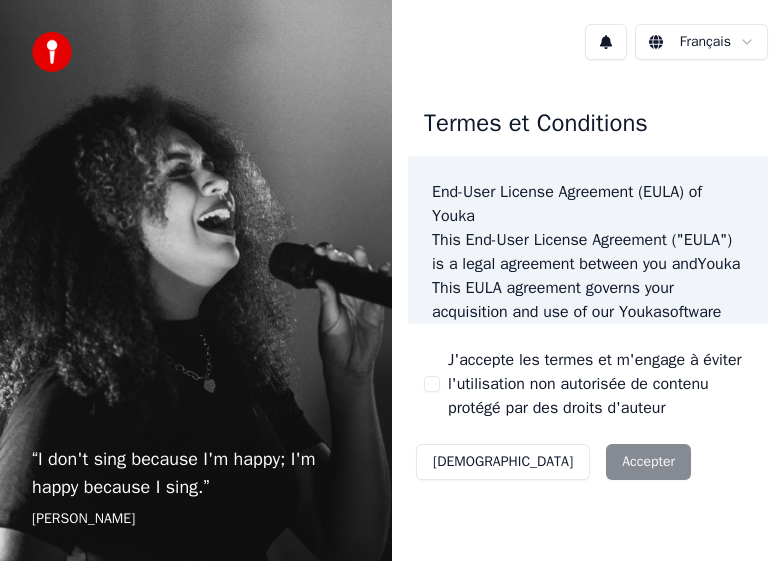 click on "J'accepte les termes et m'engage à éviter l'utilisation non autorisée de contenu protégé par des droits d'auteur" at bounding box center (588, 384) 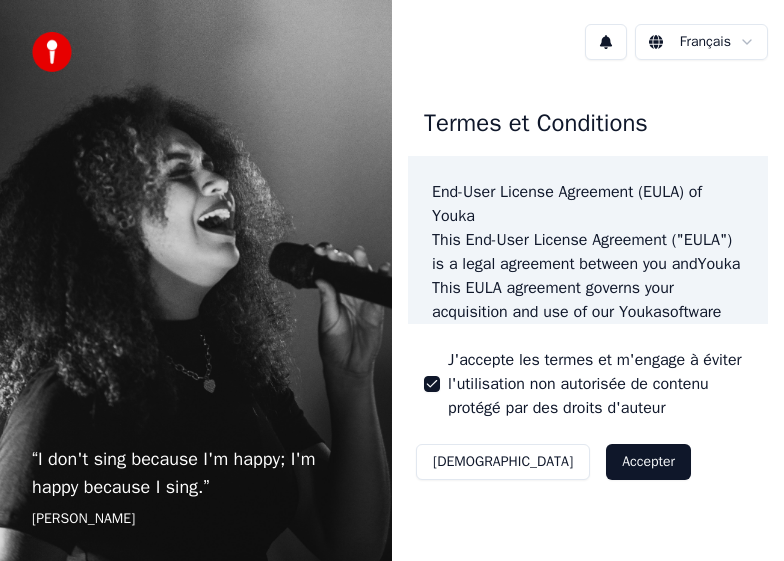 click on "Accepter" at bounding box center [648, 462] 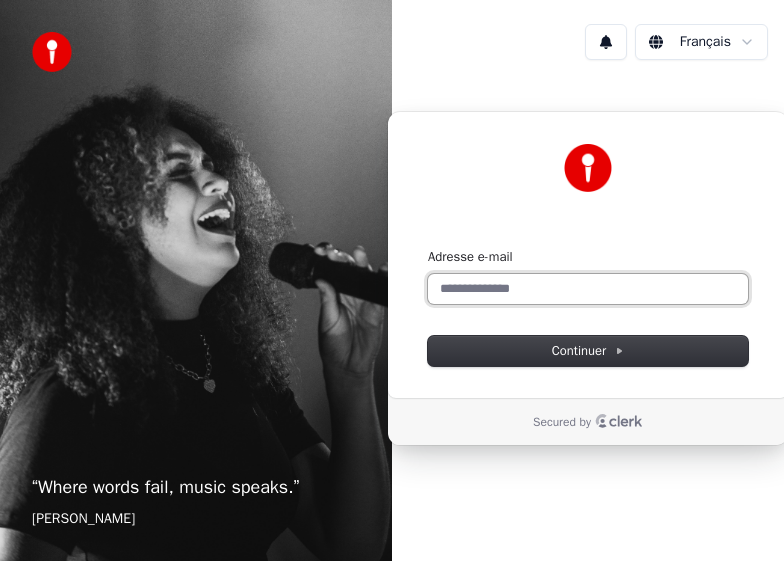 click on "Adresse e-mail" at bounding box center [588, 289] 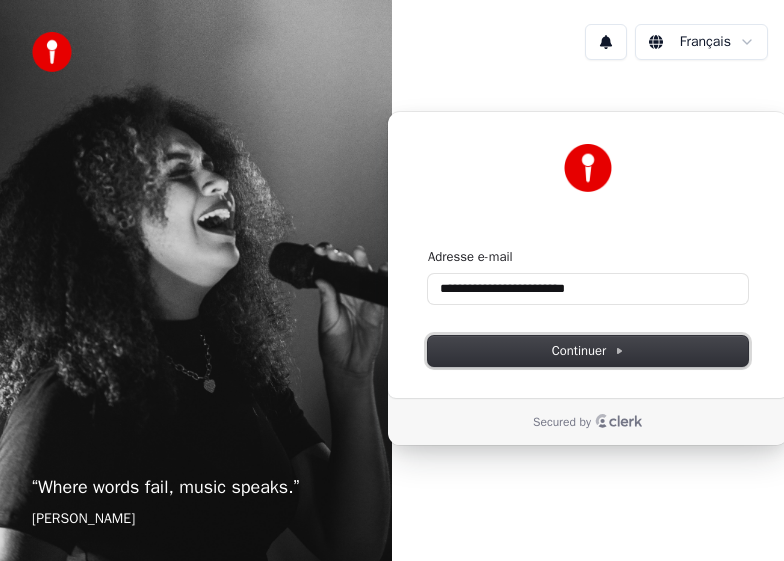 click on "Continuer" at bounding box center (588, 351) 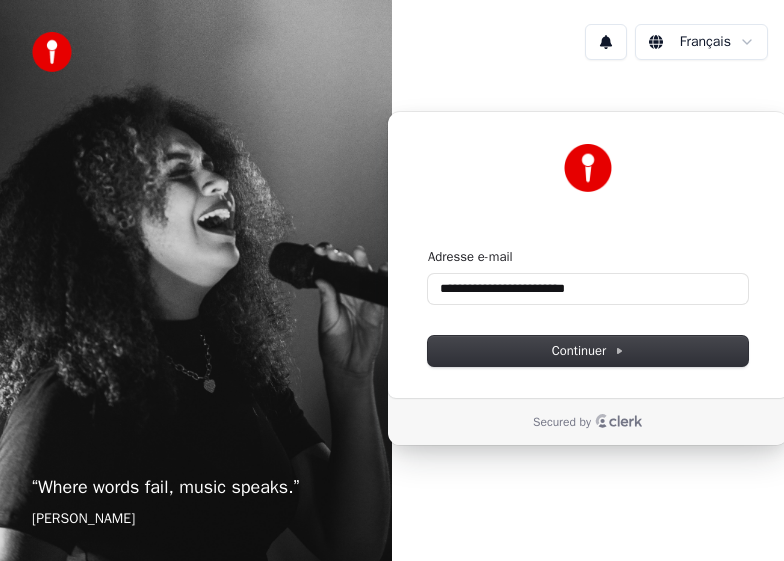 type on "**********" 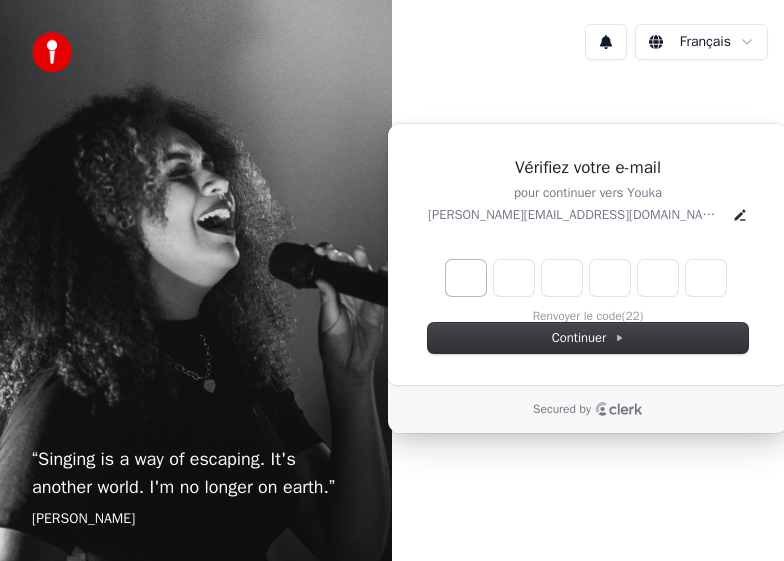 click at bounding box center [466, 278] 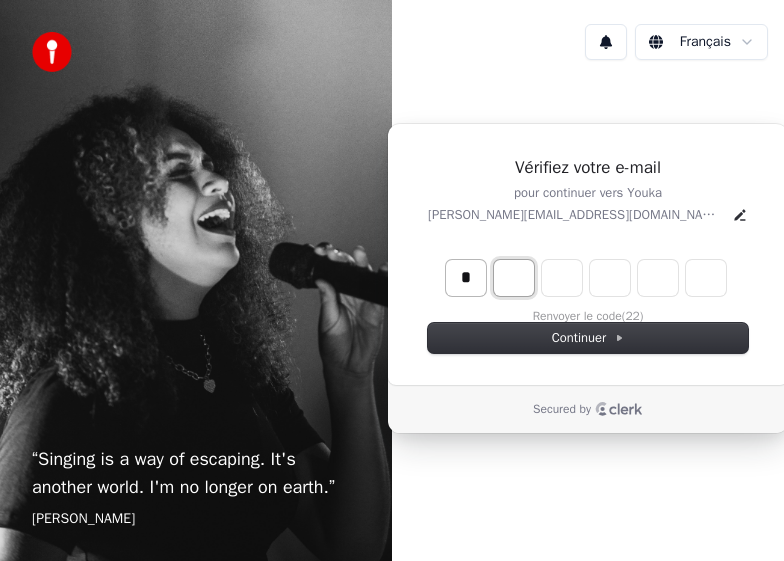 type on "*" 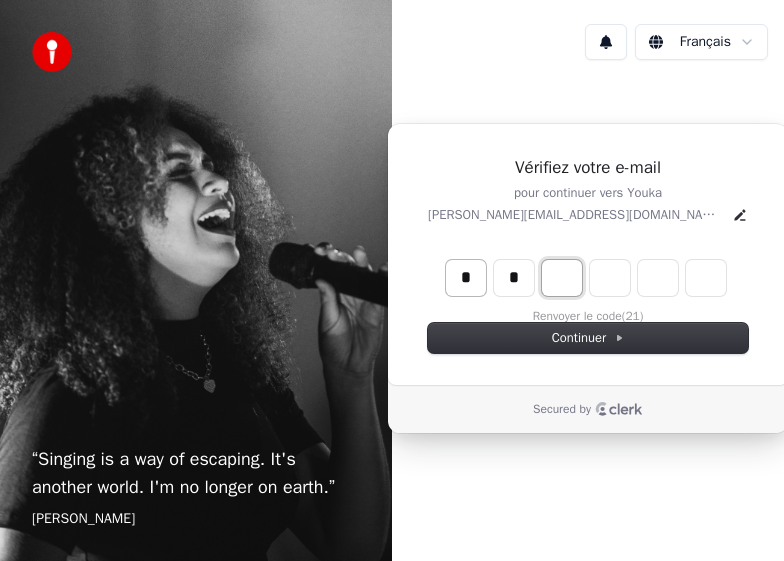 type on "*" 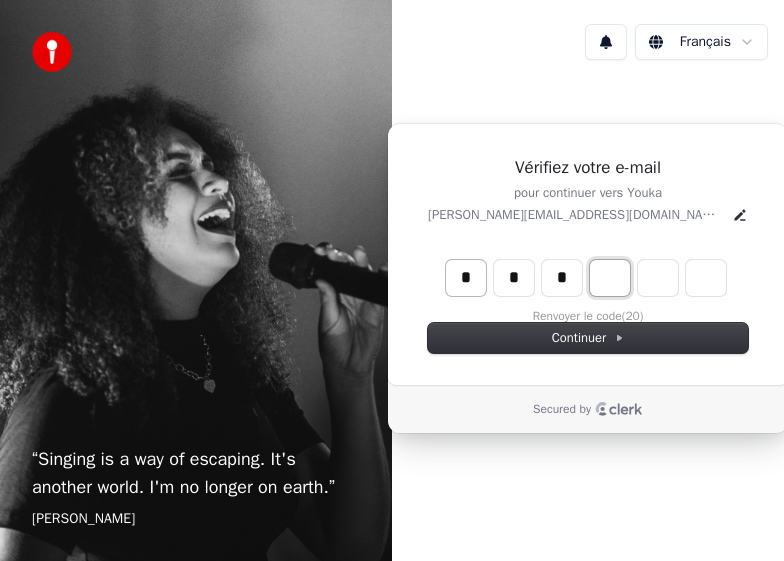 type on "*" 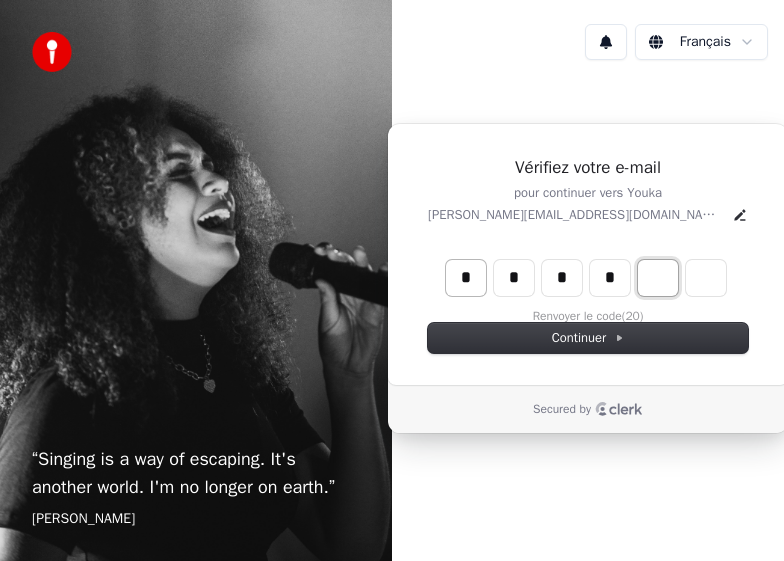 type on "*" 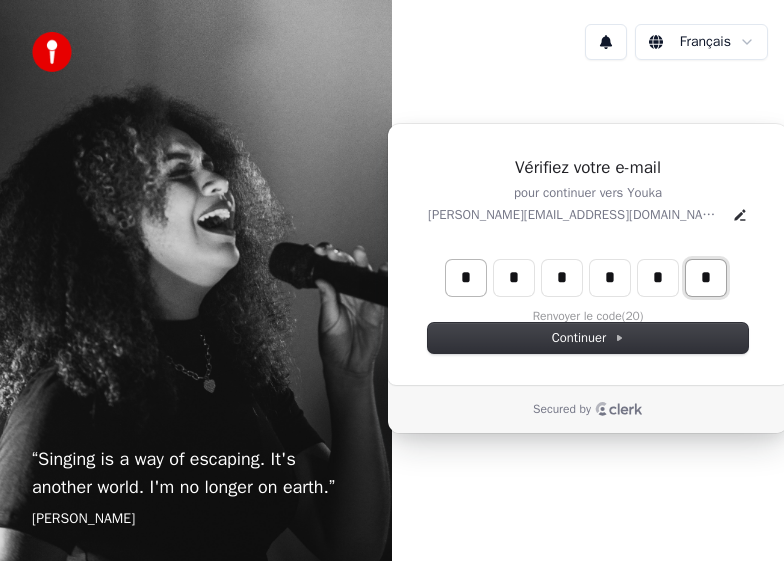 type on "*" 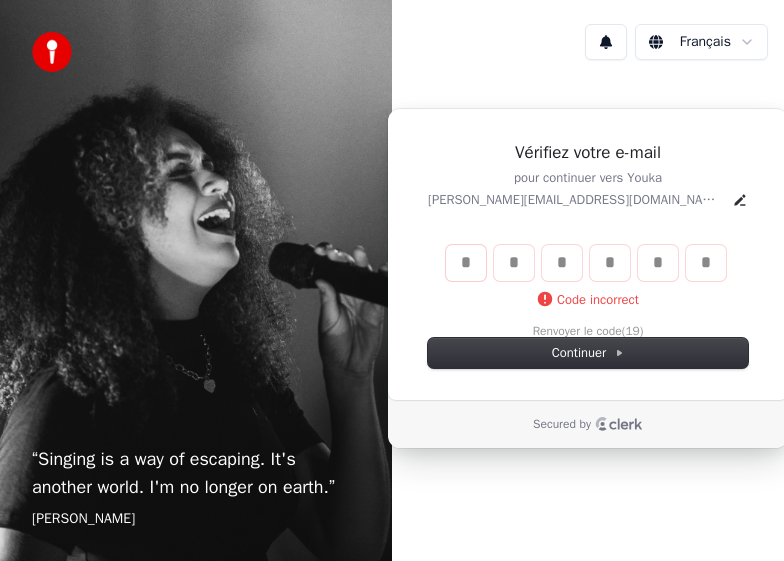 type 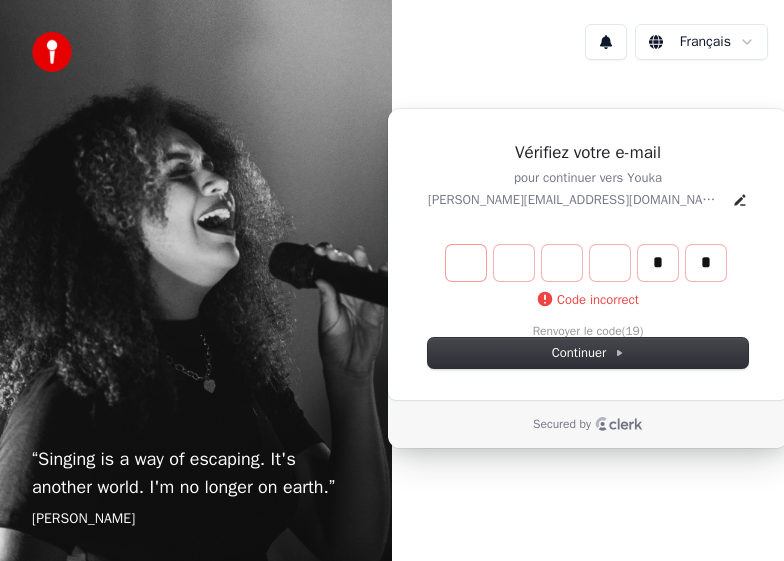 type 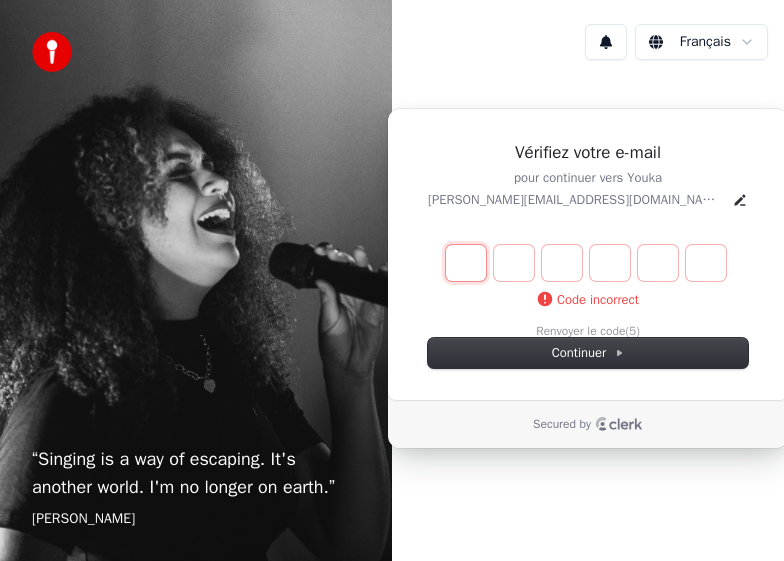 type on "*" 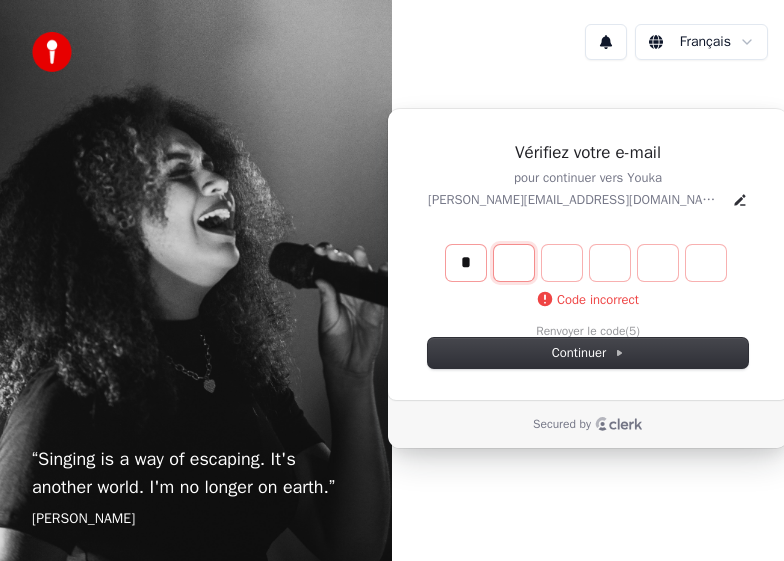 type on "*" 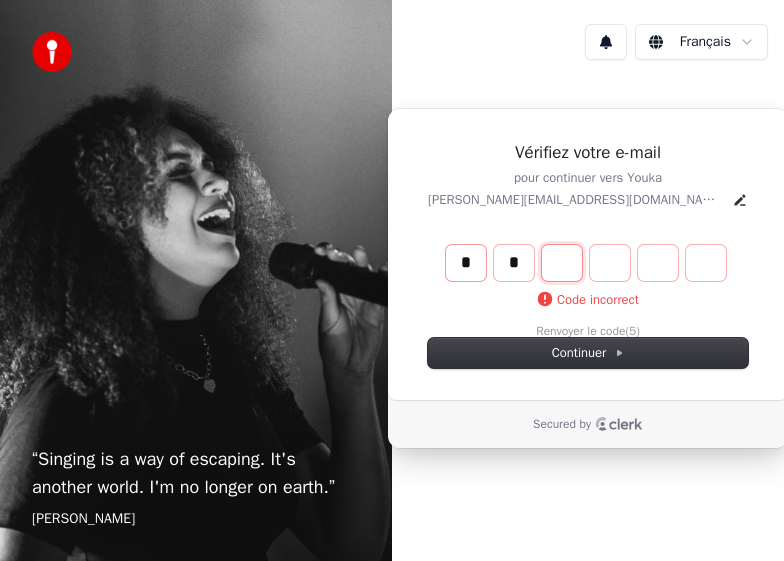 type on "*" 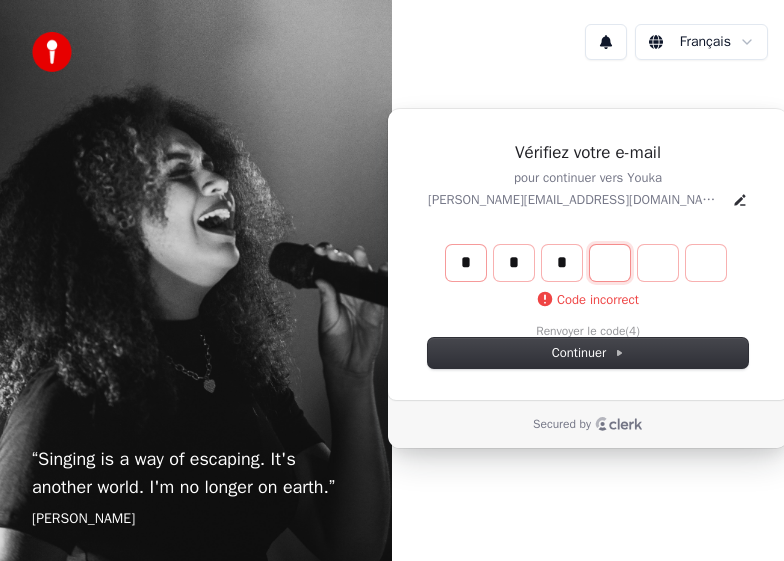 type on "*" 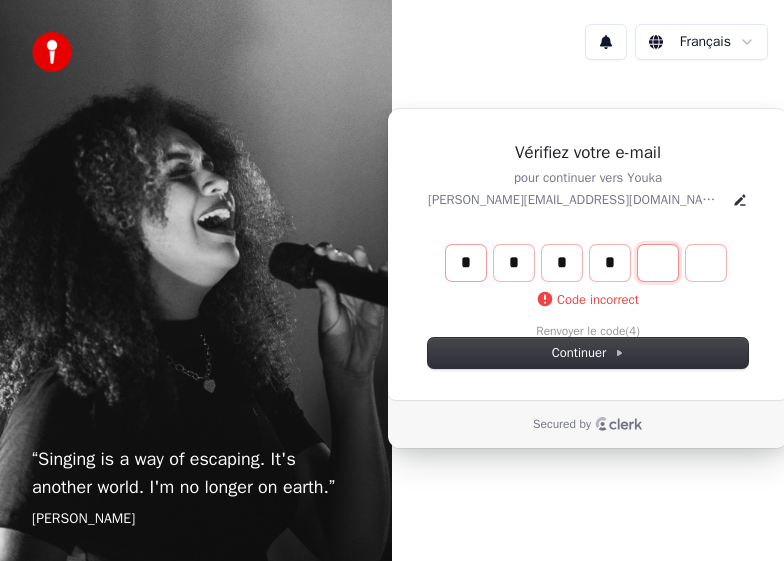 type on "*" 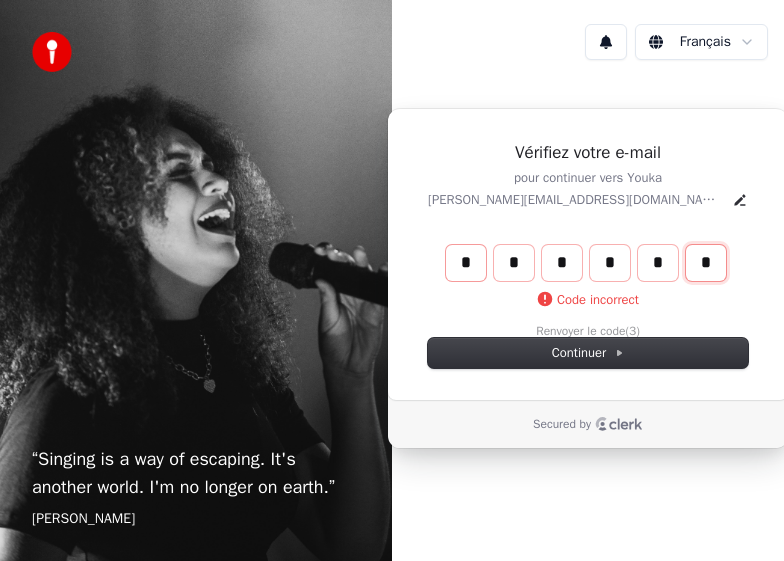 type on "*" 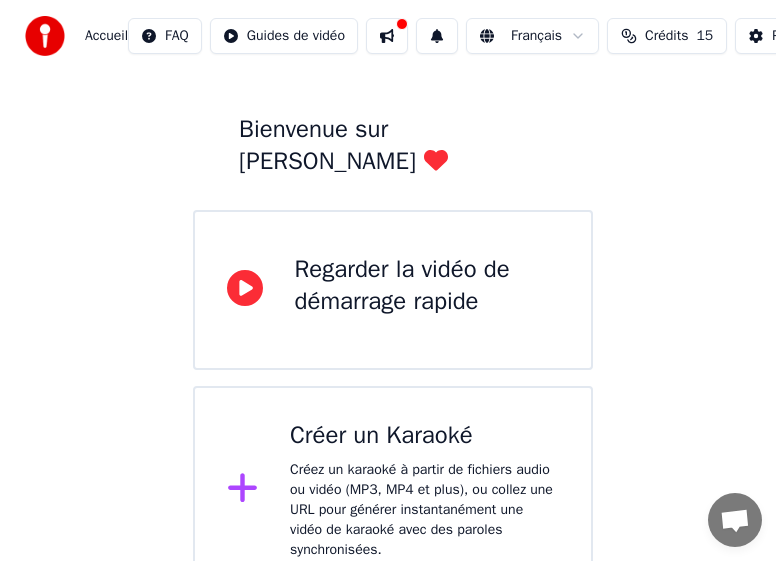 scroll, scrollTop: 79, scrollLeft: 0, axis: vertical 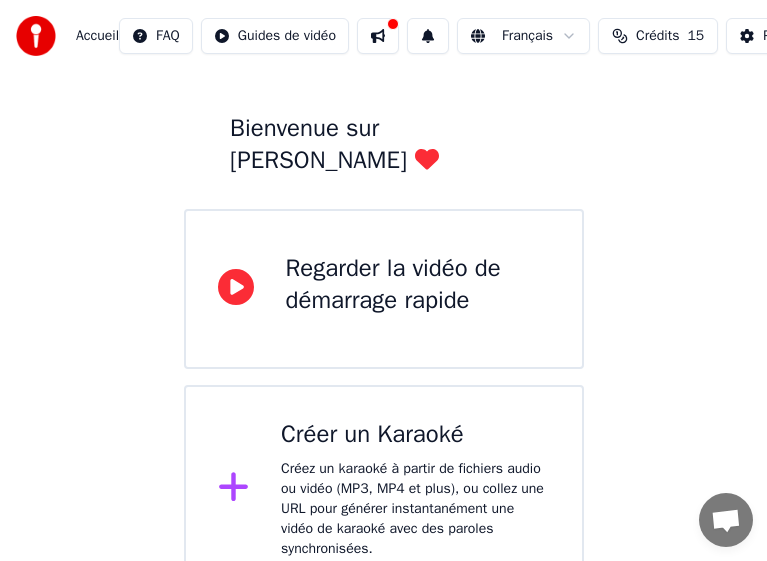 click on "Créez un karaoké à partir de fichiers audio ou vidéo (MP3, MP4 et plus), ou collez une URL pour générer instantanément une vidéo de karaoké avec des paroles synchronisées." at bounding box center (415, 509) 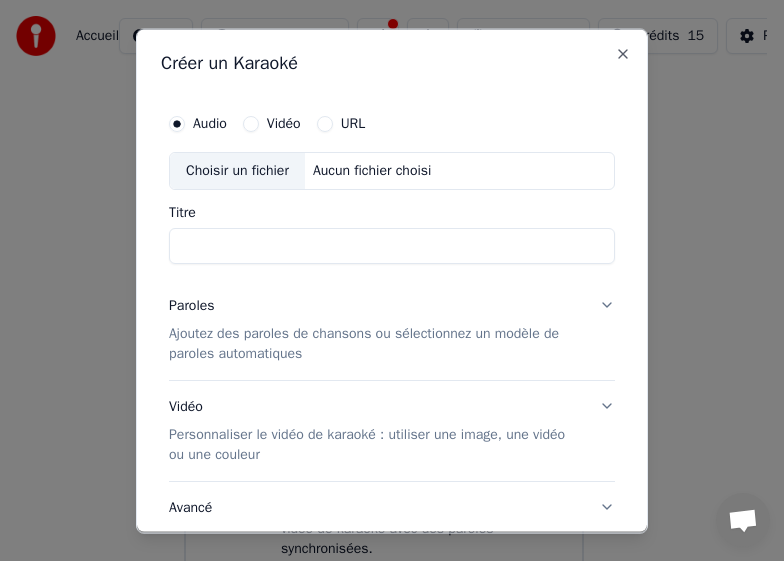 click on "Vidéo" at bounding box center [251, 123] 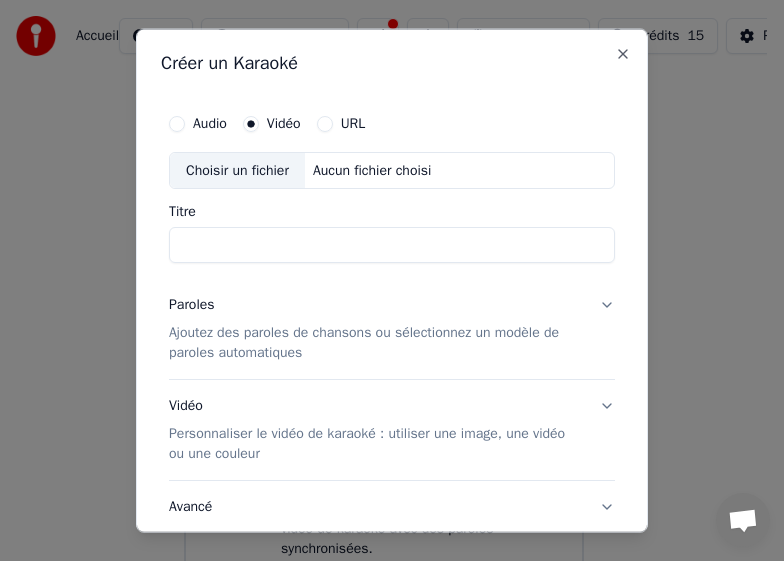 click on "Aucun fichier choisi" at bounding box center [372, 170] 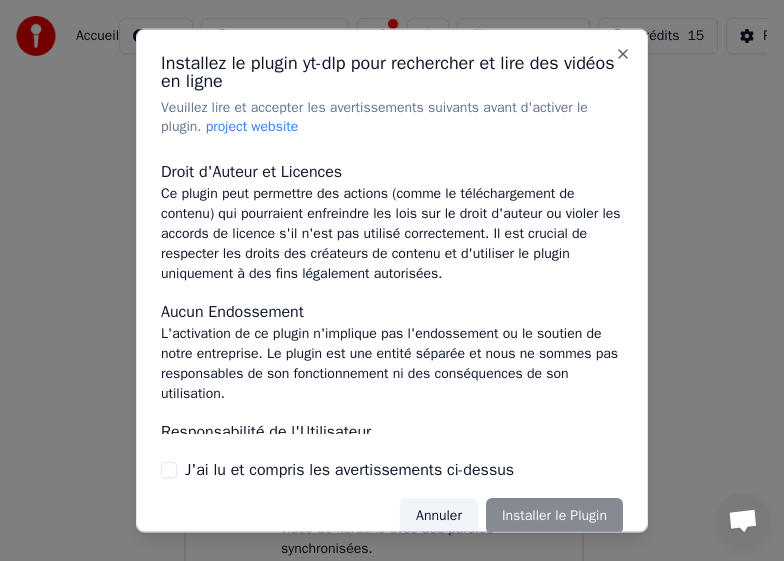 scroll, scrollTop: 100, scrollLeft: 0, axis: vertical 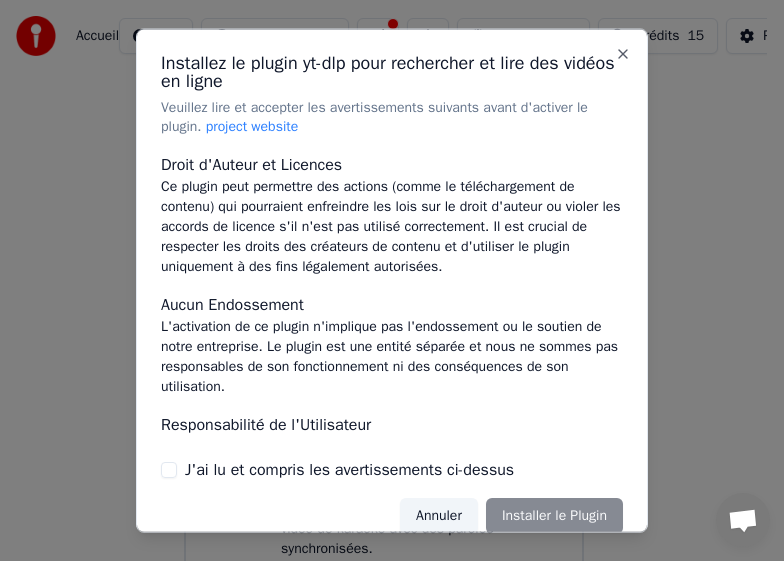 click on "J'ai lu et compris les avertissements ci-dessus" at bounding box center (392, 470) 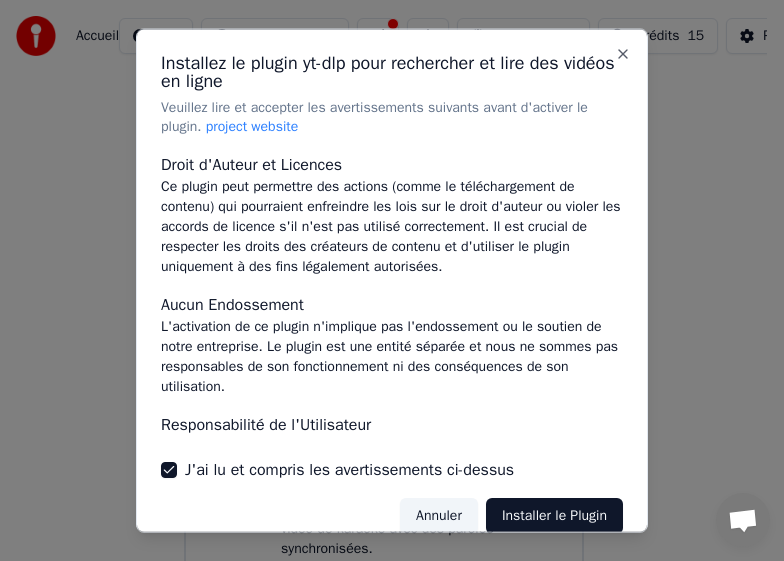 click on "Installer le Plugin" at bounding box center (554, 516) 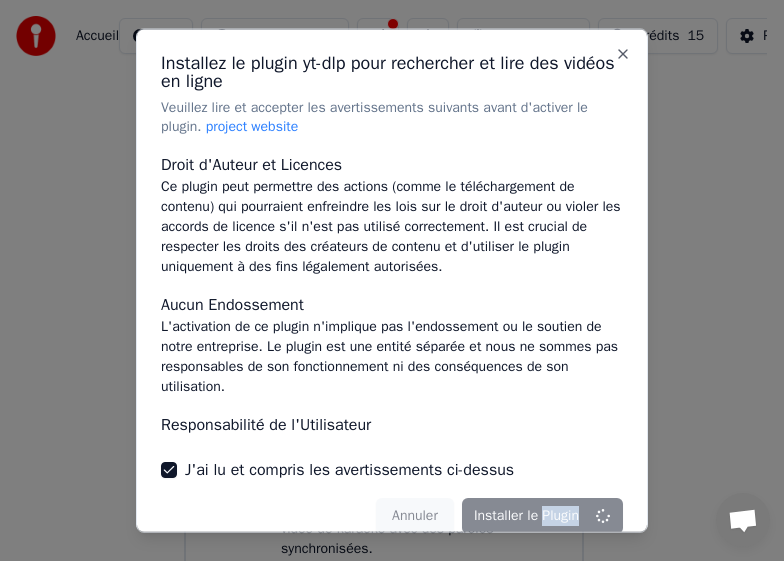 click on "Annuler Installer le Plugin" at bounding box center [499, 516] 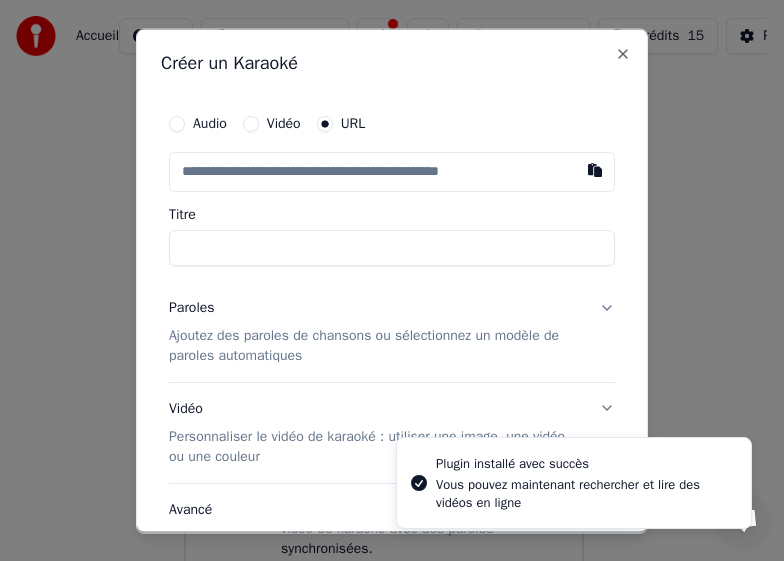 click at bounding box center (392, 171) 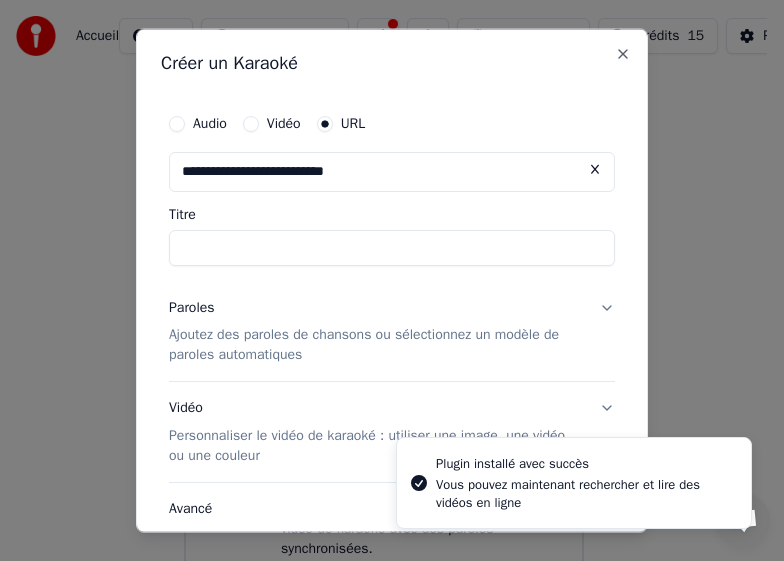 type on "**********" 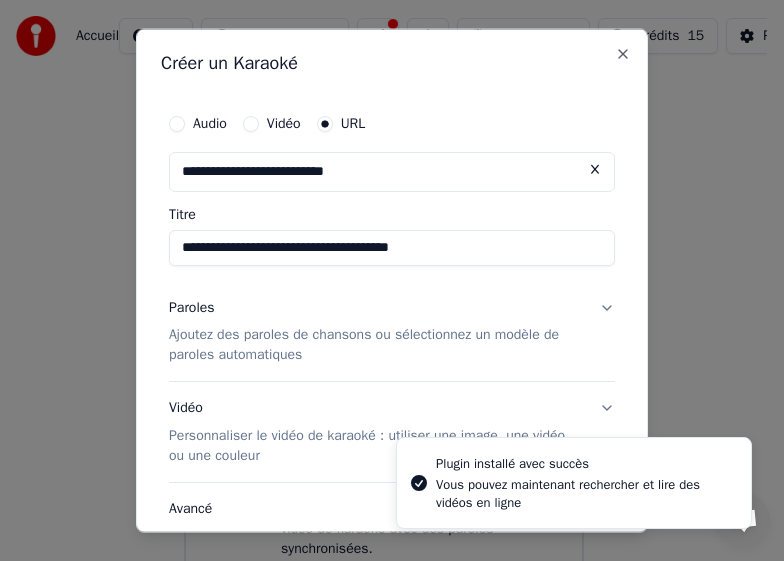 click on "**********" at bounding box center (392, 247) 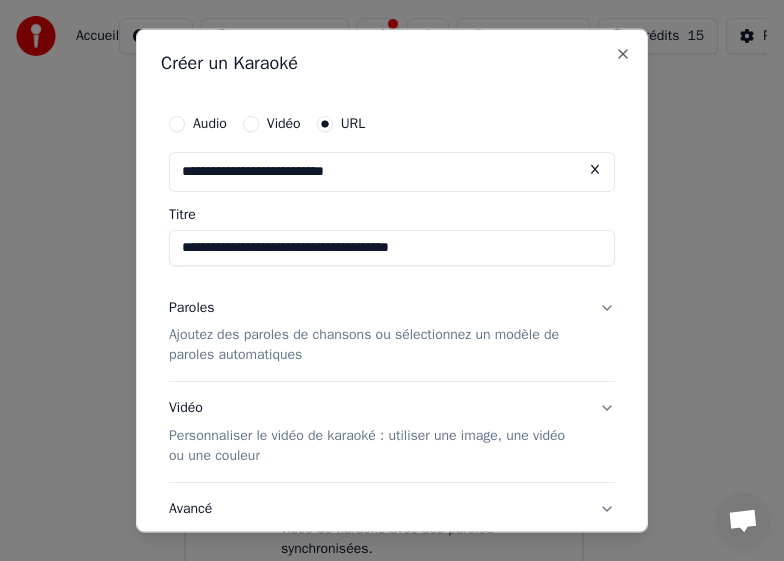 drag, startPoint x: 463, startPoint y: 253, endPoint x: 6, endPoint y: 232, distance: 457.48224 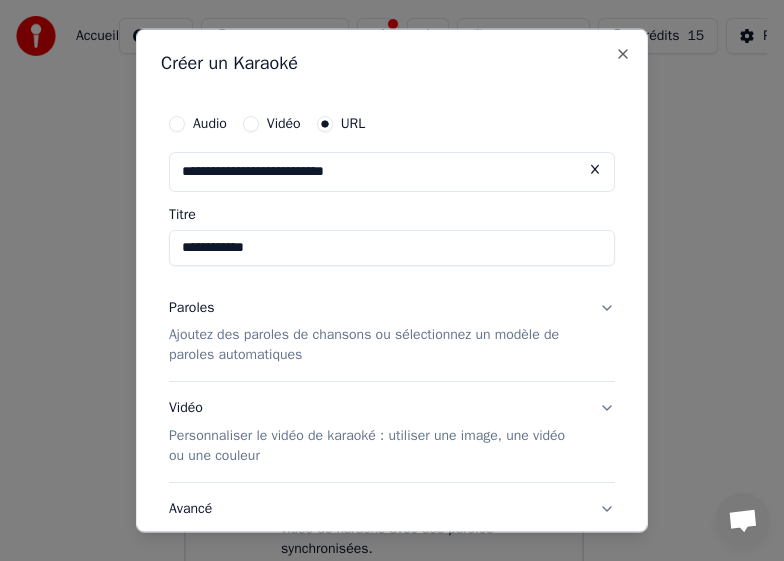 type on "**********" 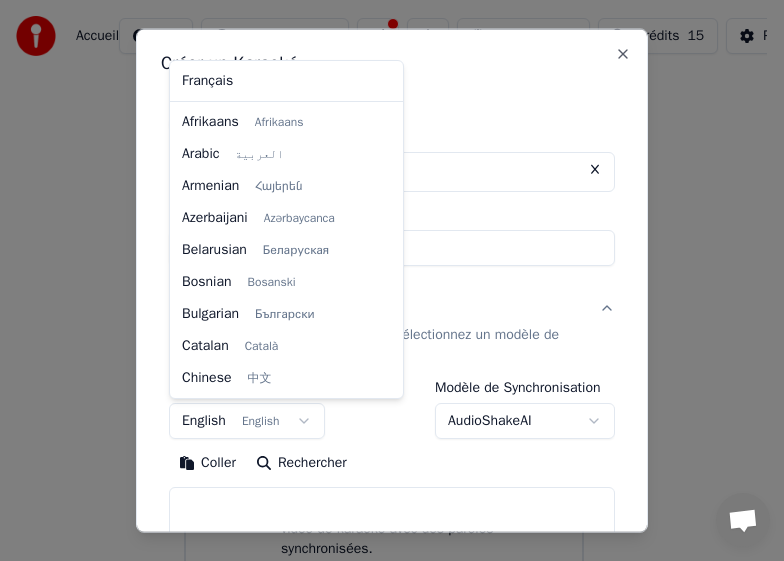 click on "**********" at bounding box center [383, 257] 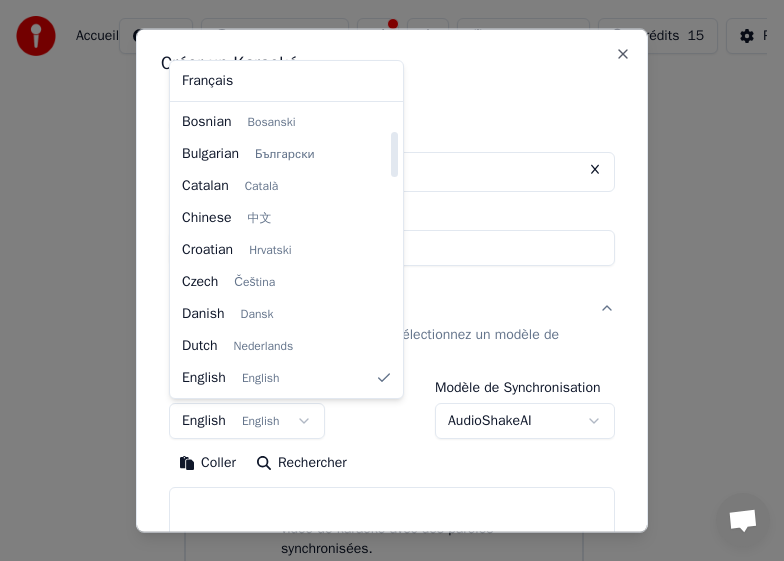 select on "**" 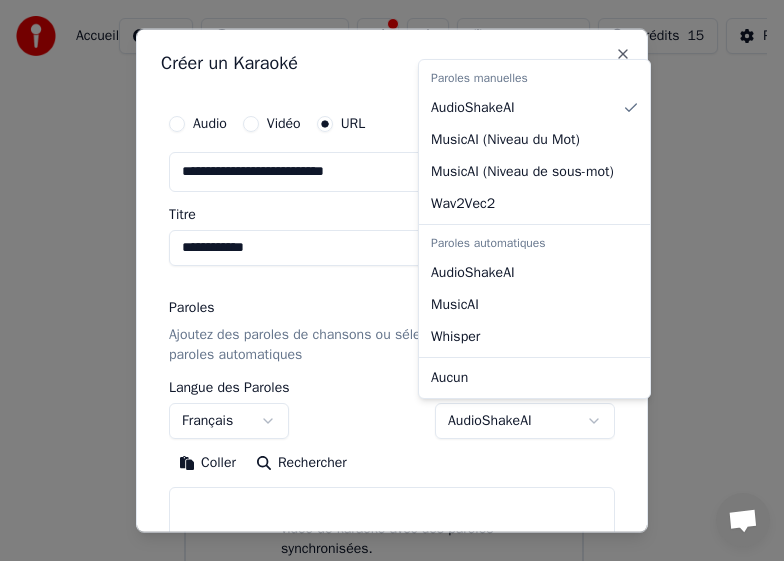 click on "**********" at bounding box center (383, 257) 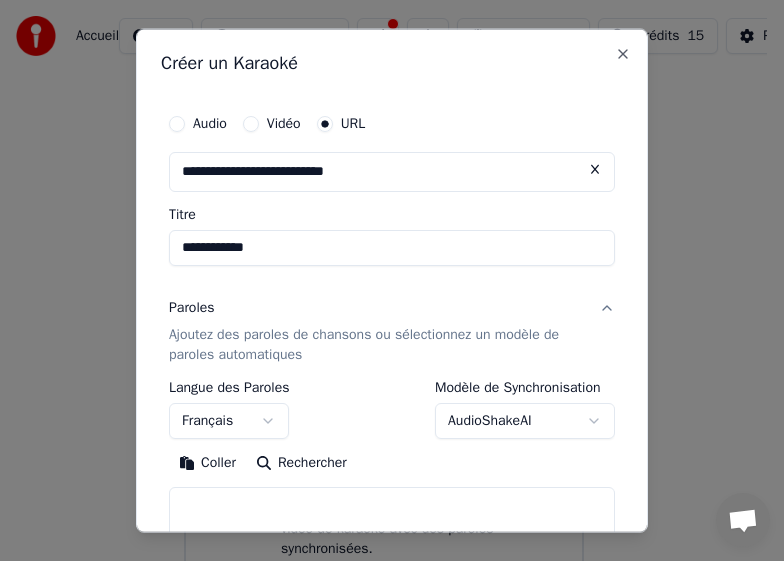 click on "**********" at bounding box center (383, 257) 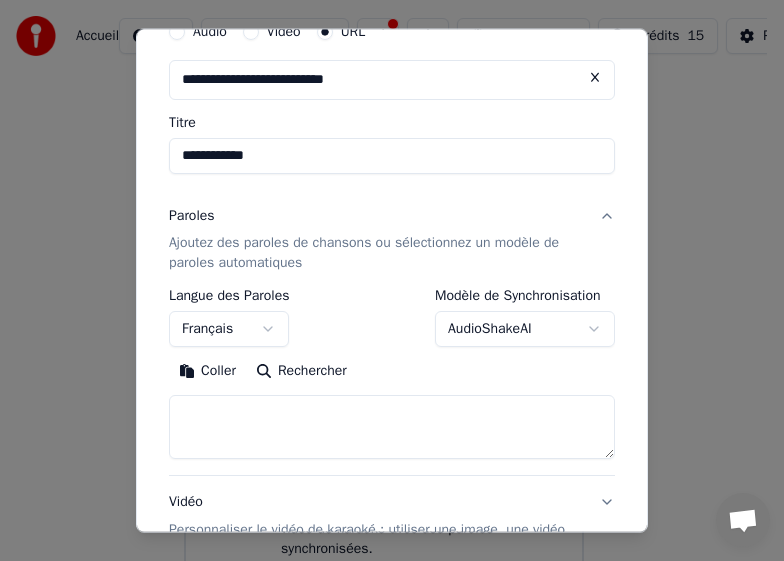 scroll, scrollTop: 100, scrollLeft: 0, axis: vertical 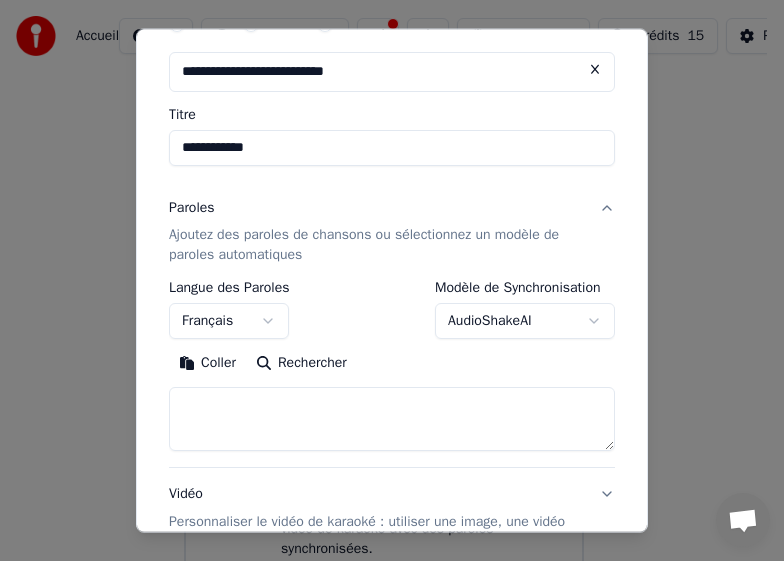 click on "Coller" at bounding box center [207, 363] 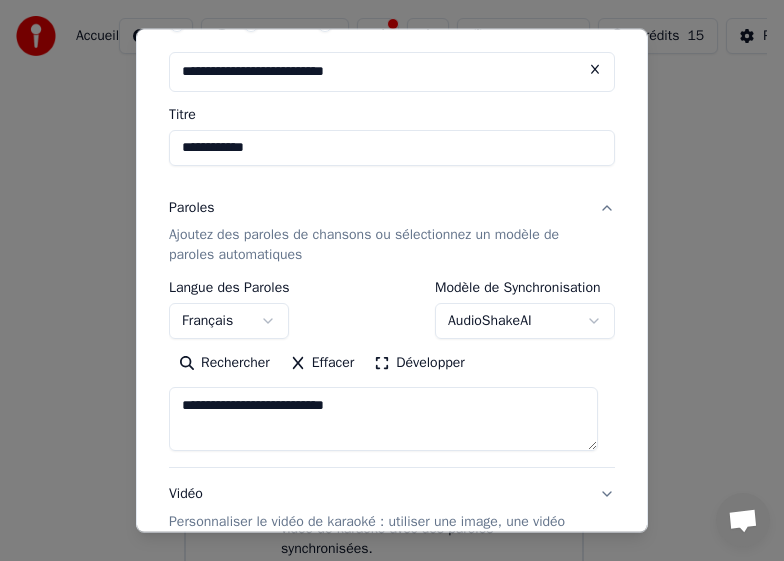 drag, startPoint x: 397, startPoint y: 413, endPoint x: 91, endPoint y: 404, distance: 306.13232 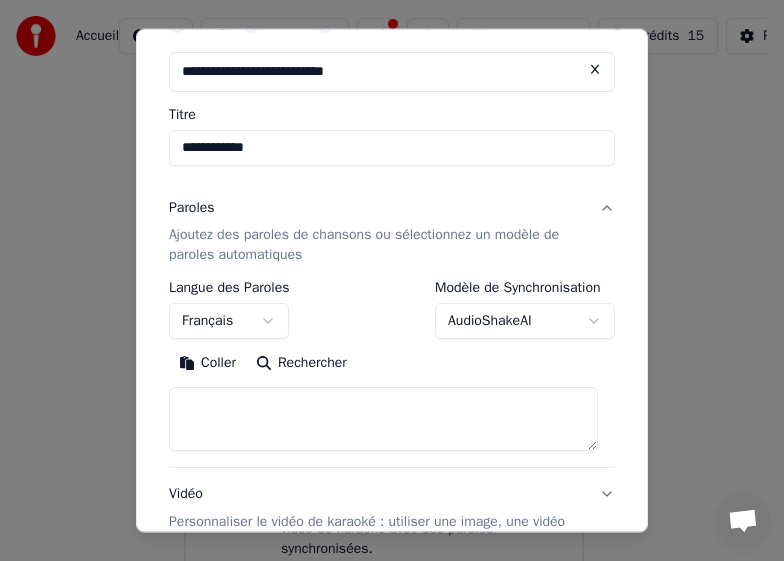 click at bounding box center [383, 419] 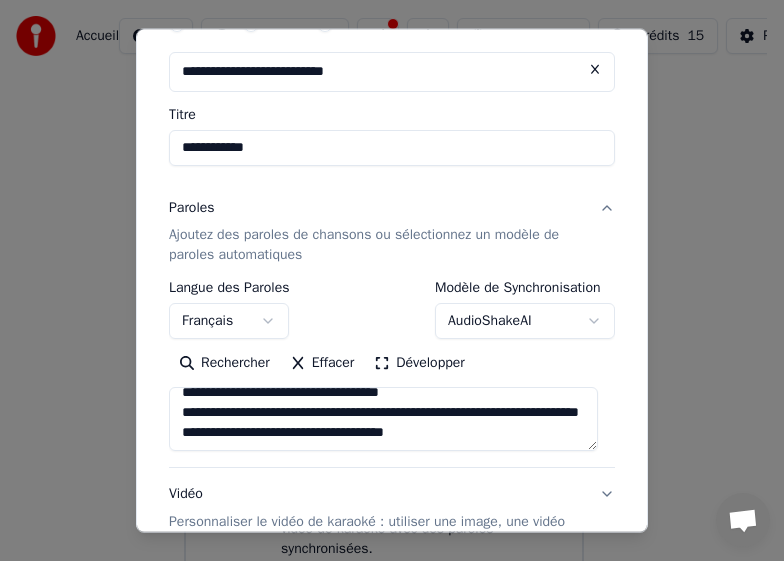 scroll, scrollTop: 1433, scrollLeft: 0, axis: vertical 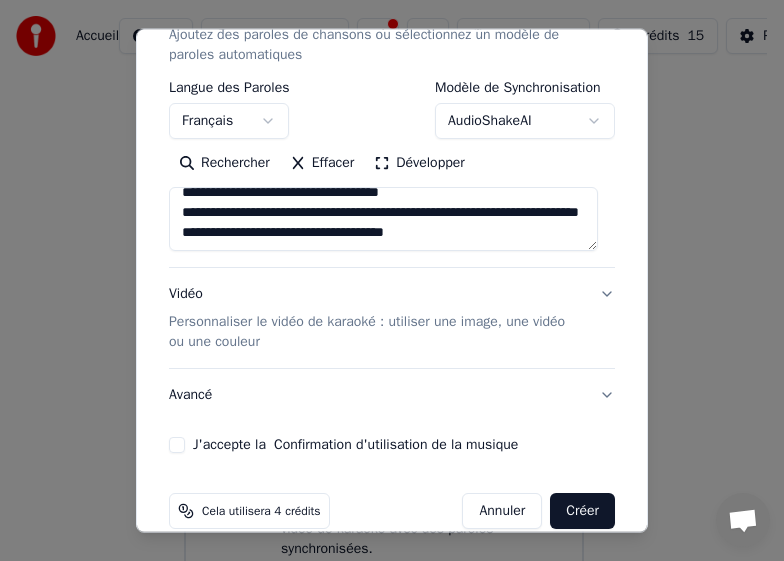 type on "**********" 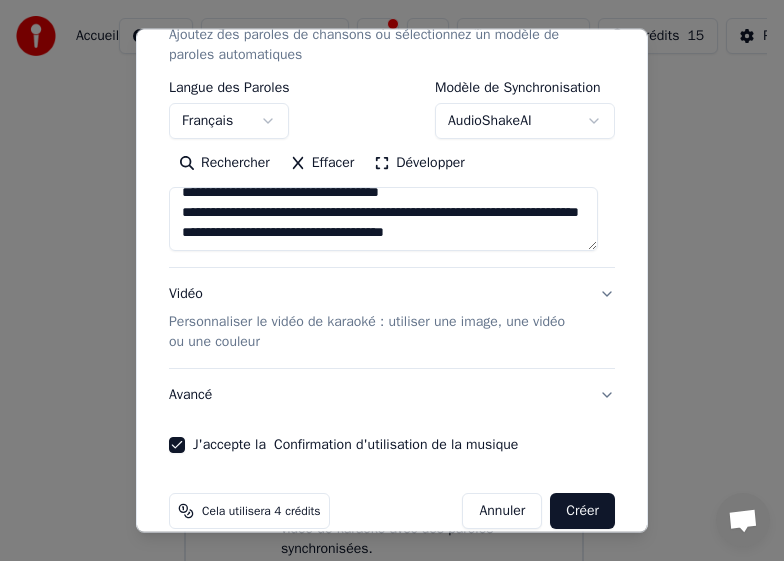click on "Créer" at bounding box center [582, 511] 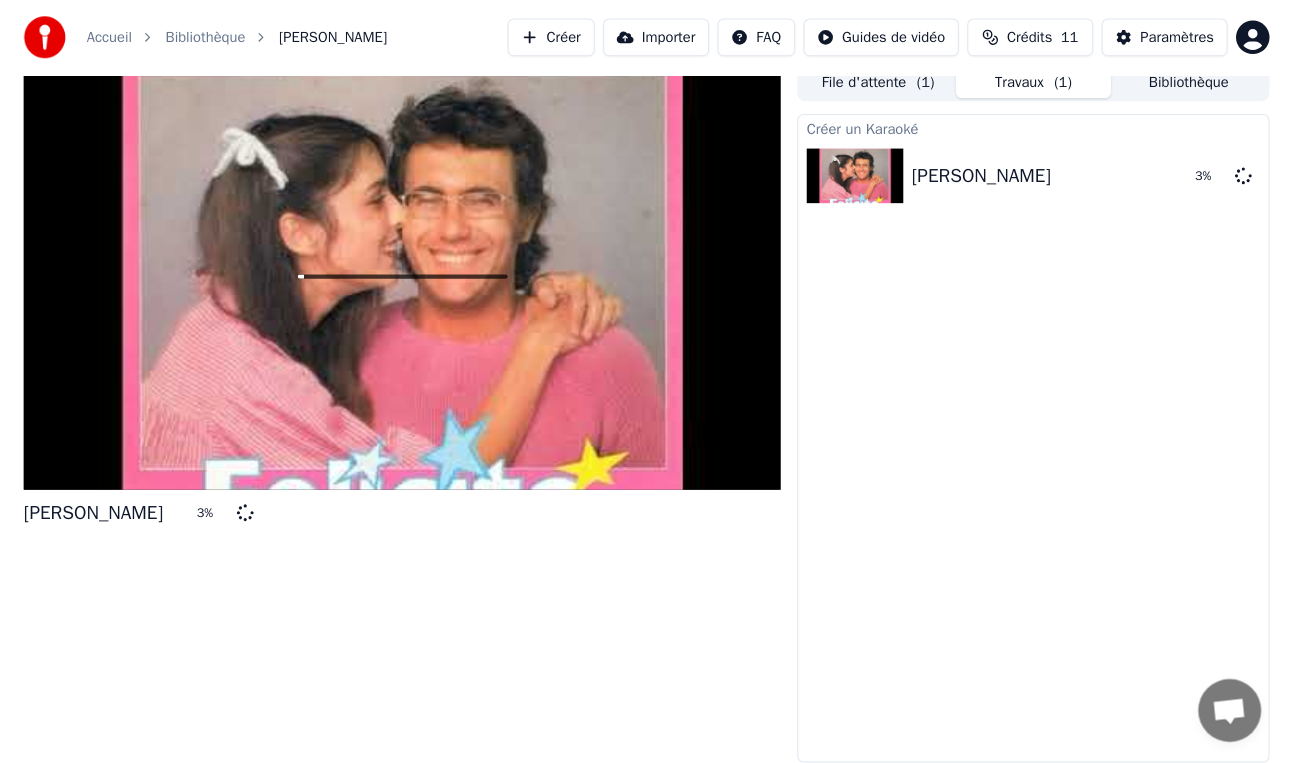 scroll, scrollTop: 6, scrollLeft: 0, axis: vertical 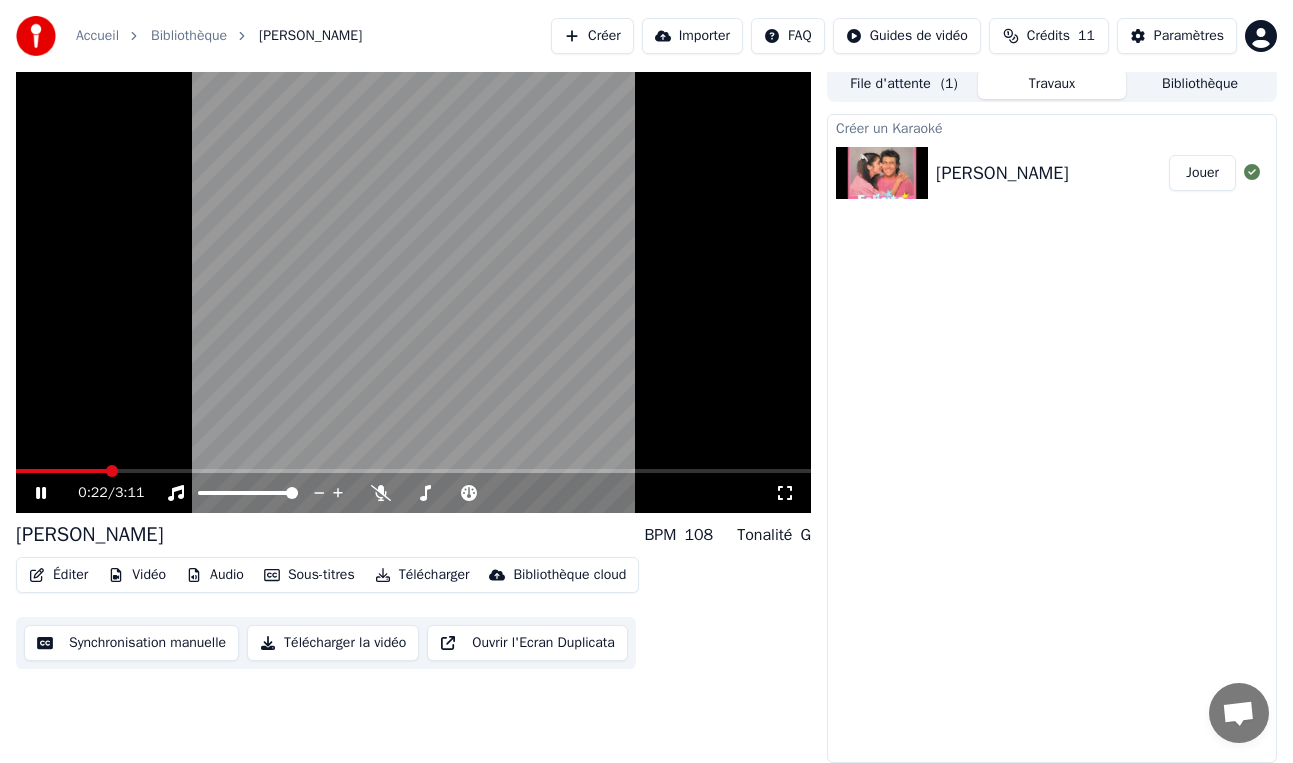 click at bounding box center (413, 471) 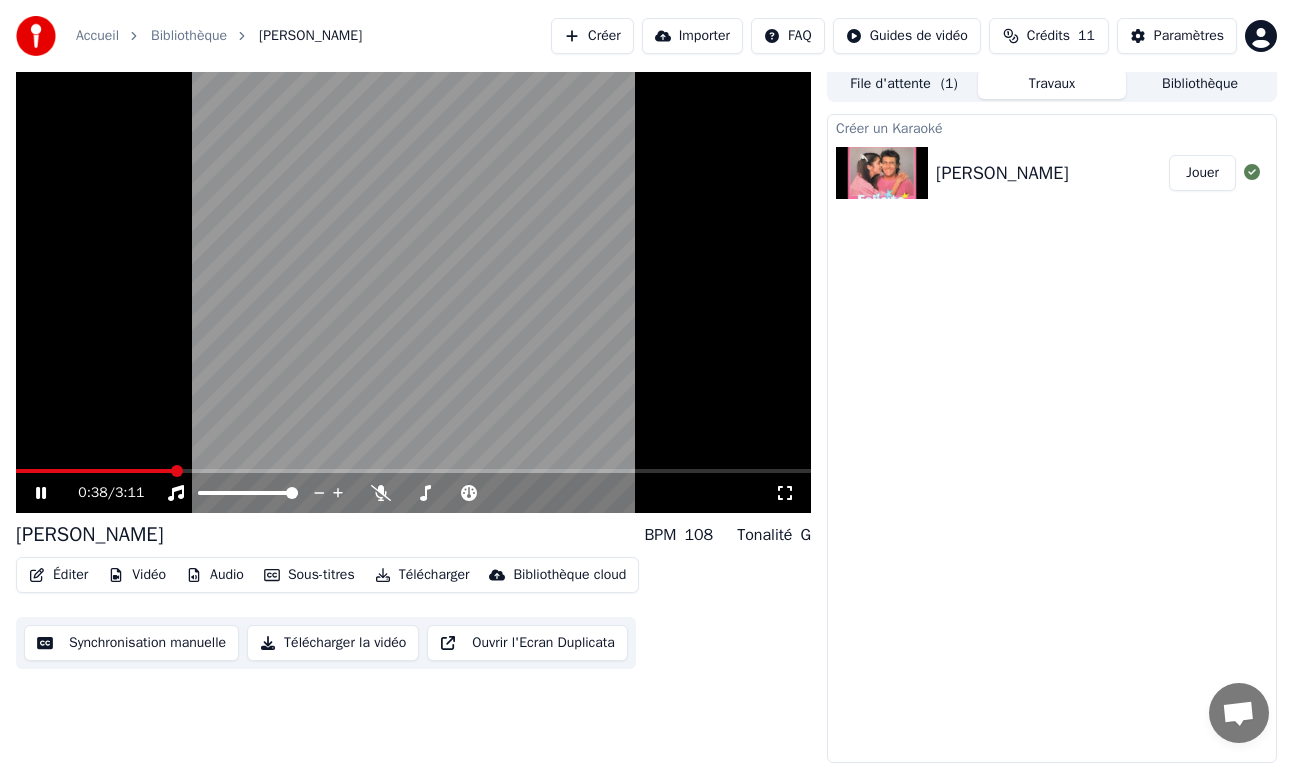 click at bounding box center [413, 471] 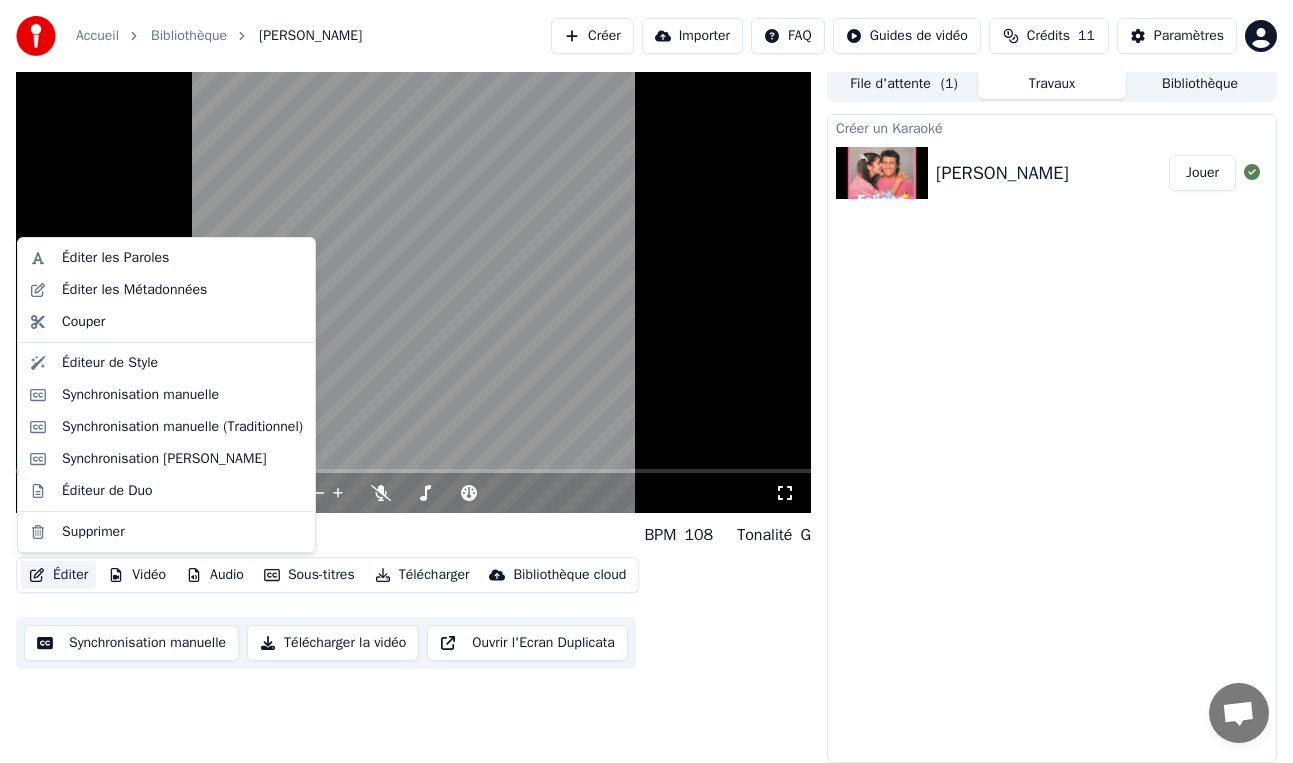 click on "Éditer" at bounding box center [58, 575] 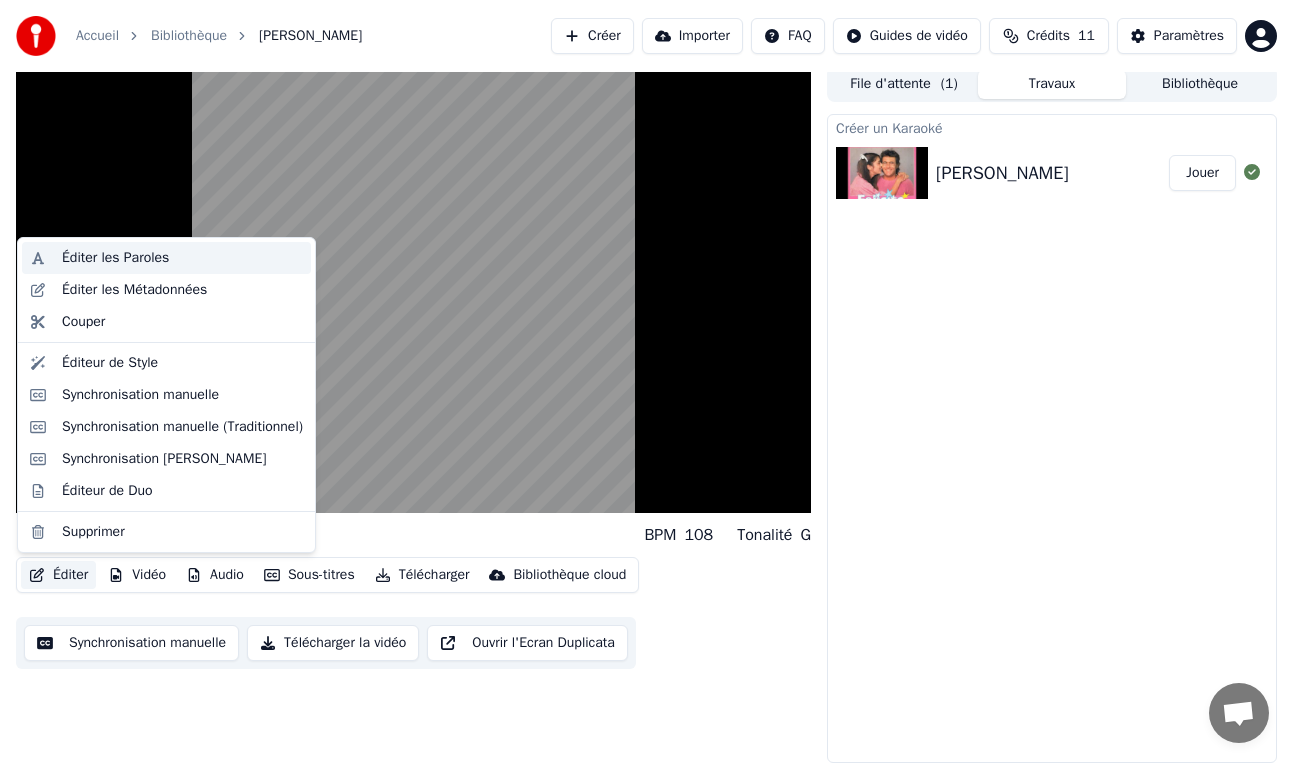 click on "Éditer les Paroles" at bounding box center [115, 258] 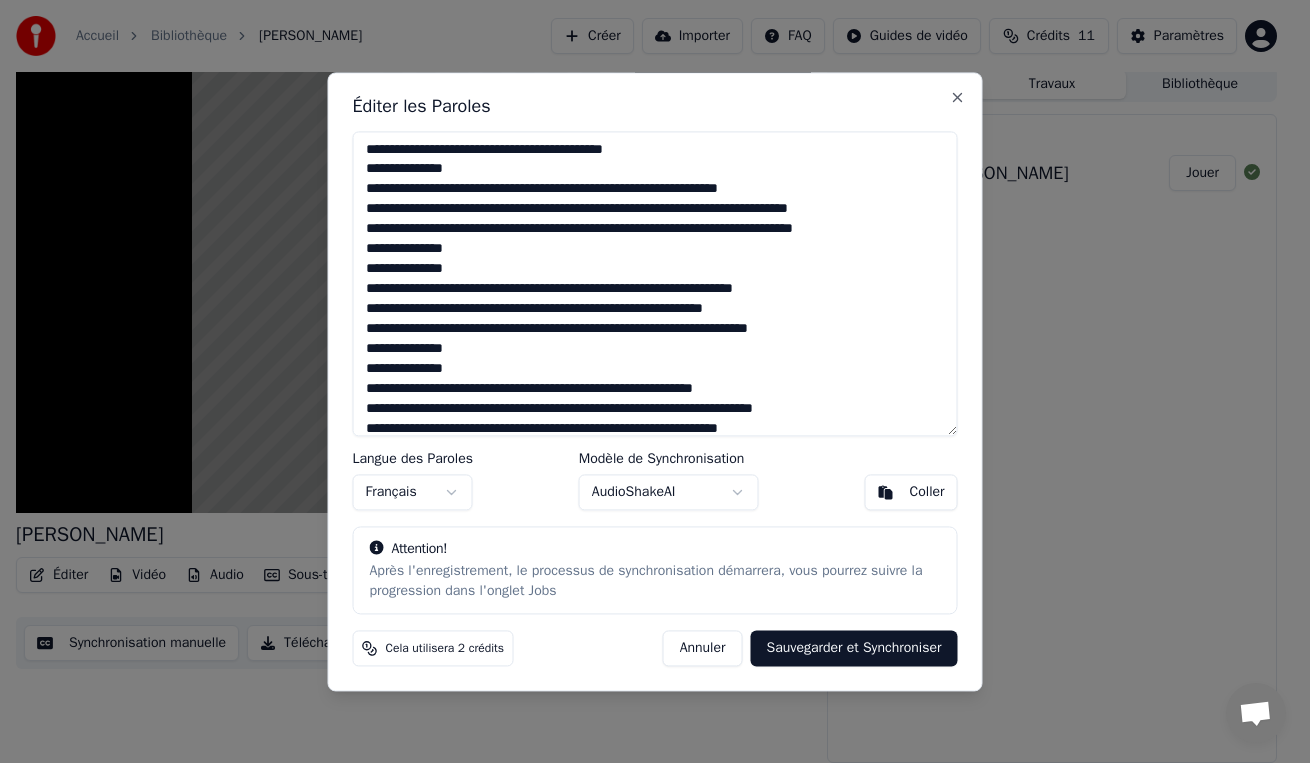 drag, startPoint x: 698, startPoint y: 153, endPoint x: 316, endPoint y: 130, distance: 382.69177 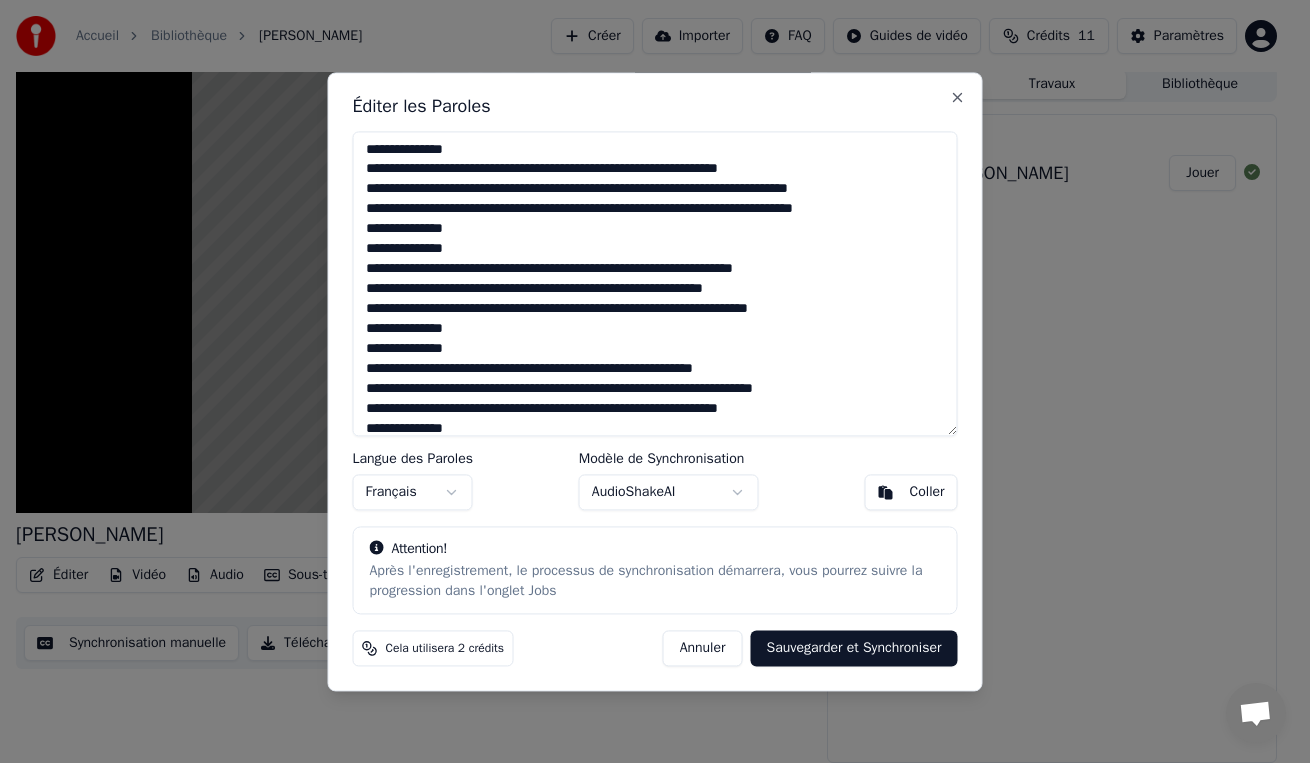 type on "**********" 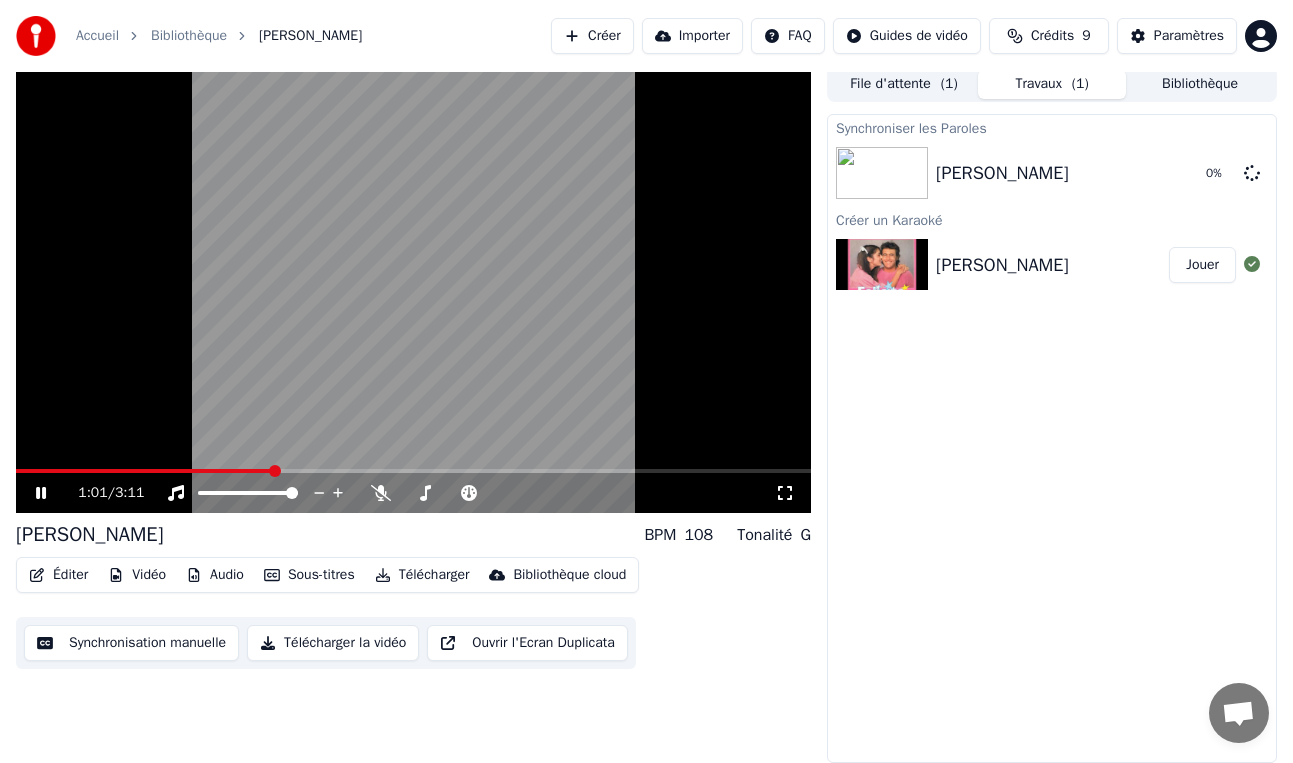 click on "Synchronisation manuelle" at bounding box center [131, 643] 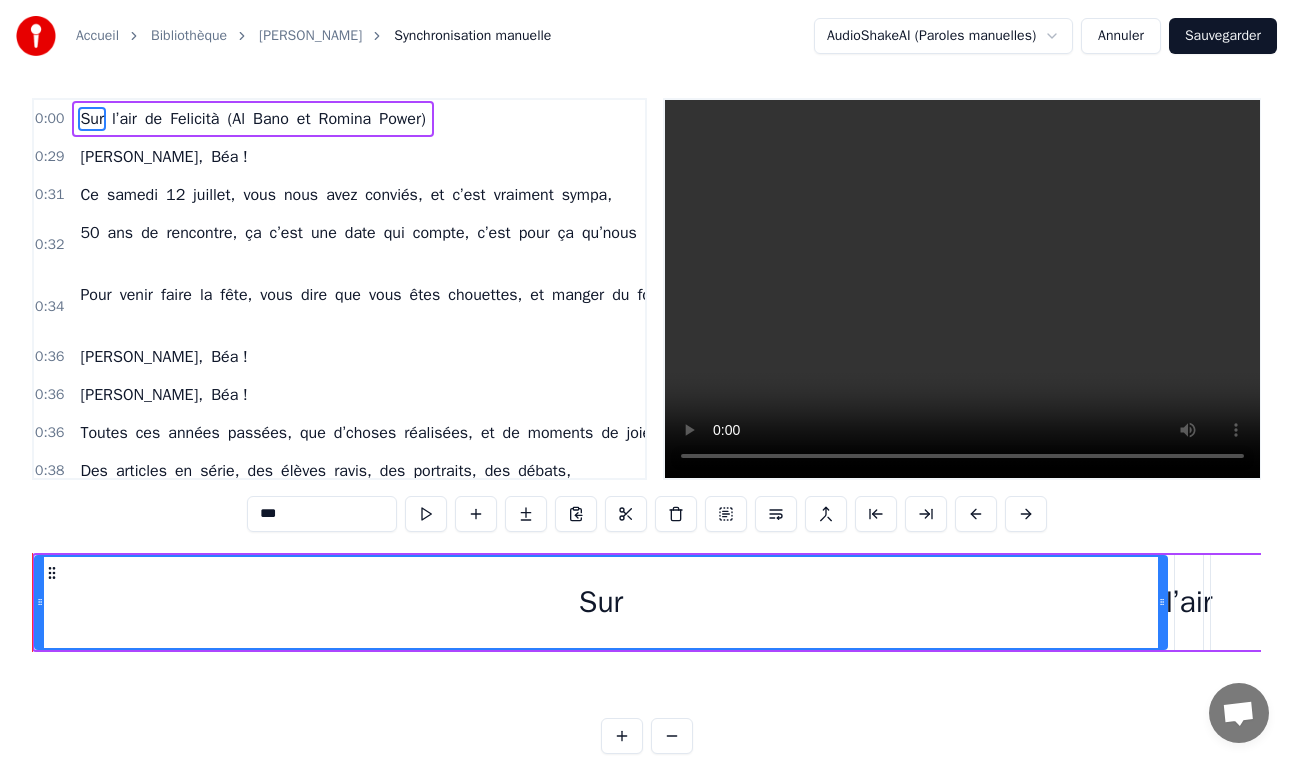 scroll, scrollTop: 0, scrollLeft: 0, axis: both 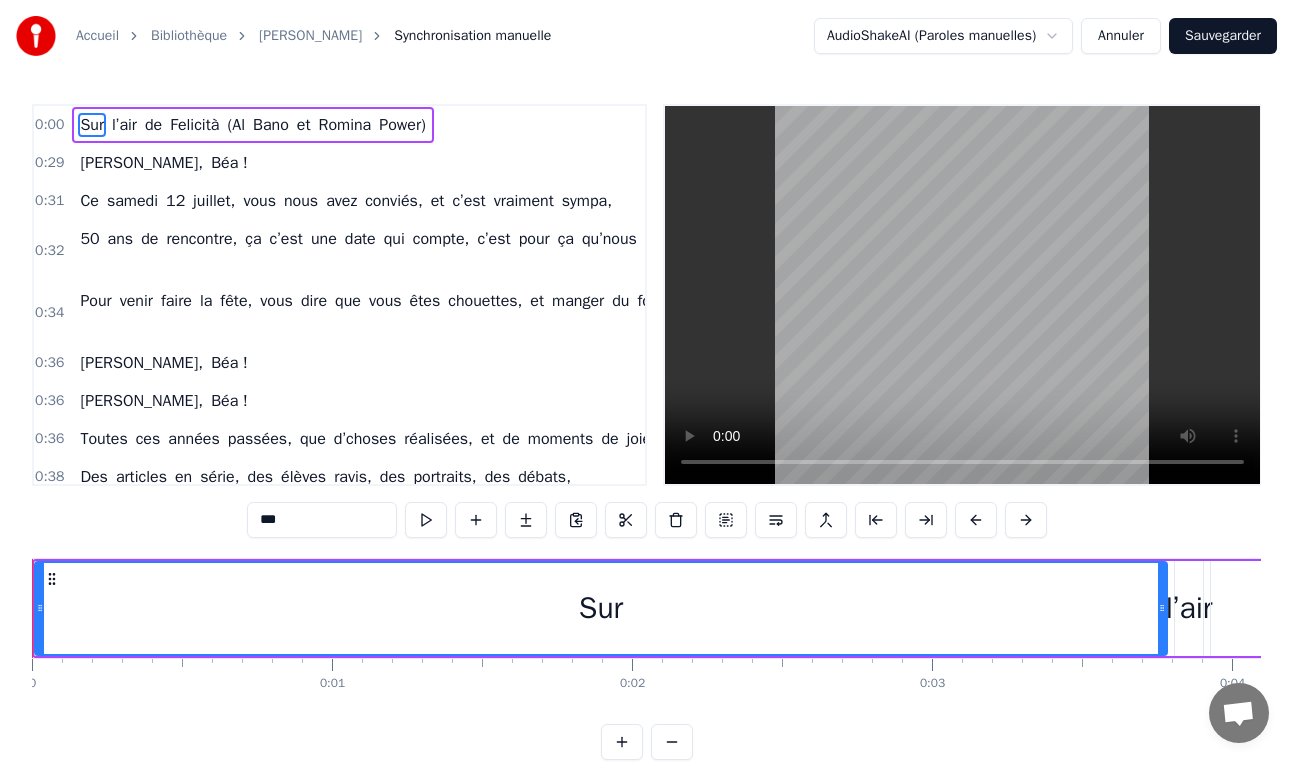 drag, startPoint x: 447, startPoint y: 126, endPoint x: 275, endPoint y: 113, distance: 172.49059 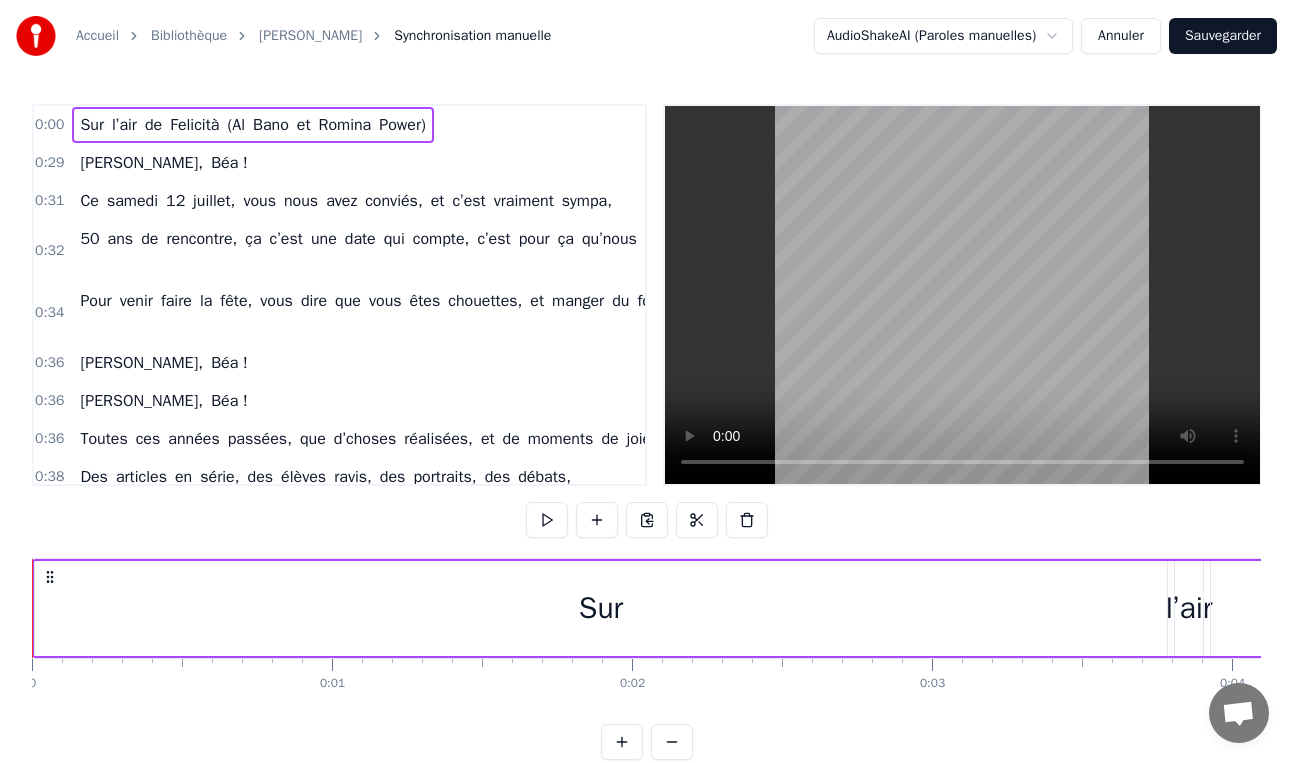 click on "Power)" at bounding box center [402, 125] 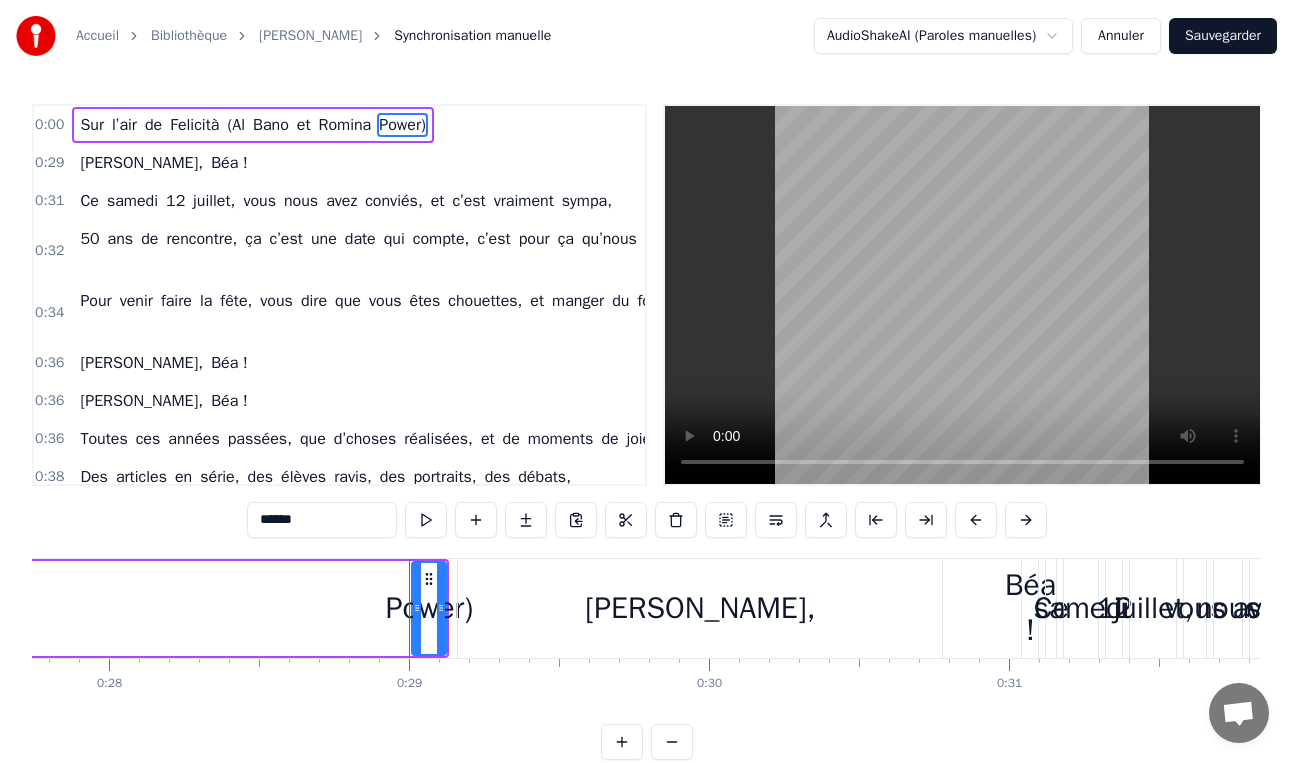scroll, scrollTop: 0, scrollLeft: 8600, axis: horizontal 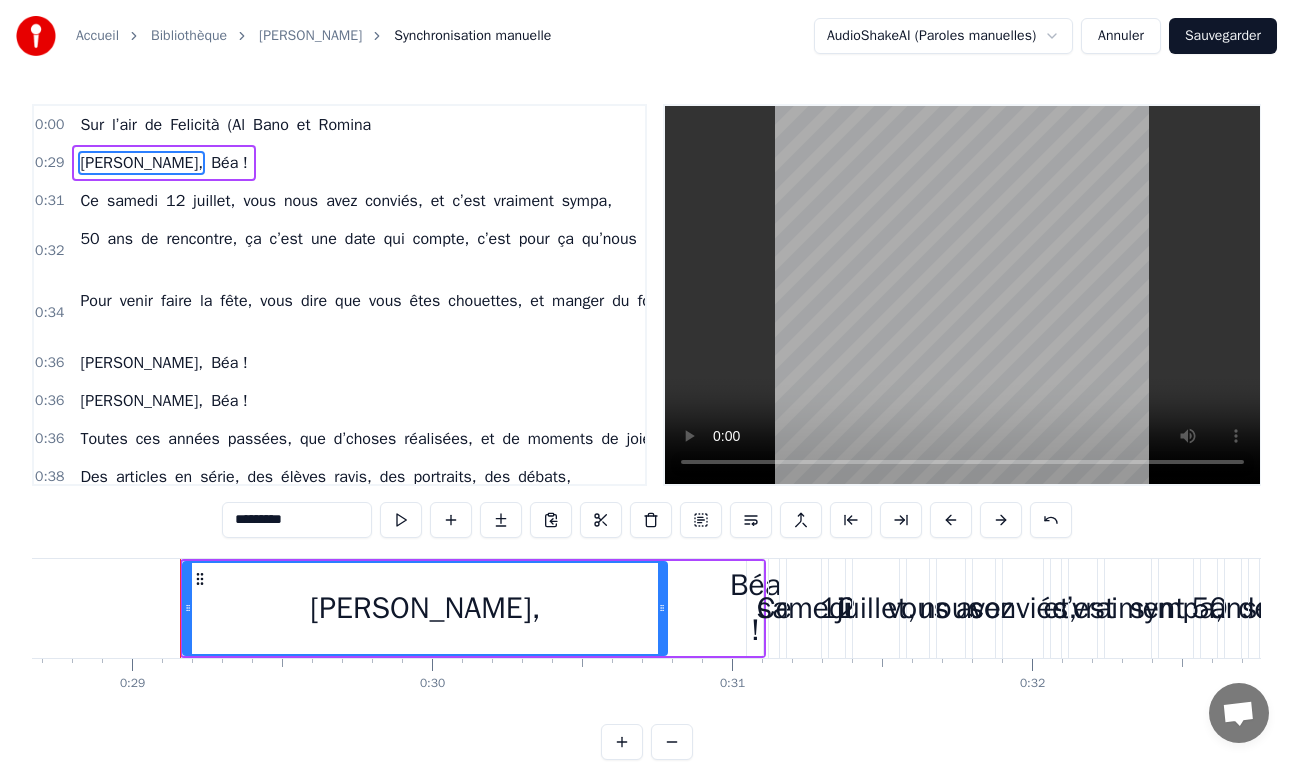 click on "Sur" at bounding box center (92, 125) 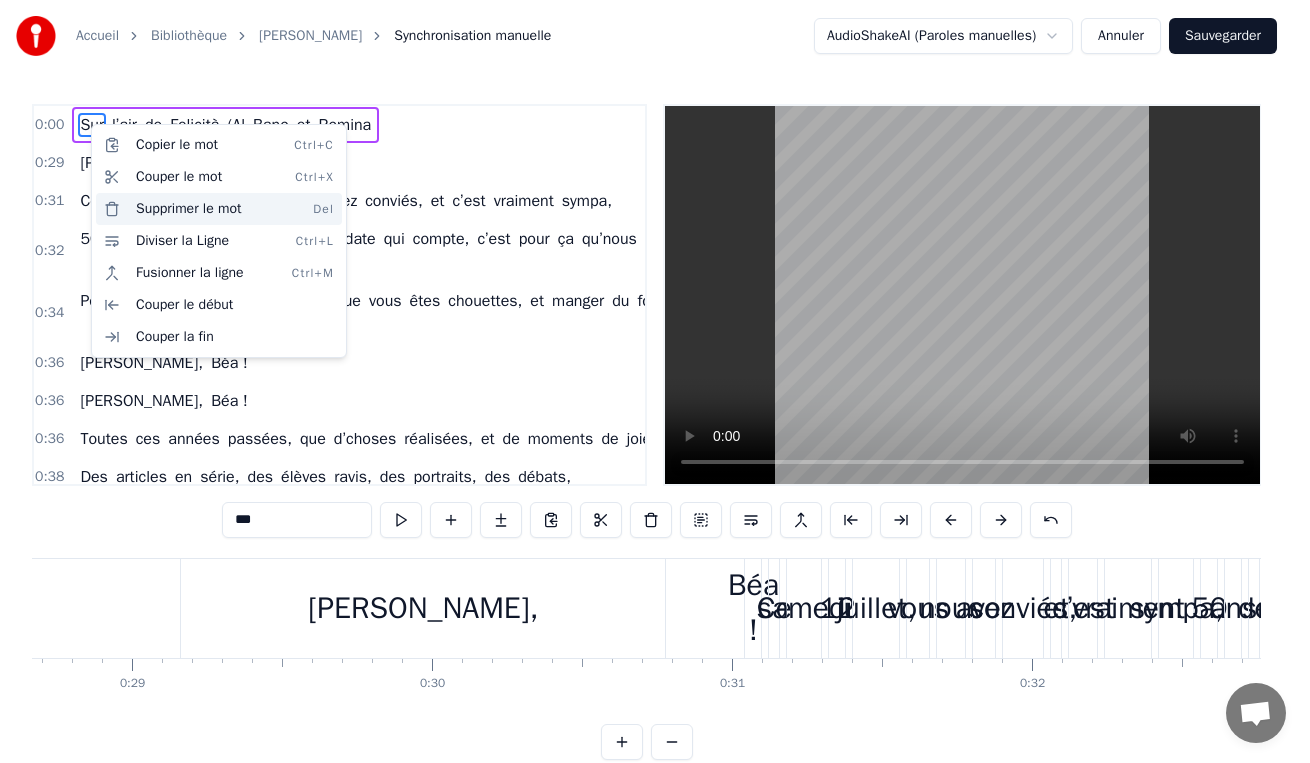 click on "Supprimer le mot Del" at bounding box center [219, 209] 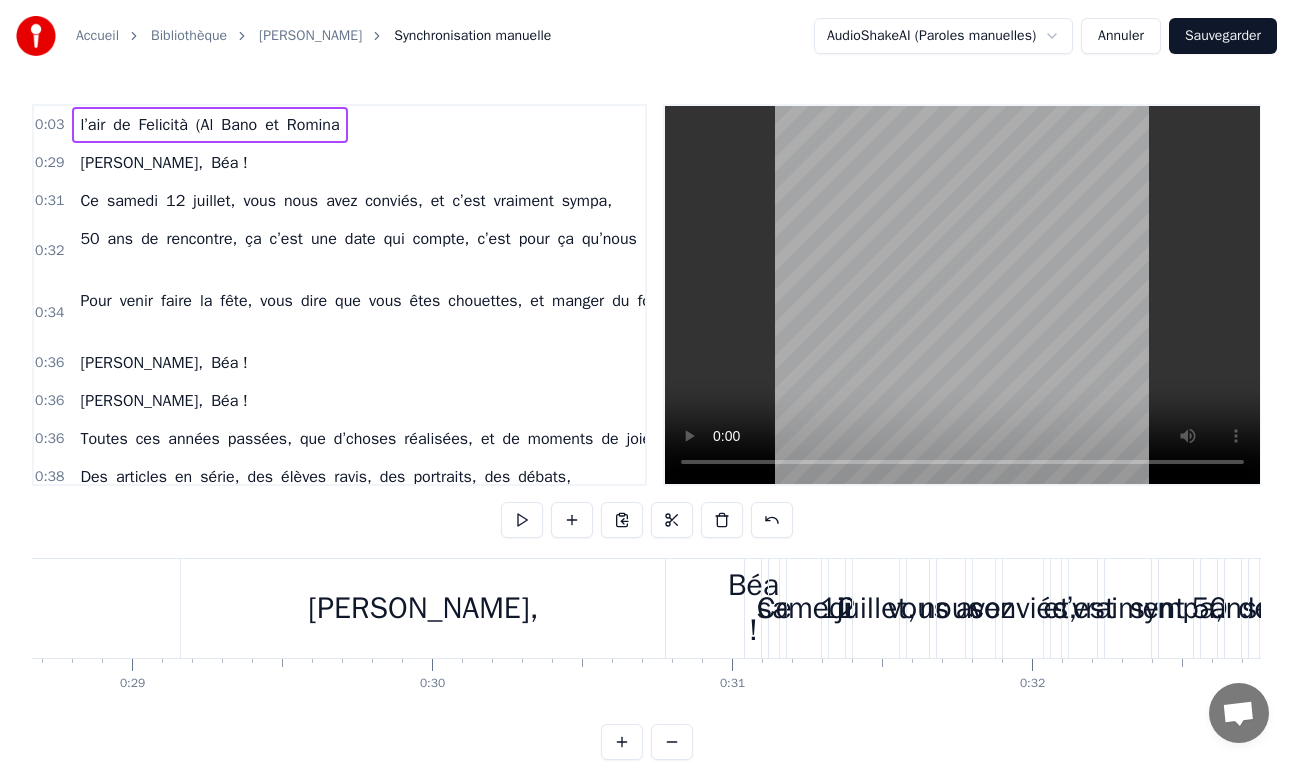 click on "l’air" at bounding box center [92, 125] 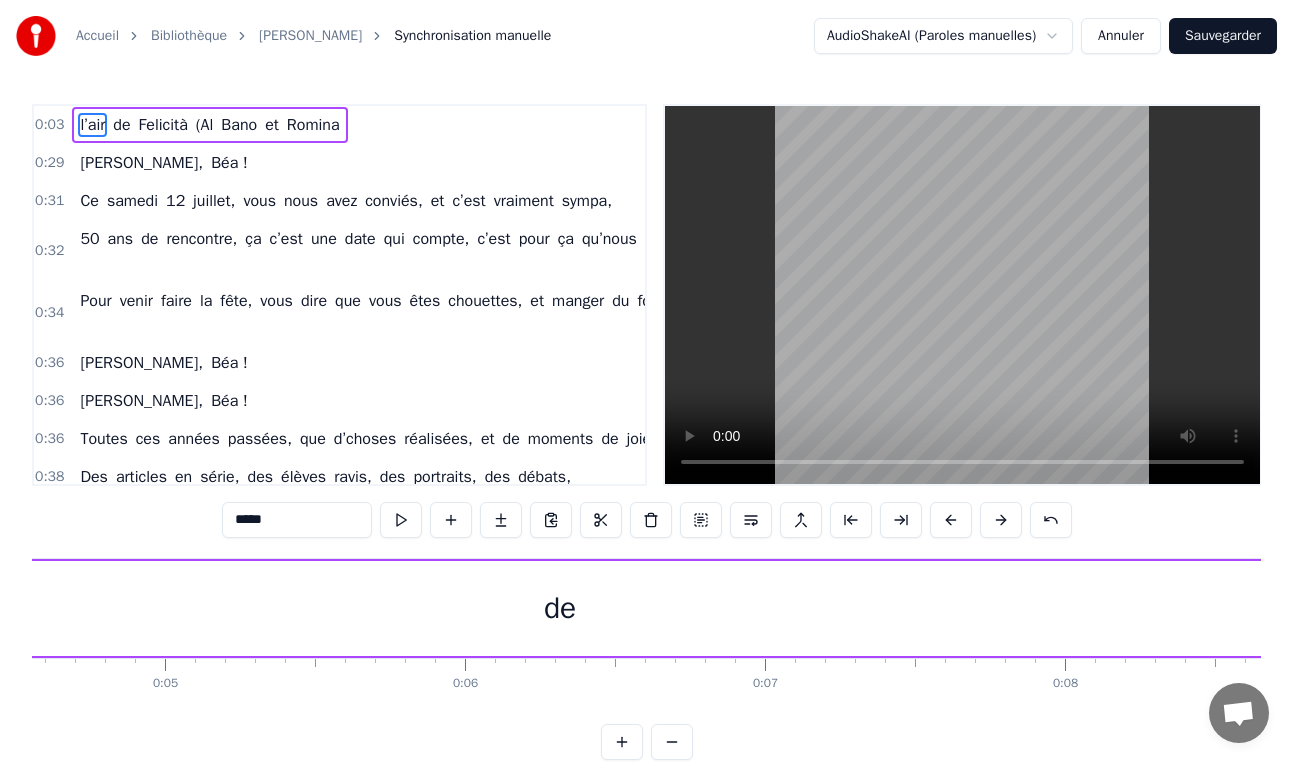 scroll, scrollTop: 0, scrollLeft: 1040, axis: horizontal 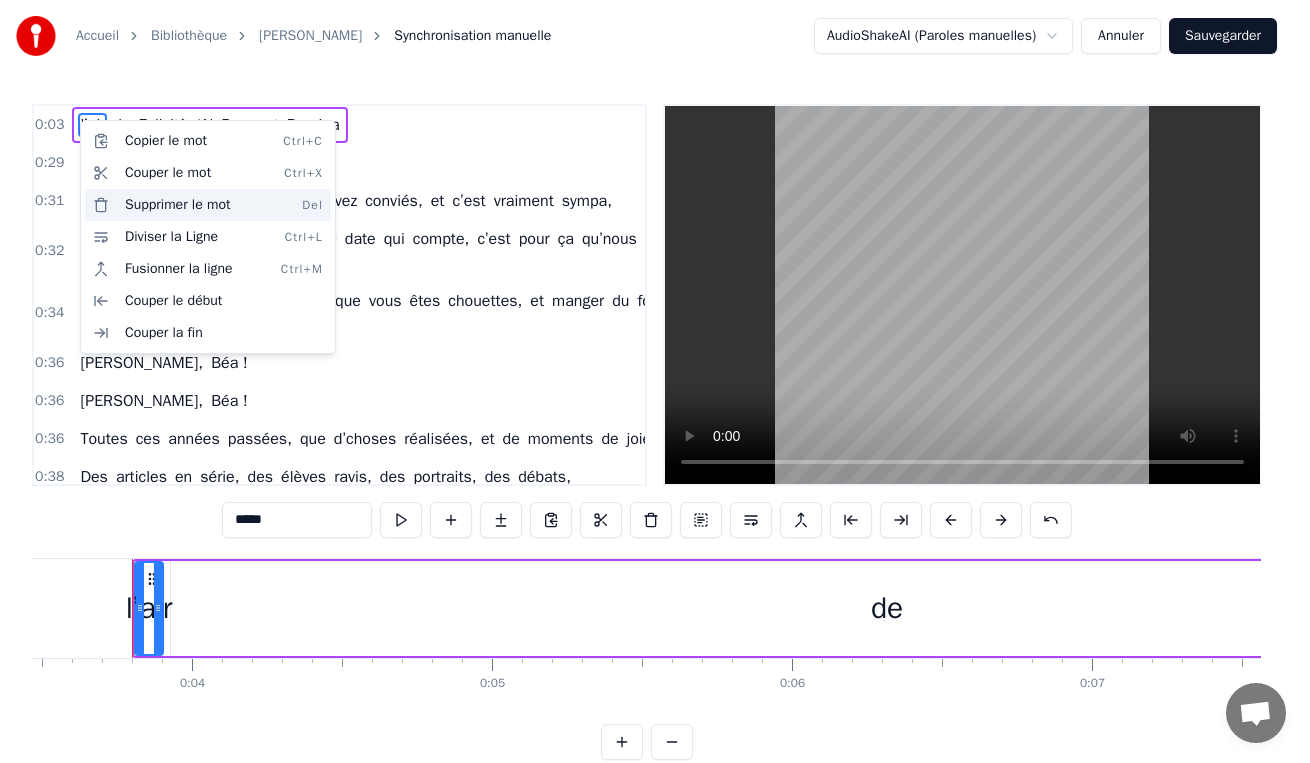 click on "Supprimer le mot Del" at bounding box center (208, 205) 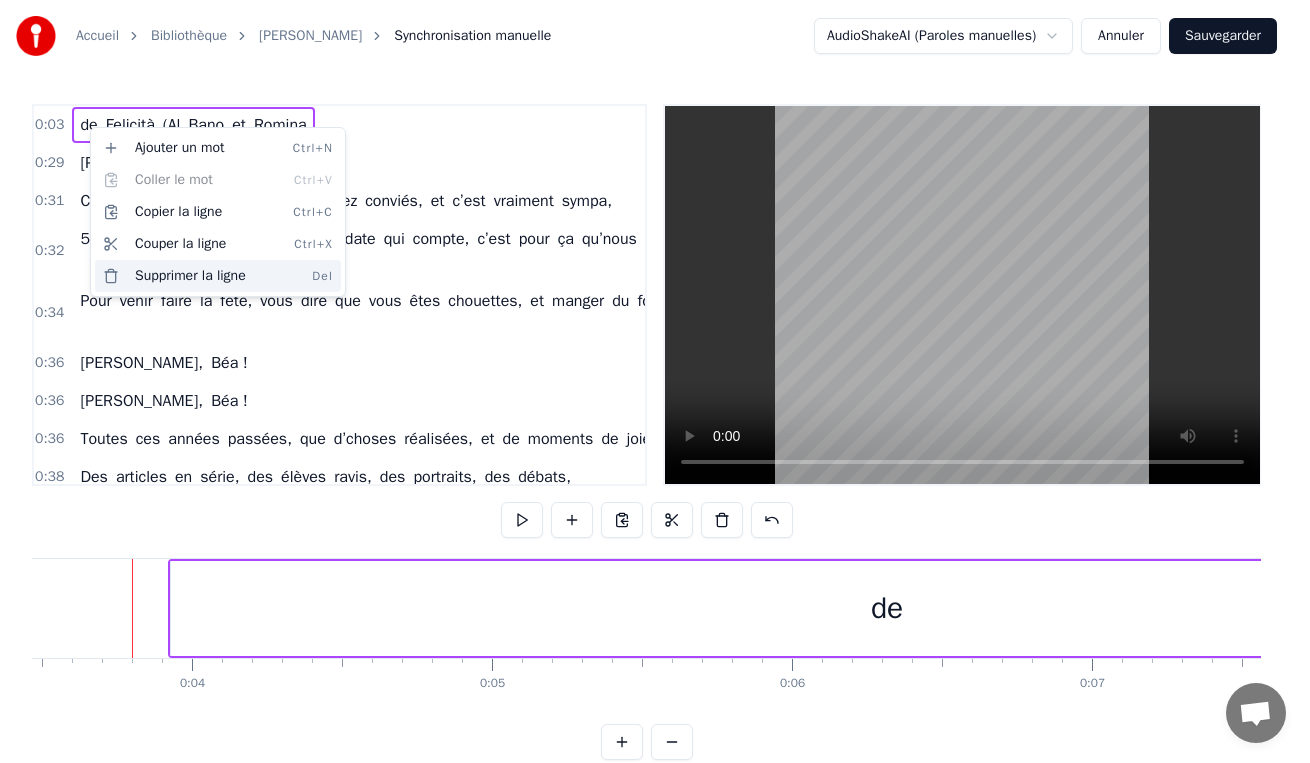 click on "Supprimer la ligne Del" at bounding box center [218, 276] 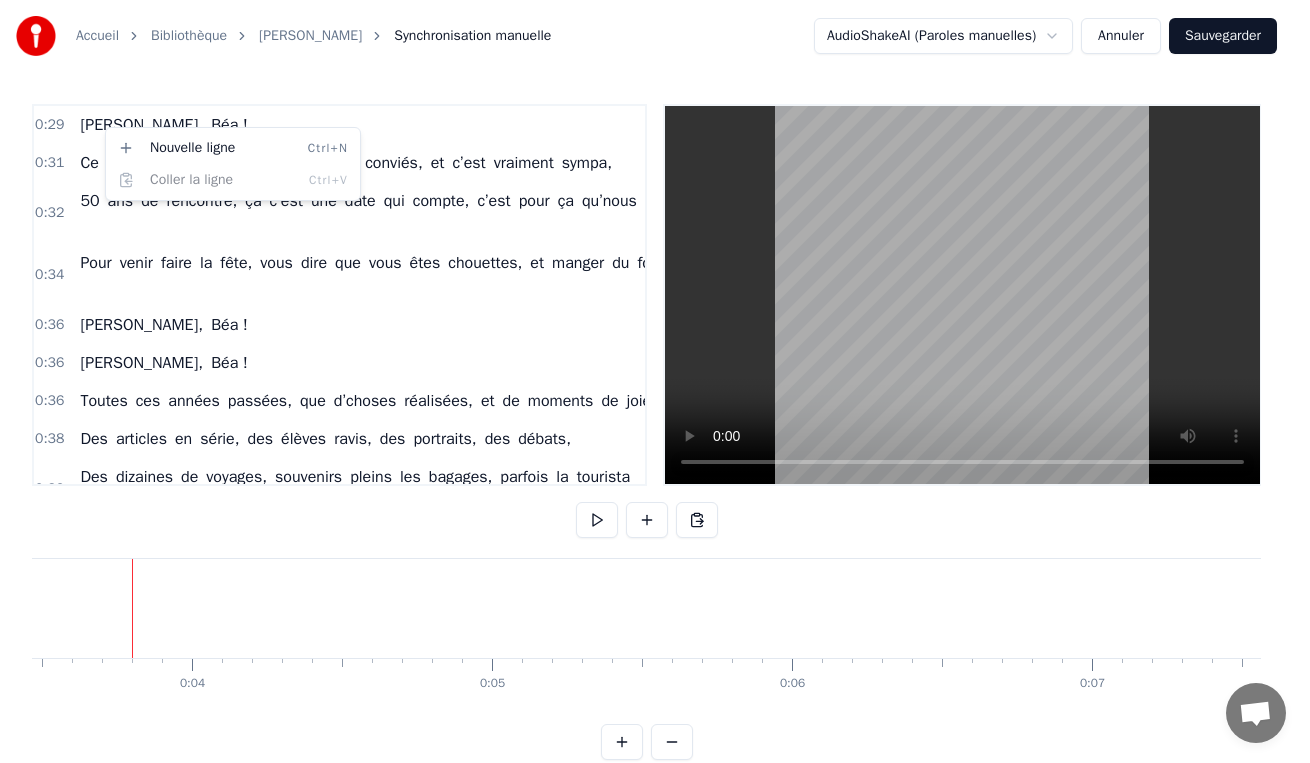 click on "Accueil Bibliothèque [PERSON_NAME] Synchronisation manuelle AudioShakeAI (Paroles manuelles) Annuler Sauvegarder 0:29 [PERSON_NAME] ! 0:31 [DATE][DATE], vous nous avez conviés, et c’est vraiment sympa, 0:32 50 ans de rencontre, ça c’est une date qui compte, c’est pour ça qu’nous sommes là ! 0:34 Pour venir faire la fête, vous dire que vous êtes chouettes, et manger du foie gras ! 0:36 [PERSON_NAME] ! 0:36 [PERSON_NAME] ! 0:36 Toutes ces années passées, que d’choses réalisées, et de moments de joie, 0:38 Des articles en série, des élèves ravis, des portraits, des débats, 0:39 Des dizaines de voyages, souvenirs pleins les bagages, parfois la tourista ! 0:41 [PERSON_NAME] ! 0:41 [PERSON_NAME] ! 0:41 Des méchouis arrosés, des pétanques endiablées et des chipolatas, 0:43 Chanson “la soupe au lard”, alliances aléatoires, baptêmes au broc cauchois ! 0:45 Des souvenirs précieux, que de moments de jeu, tout ça ne s’oublie pas 0:48 [PERSON_NAME] ! 0:48 Refrain 0:49 0" at bounding box center [655, 396] 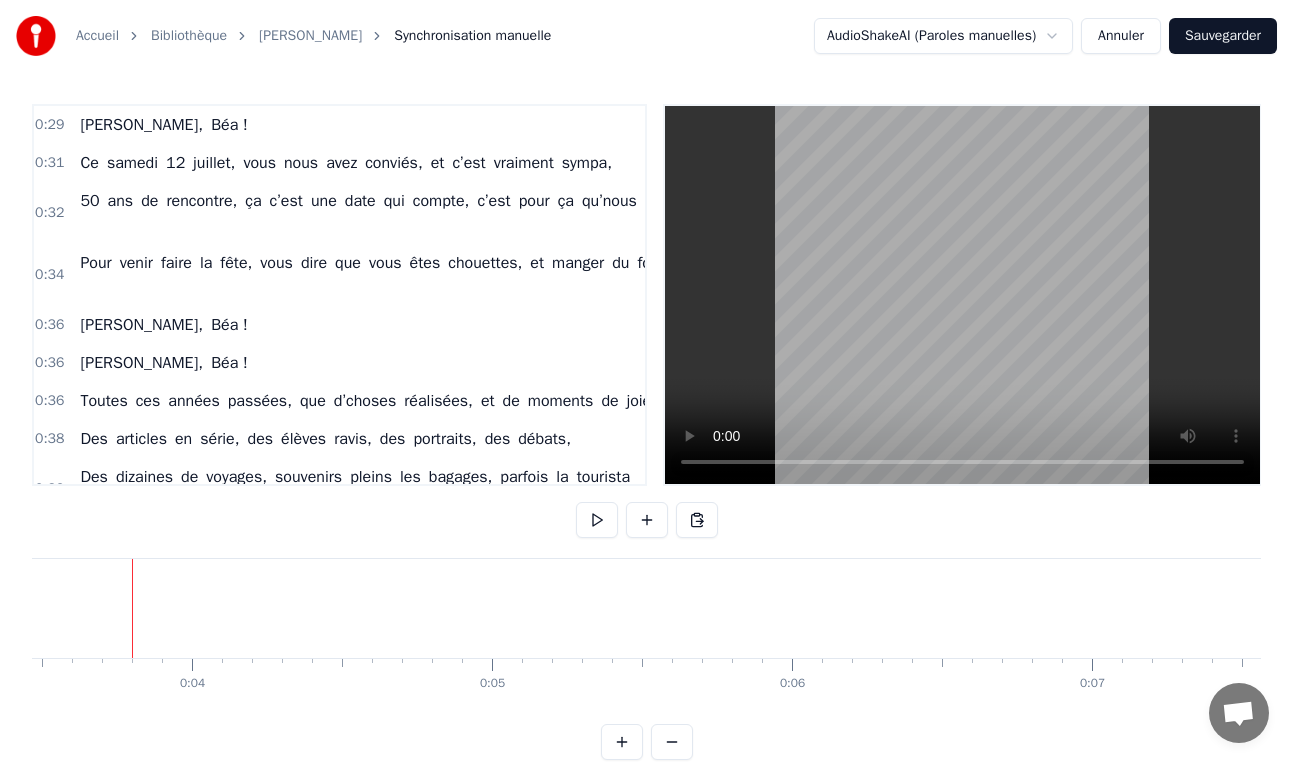 click on "[PERSON_NAME]," at bounding box center [141, 125] 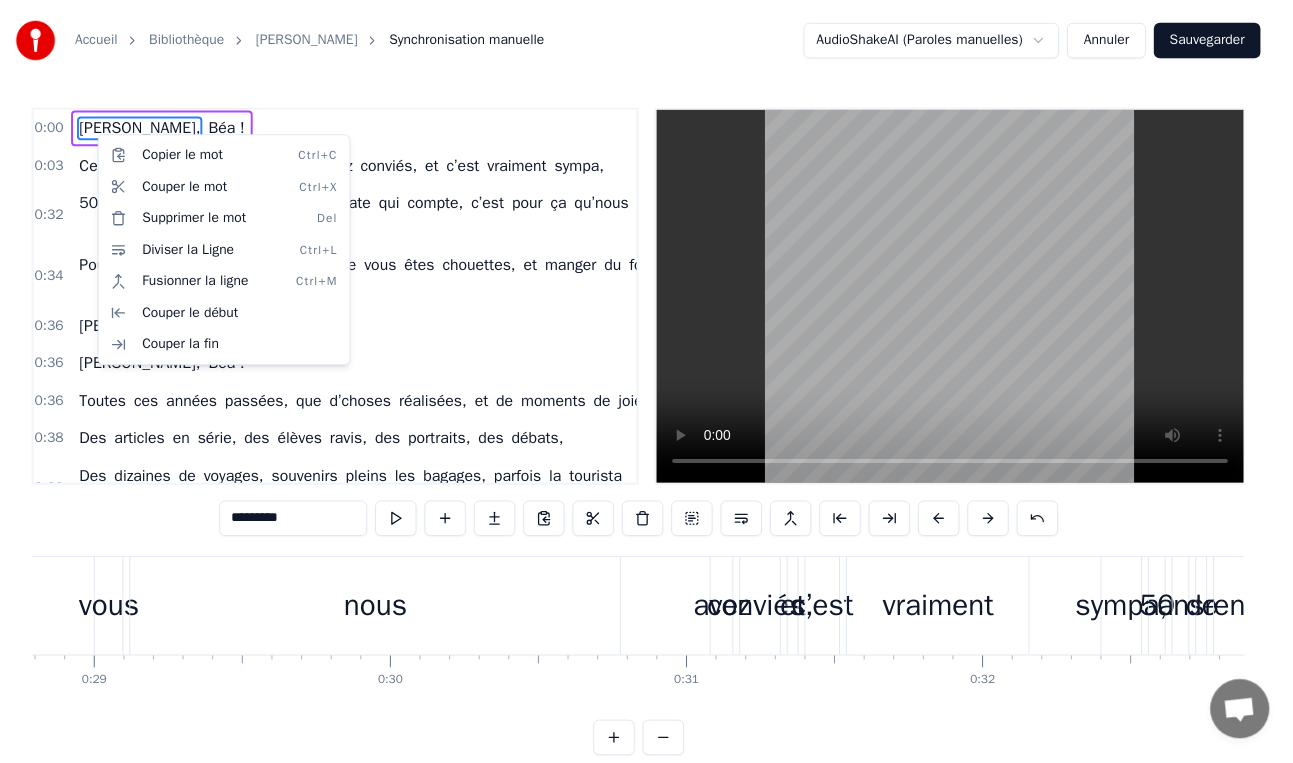 scroll, scrollTop: 0, scrollLeft: 8648, axis: horizontal 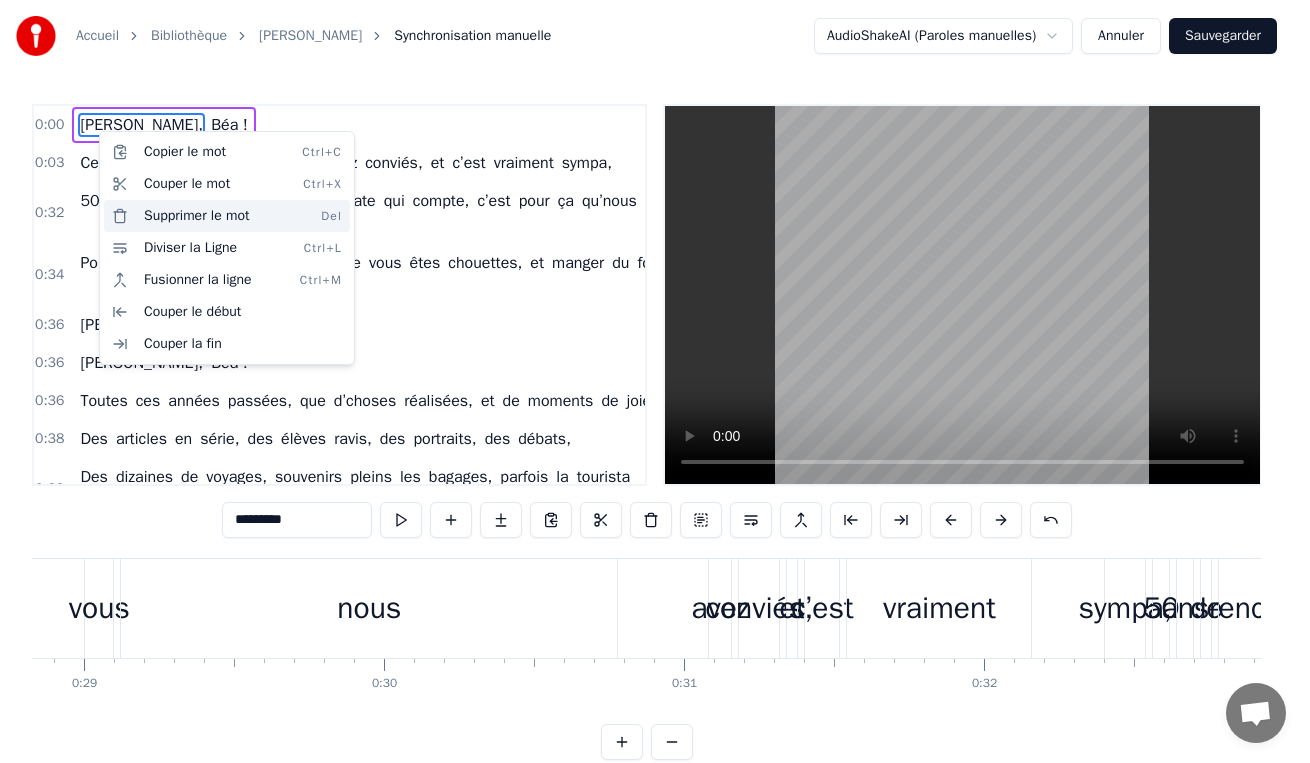 click on "Supprimer le mot Del" at bounding box center [227, 216] 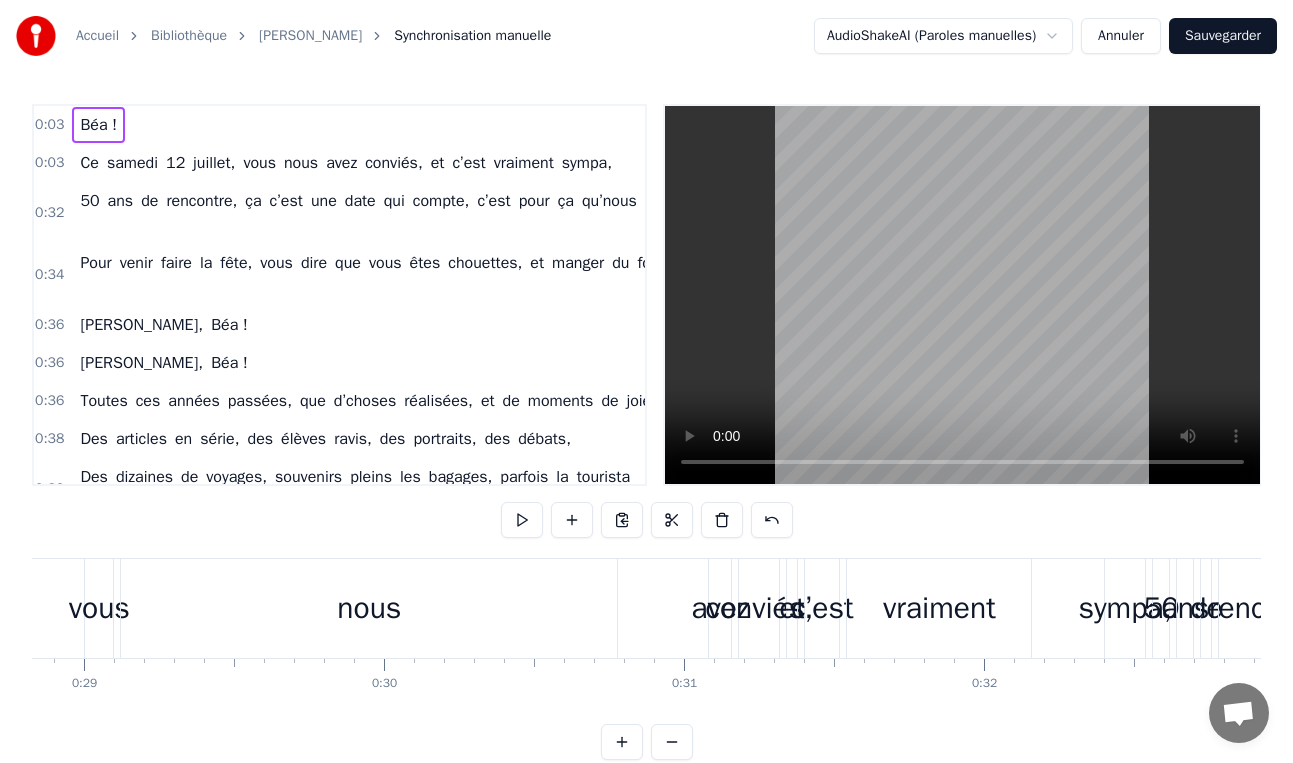 click on "Béa !" at bounding box center (98, 125) 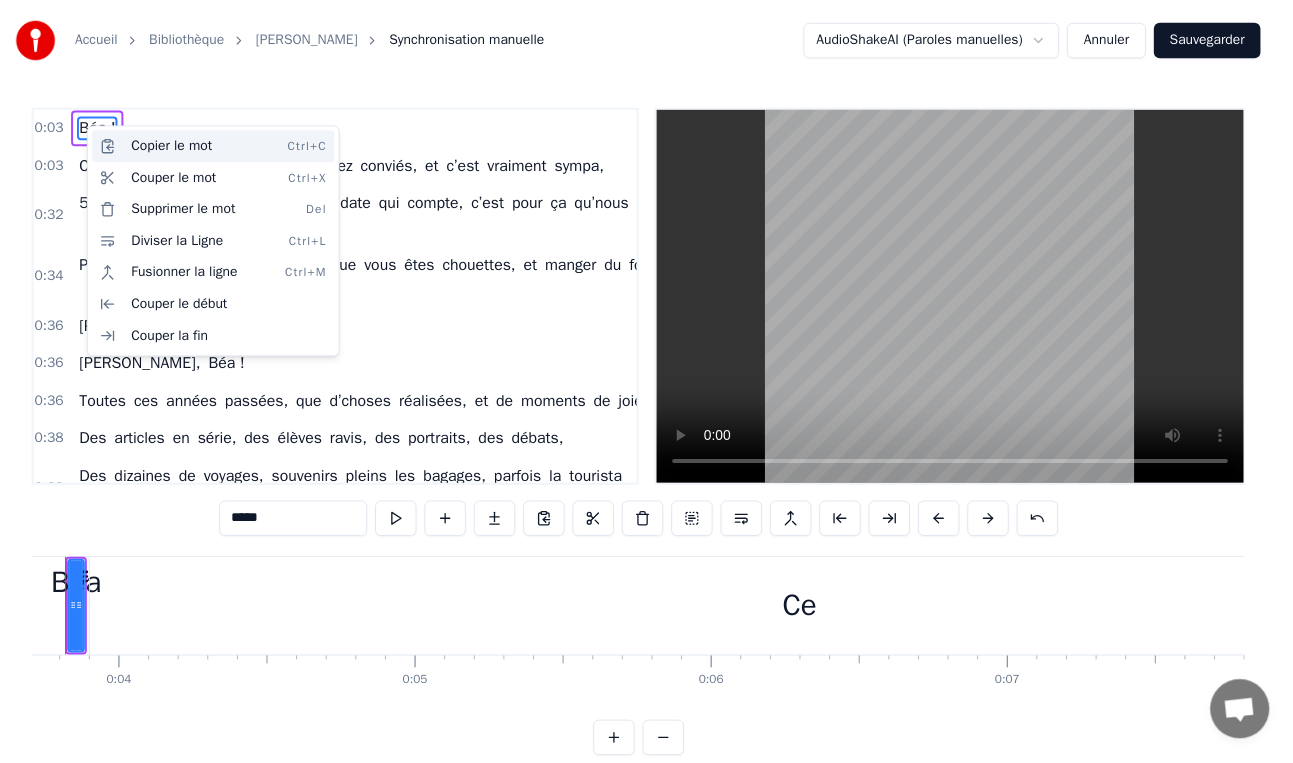 scroll, scrollTop: 0, scrollLeft: 1046, axis: horizontal 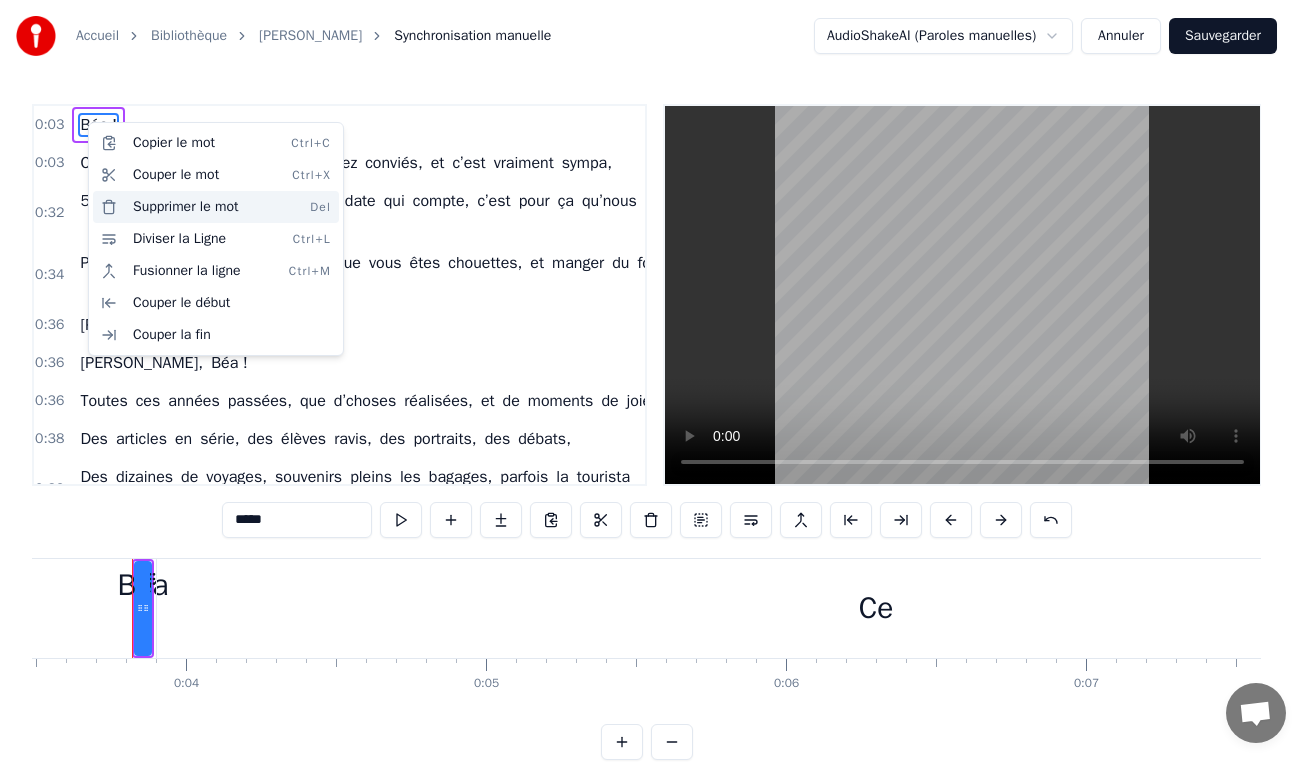 click on "Supprimer le mot Del" at bounding box center [216, 207] 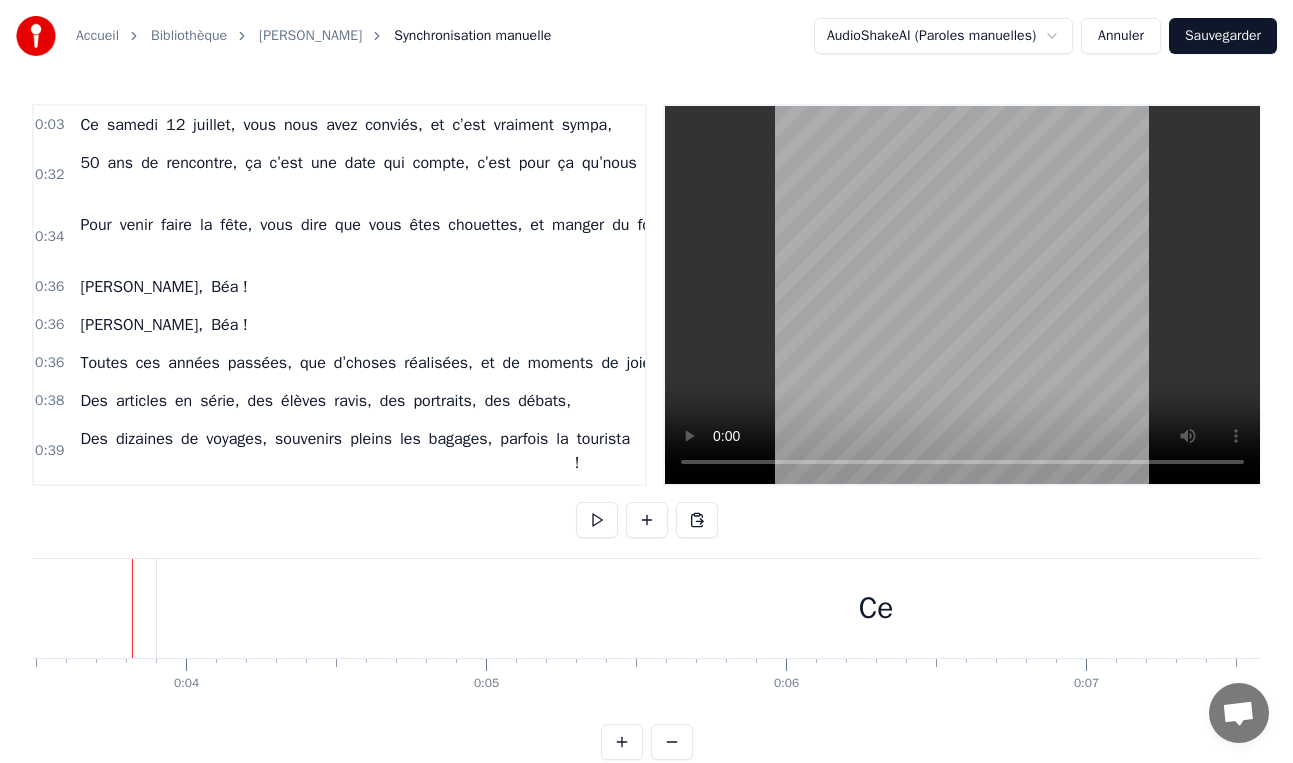 click on "0:03" at bounding box center [49, 125] 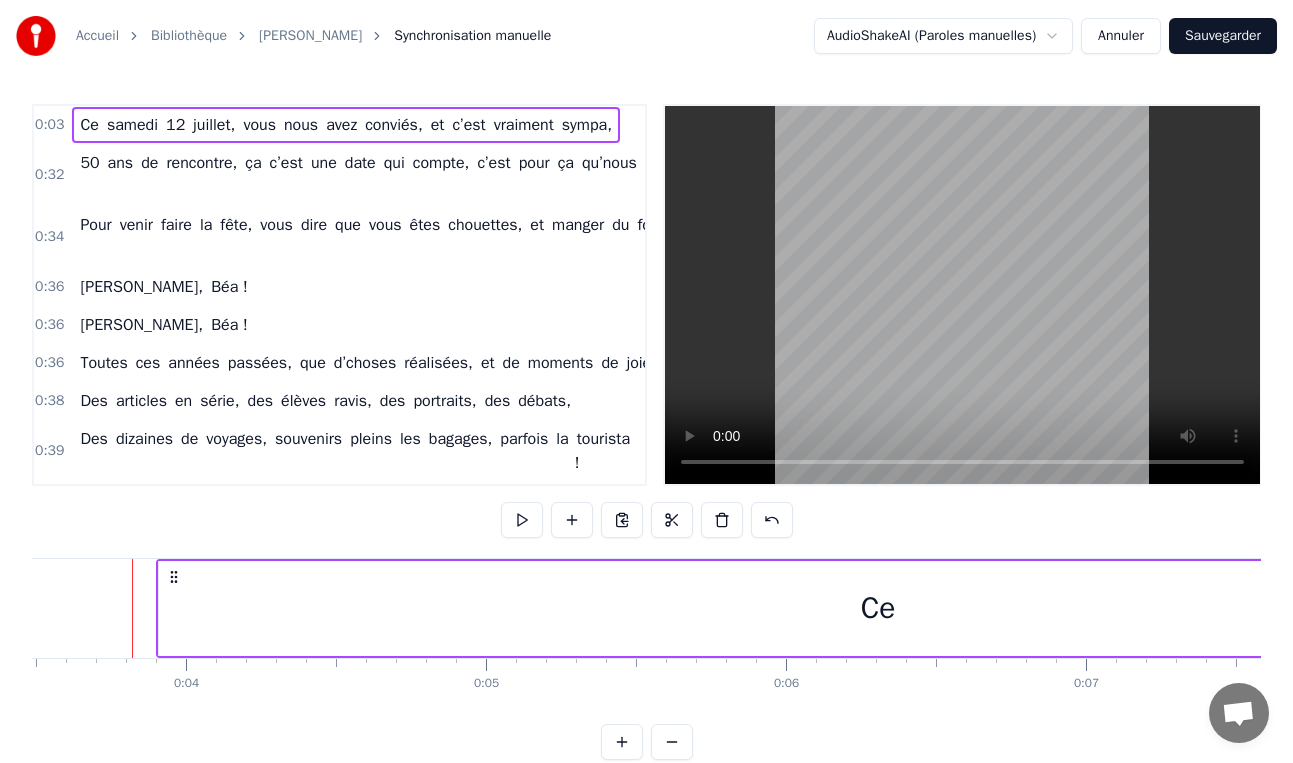 click on "0:03" at bounding box center (49, 125) 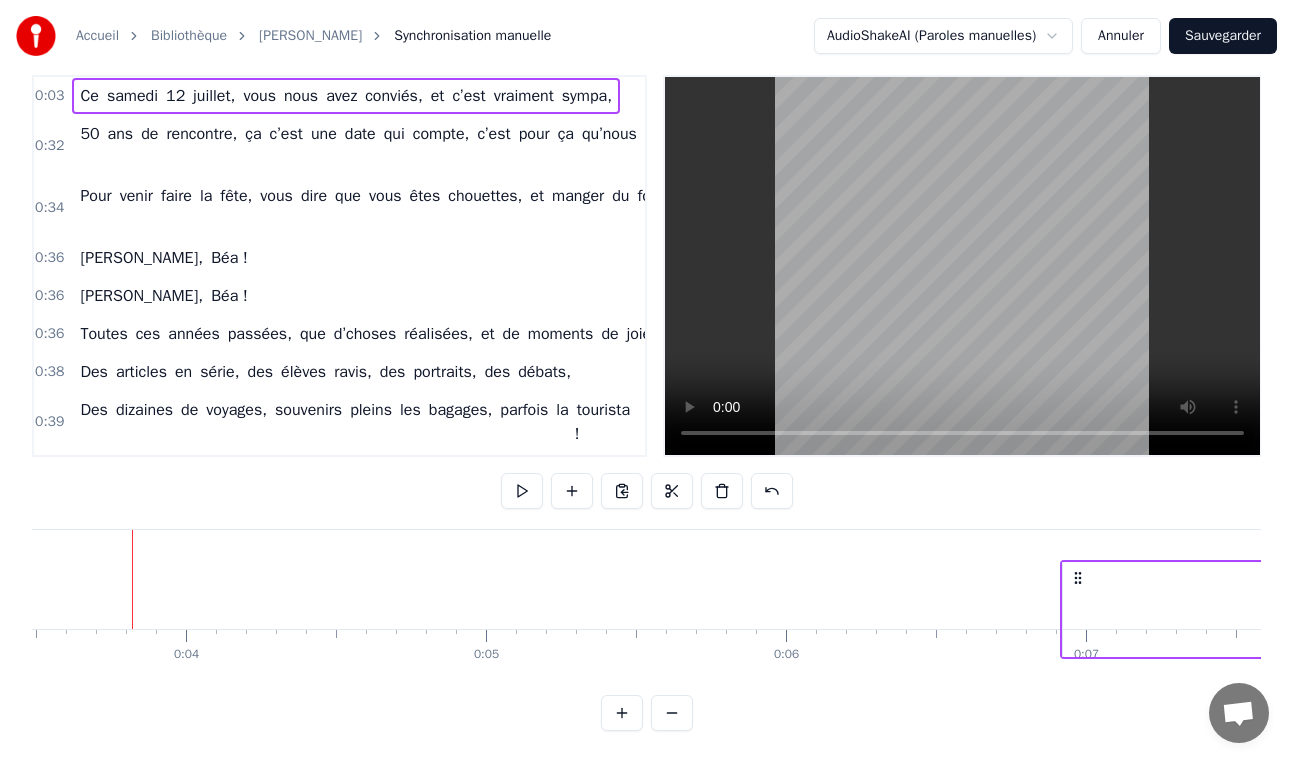 scroll, scrollTop: 46, scrollLeft: 0, axis: vertical 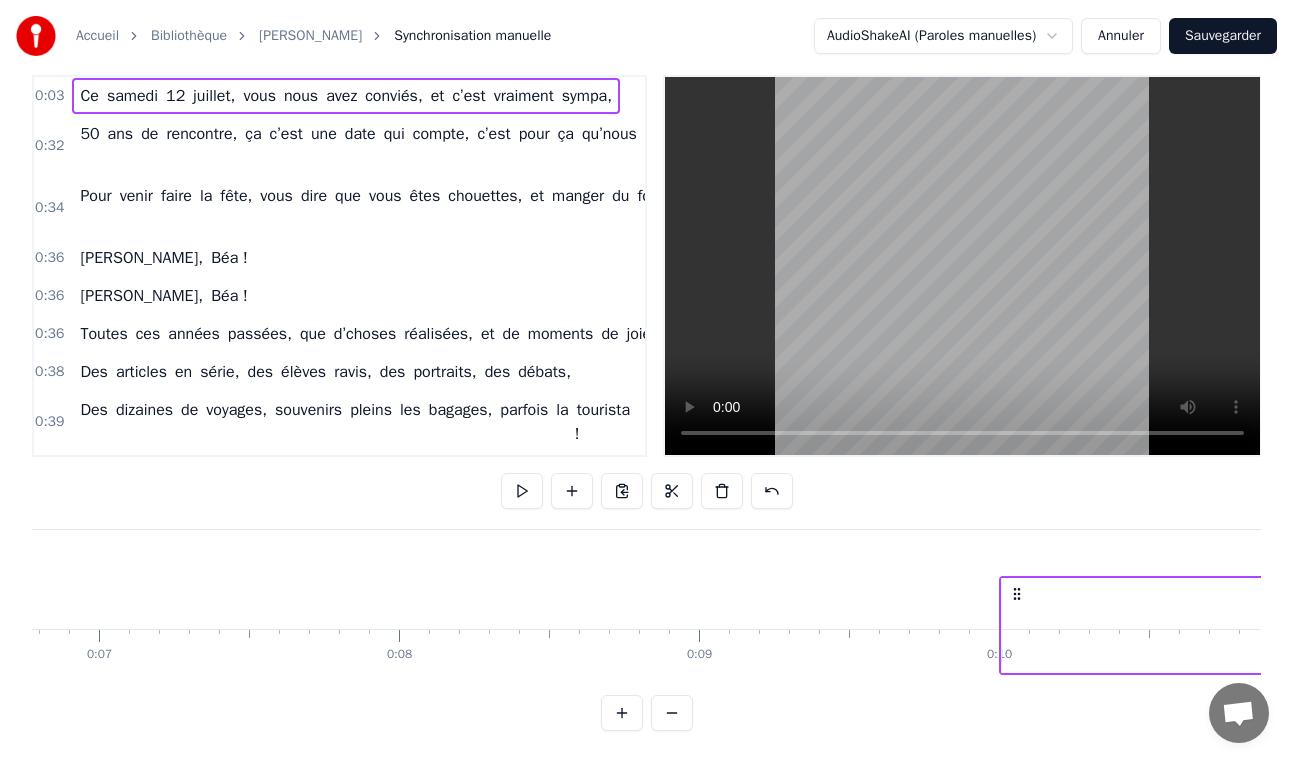 click on "[DATE][DATE], vous nous avez conviés, et c’est vraiment sympa, 50 ans de rencontre, ça c’est une date qui compte, c’est pour ça qu’nous sommes là ! Pour venir faire la fête, vous dire que vous êtes chouettes, et manger du foie gras ! [PERSON_NAME] ! [PERSON_NAME] ! Toutes ces années passées, que d’choses réalisées, et de moments de joie, Des articles en série, des élèves ravis, des portraits, des débats, Des dizaines de voyages, souvenirs pleins les bagages, parfois la tourista ! [PERSON_NAME] ! [PERSON_NAME] ! Des méchouis arrosés, des pétanques endiablées et des chipolatas, Chanson “la soupe au lard”, alliances aléatoires, baptêmes au broc cauchois ! Des souvenirs précieux, que de moments de jeu, tout ça ne s’oublie pas [PERSON_NAME] ! Refrain Nous chantons tous d’une seule voix pour vous témoigner notre affection et joie D’avoir été invités pour qu’on puisse manger Nous chantons tous d’une seule voix pour vous témoigner notre affection et joie" at bounding box center [26782, 579] 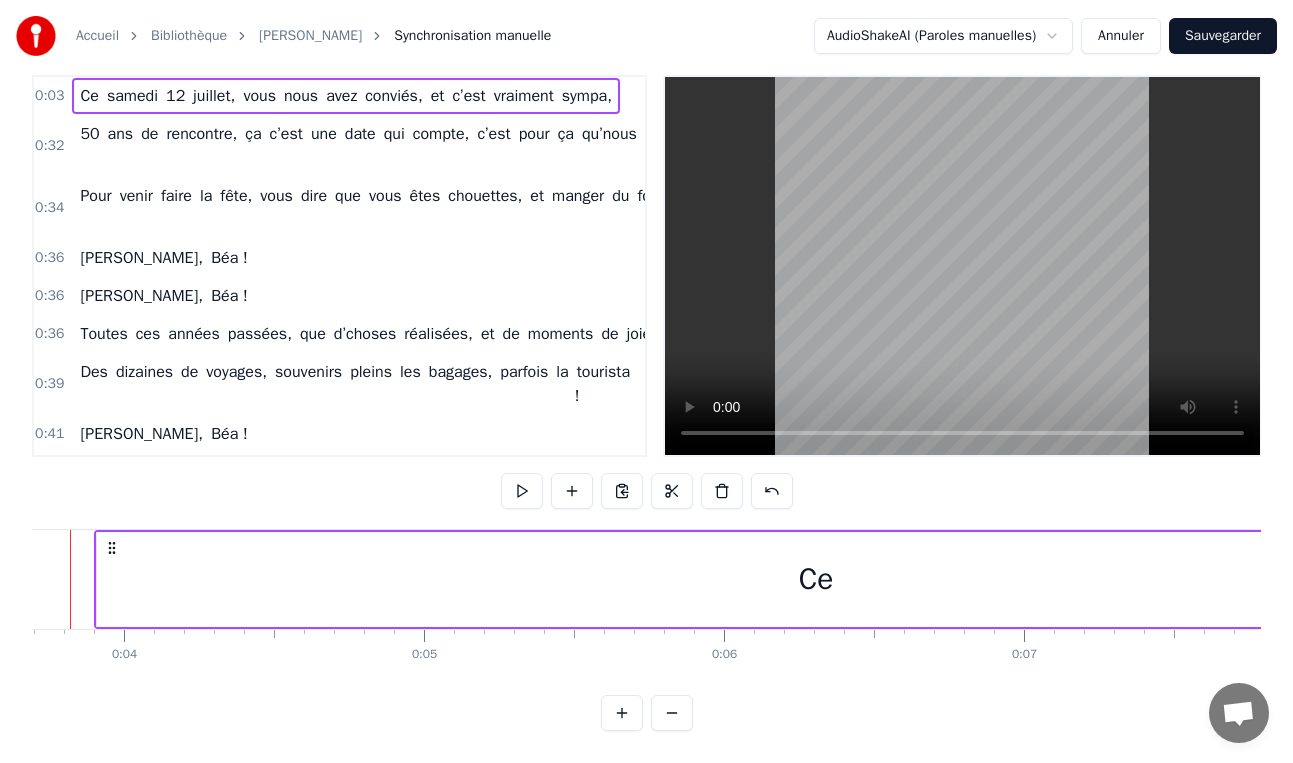 scroll, scrollTop: 0, scrollLeft: 1157, axis: horizontal 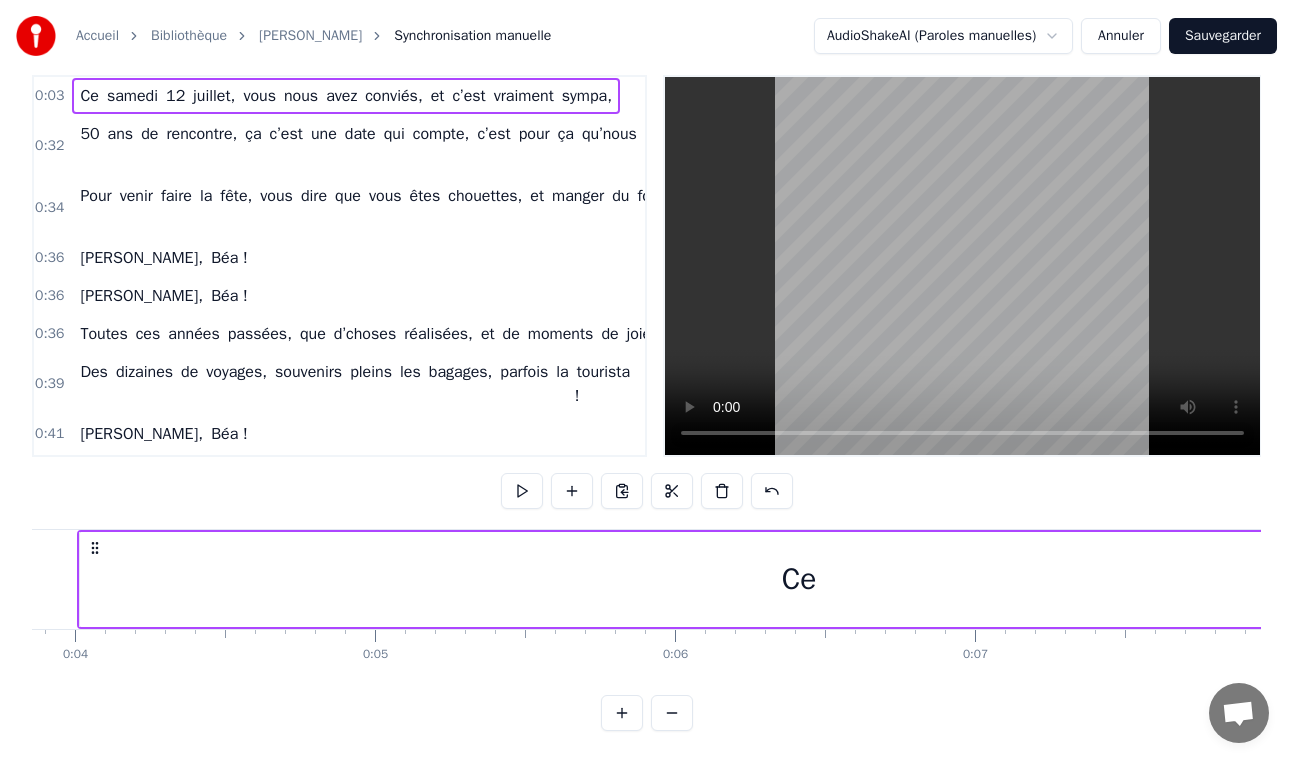 drag, startPoint x: 64, startPoint y: 525, endPoint x: 96, endPoint y: 523, distance: 32.06244 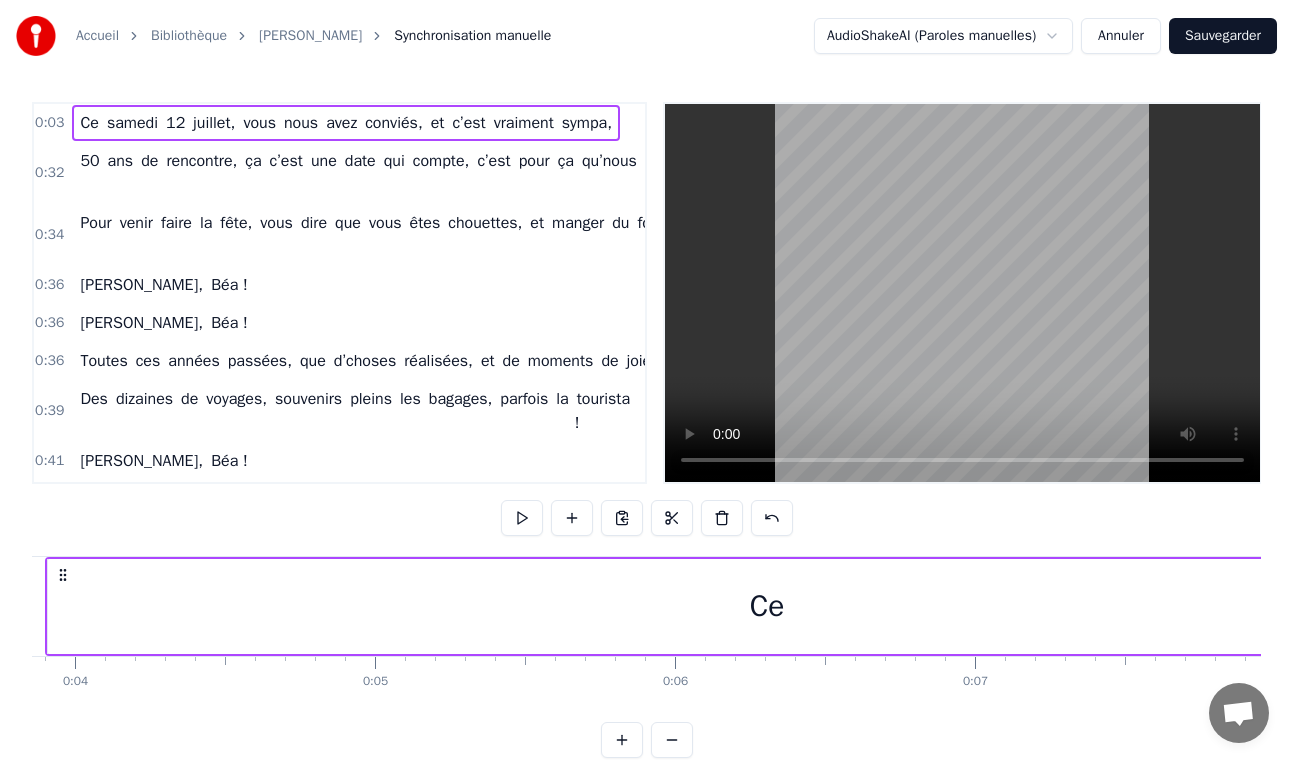 scroll, scrollTop: 0, scrollLeft: 0, axis: both 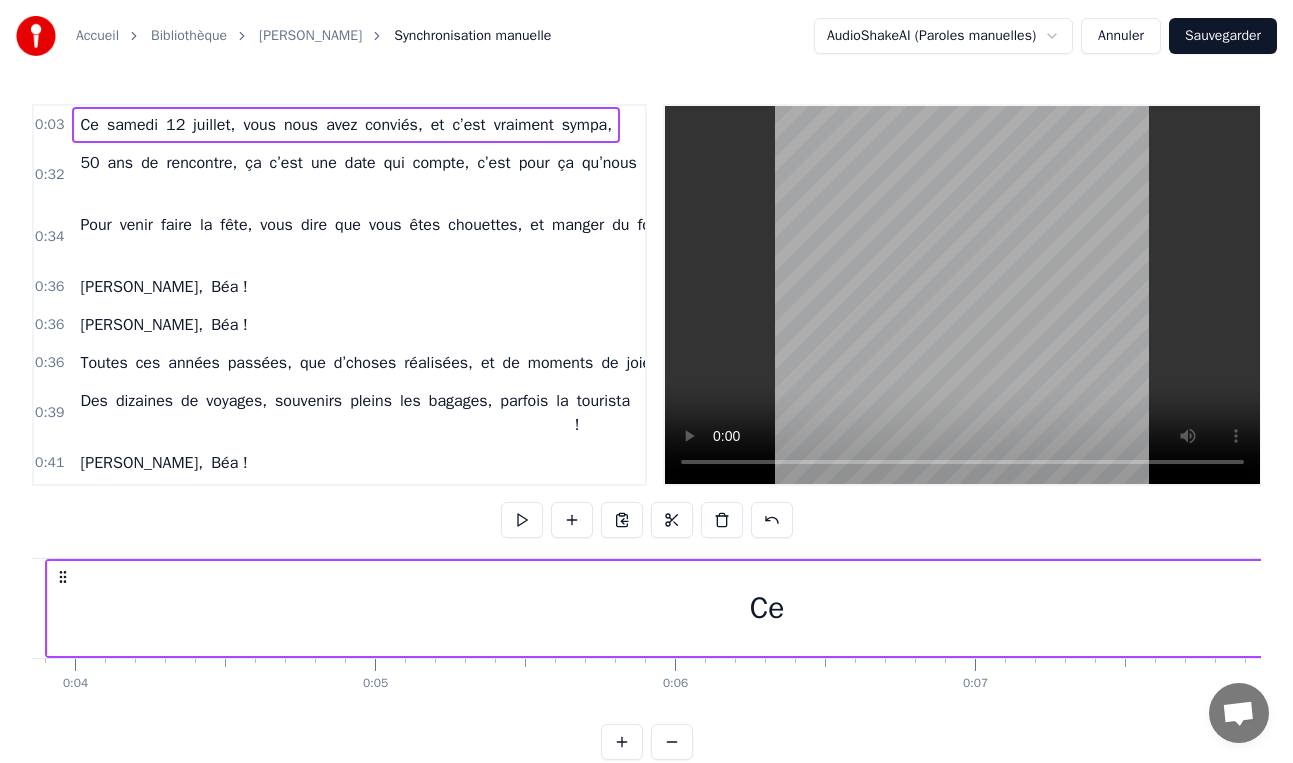 click on "0:03" at bounding box center [49, 125] 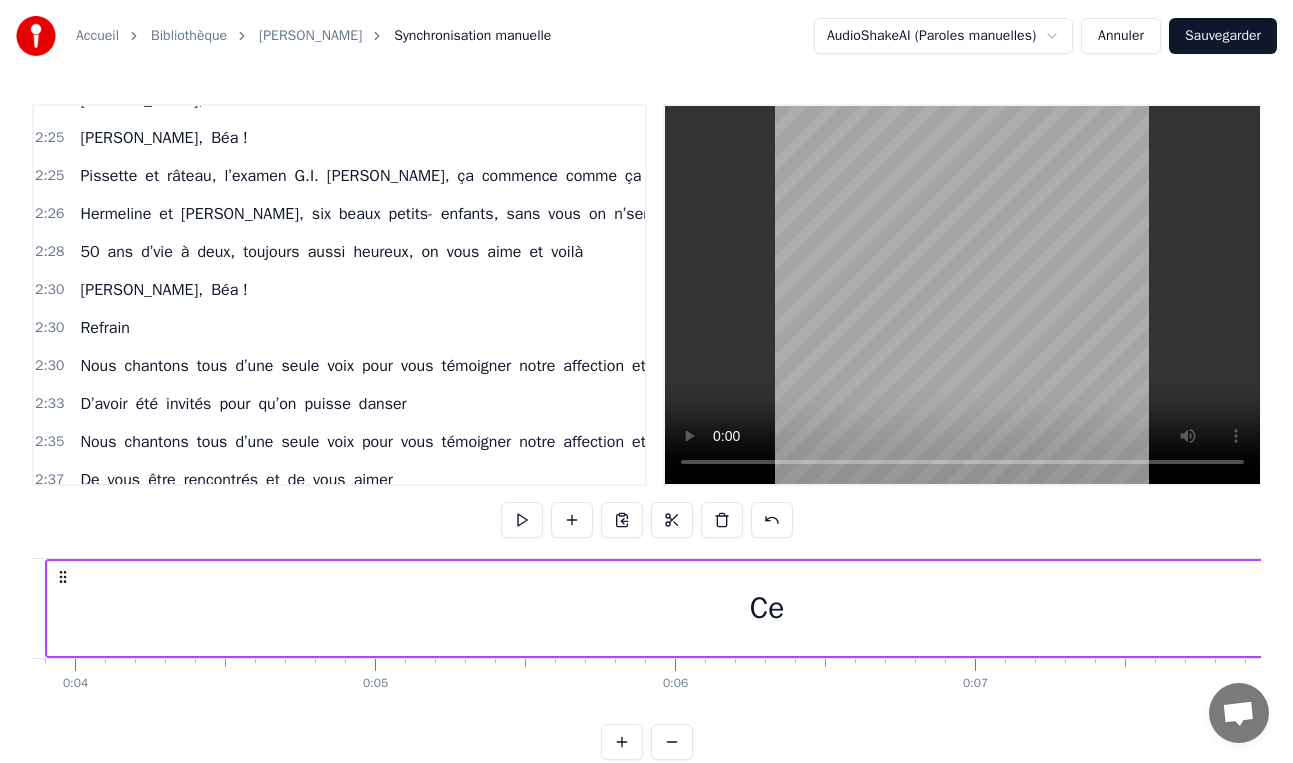scroll, scrollTop: 1331, scrollLeft: 0, axis: vertical 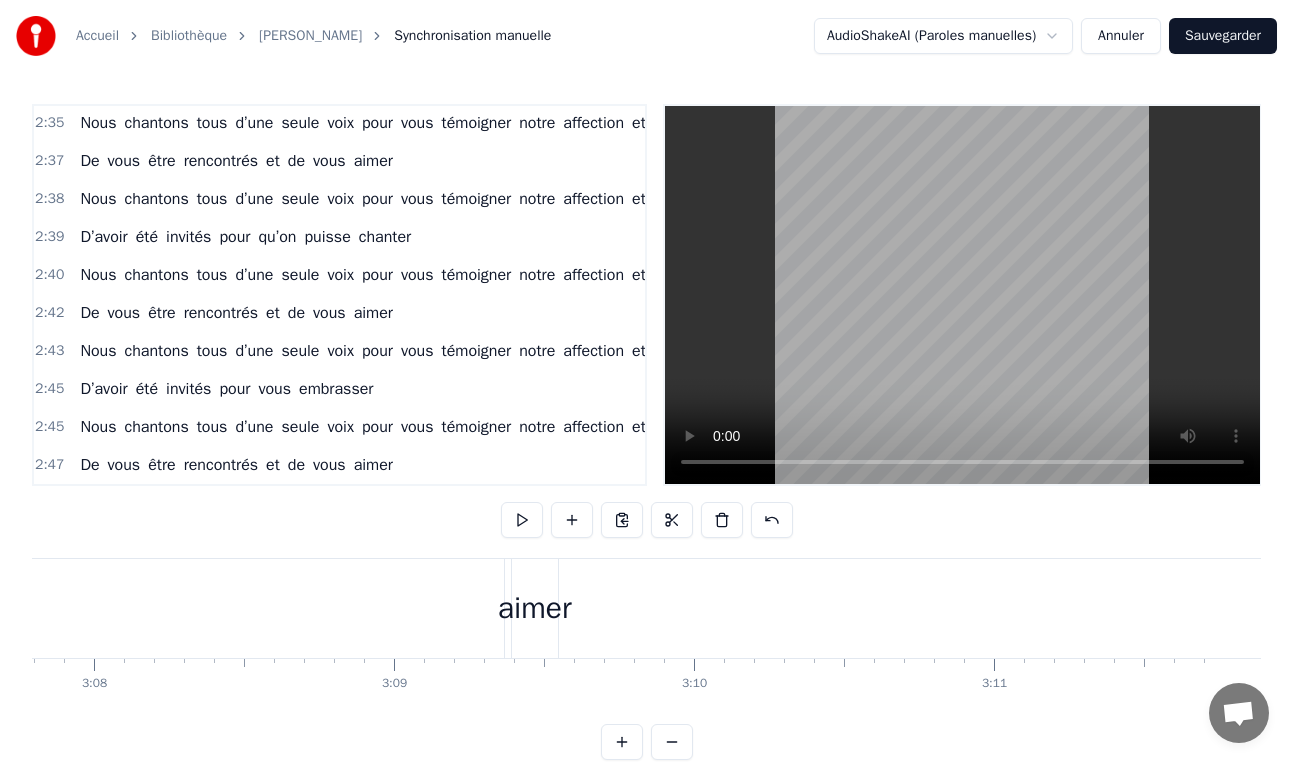 click on "[DATE][DATE], vous nous avez conviés, et c’est vraiment sympa, 50 ans de rencontre, ça c’est une date qui compte, c’est pour ça qu’nous sommes là ! Pour venir faire la fête, vous dire que vous êtes chouettes, et manger du foie gras ! [PERSON_NAME] ! [PERSON_NAME] ! Toutes ces années passées, que d’choses réalisées, et de moments de joie, Des dizaines de voyages, souvenirs pleins les bagages, parfois la tourista ! [PERSON_NAME] ! [PERSON_NAME] ! Des méchouis arrosés, des pétanques endiablées et des chipolatas, Chanson “la soupe au lard”, alliances aléatoires, baptêmes au broc cauchois ! Des articles en série, des élèves ravis, des portraits, des débats, Des souvenirs précieux, que de moments de jeu, tout ça ne s’oublie pas [PERSON_NAME] ! Refrain Nous chantons tous d’une seule voix pour vous témoigner notre affection et joie D’avoir été invités pour qu’on puisse manger Nous chantons tous d’une seule voix pour vous témoigner notre affection et joie" at bounding box center (-27523, 608) 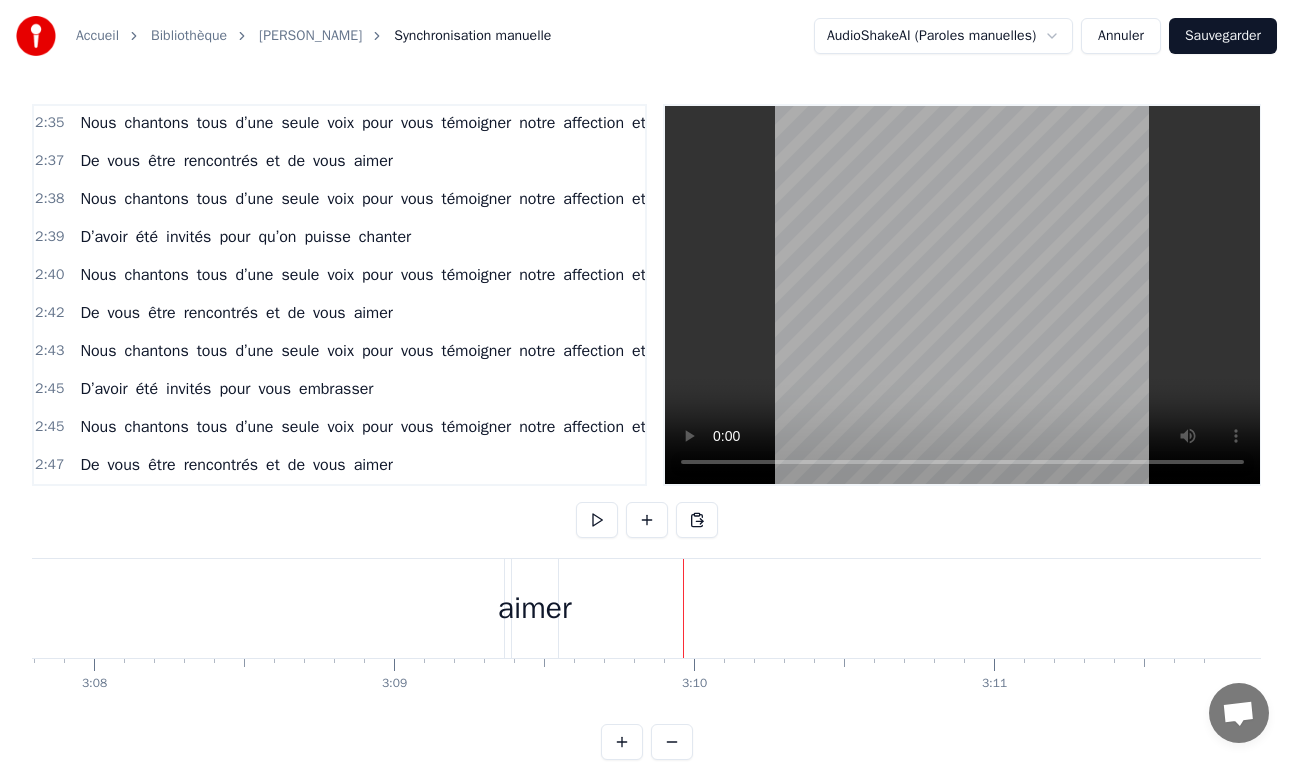 click on "aimer" at bounding box center (535, 608) 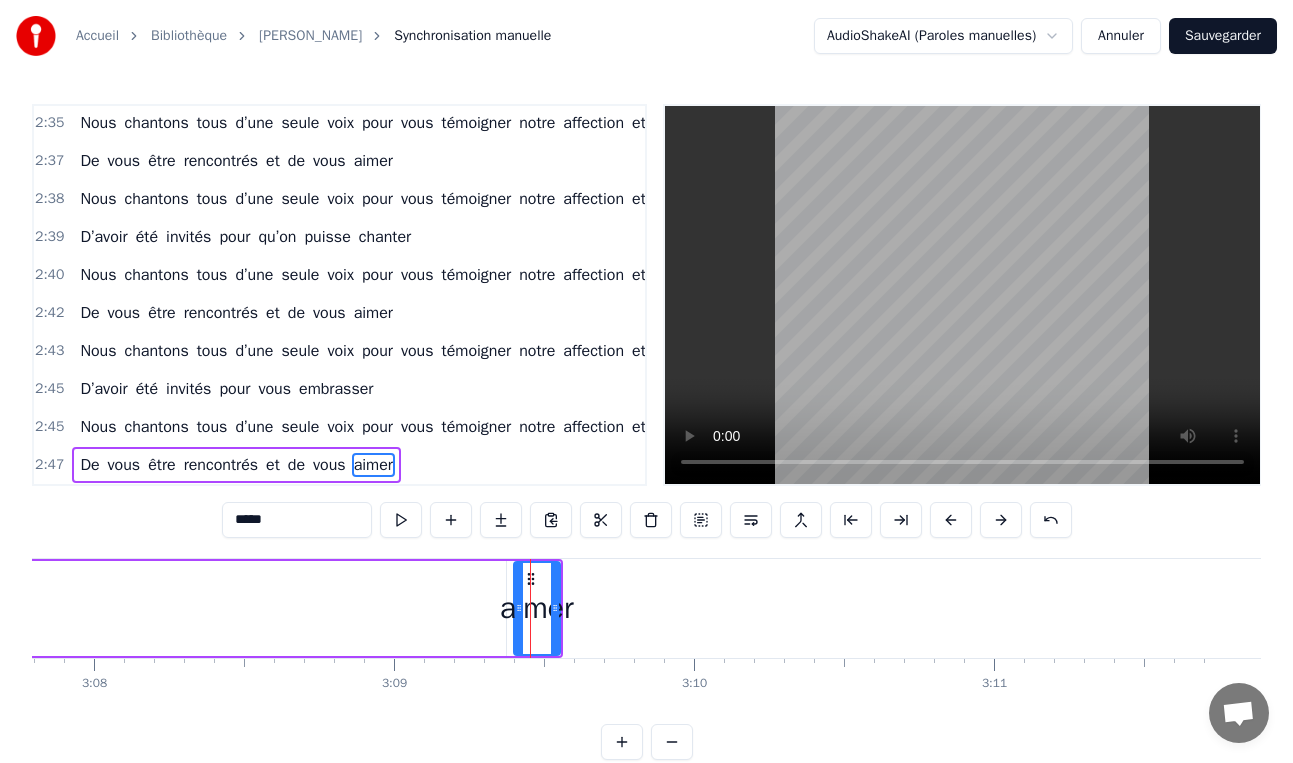 scroll, scrollTop: 46, scrollLeft: 0, axis: vertical 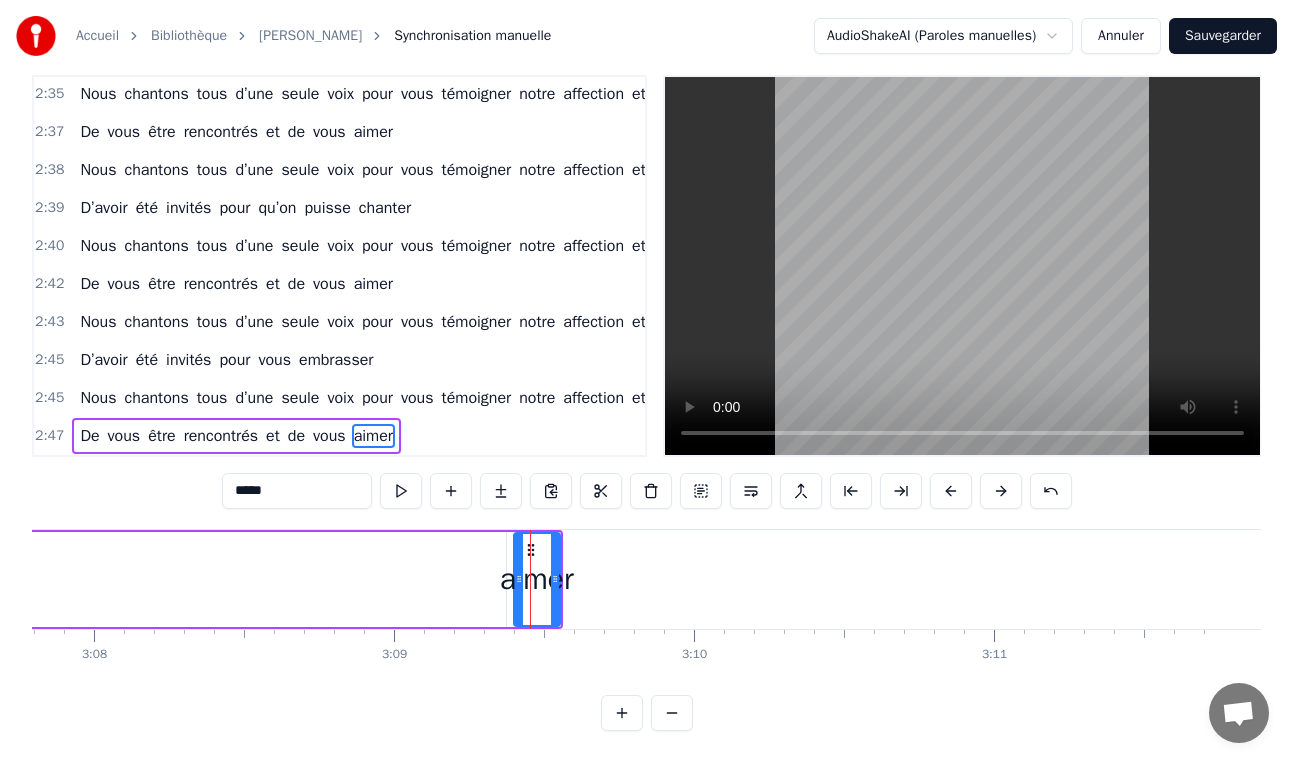 click on "0 0:01 0:02 0:03 0:04 0:05 0:06 0:07 0:08 0:09 0:10 0:11 0:12 0:13 0:14 0:15 0:16 0:17 0:18 0:19 0:20 0:21 0:22 0:23 0:24 0:25 0:26 0:27 0:28 0:29 0:30 0:31 0:32 0:33 0:34 0:35 0:36 0:37 0:38 0:39 0:40 0:41 0:42 0:43 0:44 0:45 0:46 0:47 0:48 0:49 0:50 0:51 0:52 0:53 0:54 0:55 0:56 0:57 0:58 0:59 1:00 1:01 1:02 1:03 1:04 1:05 1:06 1:07 1:08 1:09 1:10 1:11 1:12 1:13 1:14 1:15 1:16 1:17 1:18 1:19 1:20 1:21 1:22 1:23 1:24 1:25 1:26 1:27 1:28 1:29 1:30 1:31 1:32 1:33 1:34 1:35 1:36 1:37 1:38 1:39 1:40 1:41 1:42 1:43 1:44 1:45 1:46 1:47 1:48 1:49 1:50 1:51 1:52 1:53 1:54 1:55 1:56 1:57 1:58 1:59 2:00 2:01 2:02 2:03 2:04 2:05 2:06 2:07 2:08 2:09 2:10 2:11 2:12 2:13 2:14 2:15 2:16 2:17 2:18 2:19 2:20 2:21 2:22 2:23 2:24 2:25 2:26 2:27 2:28 2:29 2:30 2:31 2:32 2:33 2:34 2:35 2:36 2:37 2:38 2:39 2:40 2:41 2:42 2:43 2:44 2:45 2:46 2:47 2:48 2:49 2:50 2:51 2:52 2:53 2:54 2:55 2:56 2:57 2:58 2:59 3:00 3:01 3:02 3:03 3:04 3:05 3:06 3:07 3:08 3:09 3:10 3:11" at bounding box center (-27523, 645) 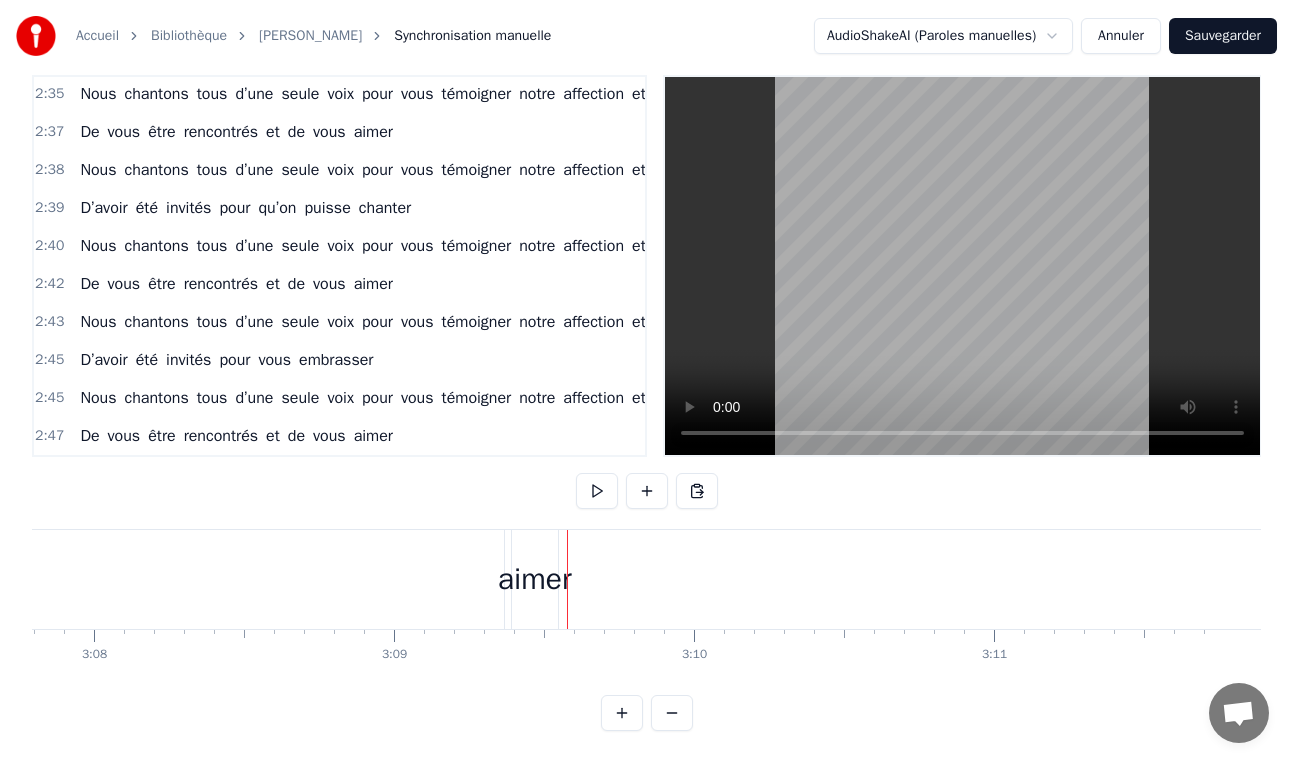 click on "vous" at bounding box center [-617, 579] 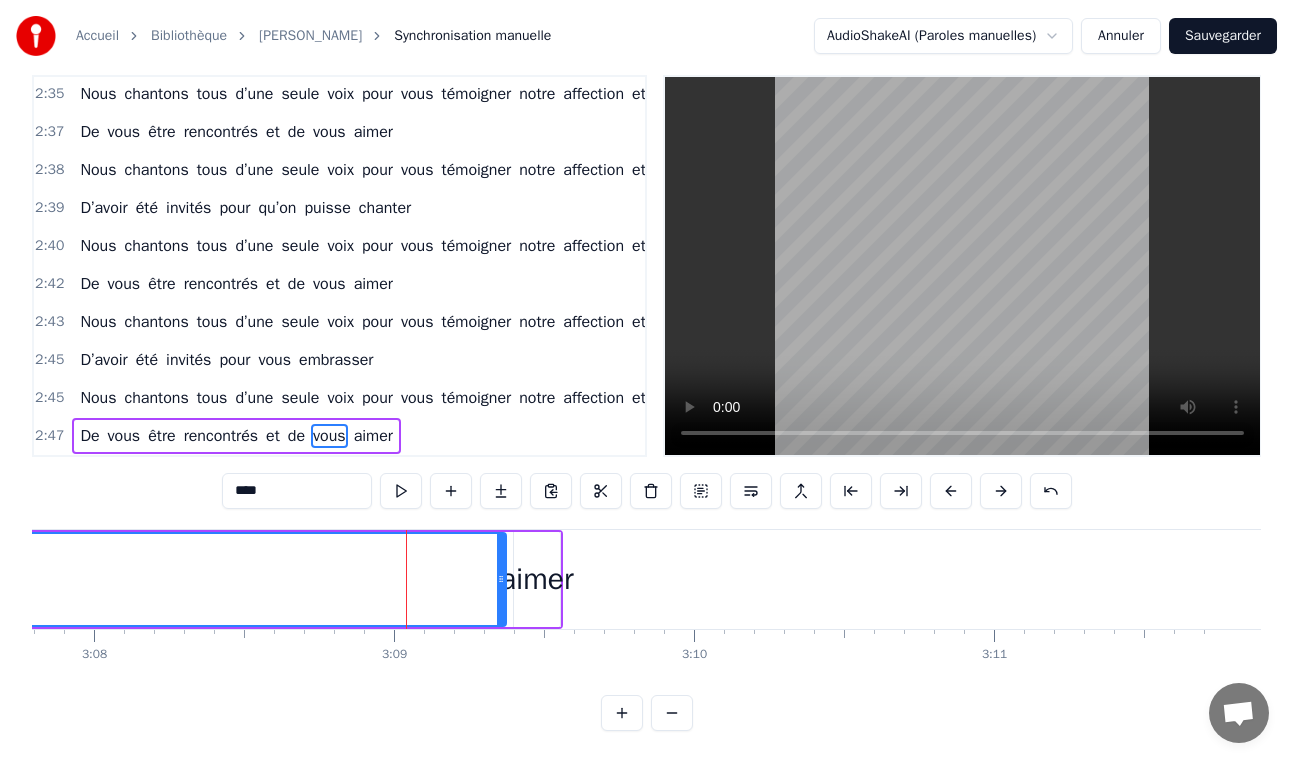 click on "aimer" at bounding box center (537, 579) 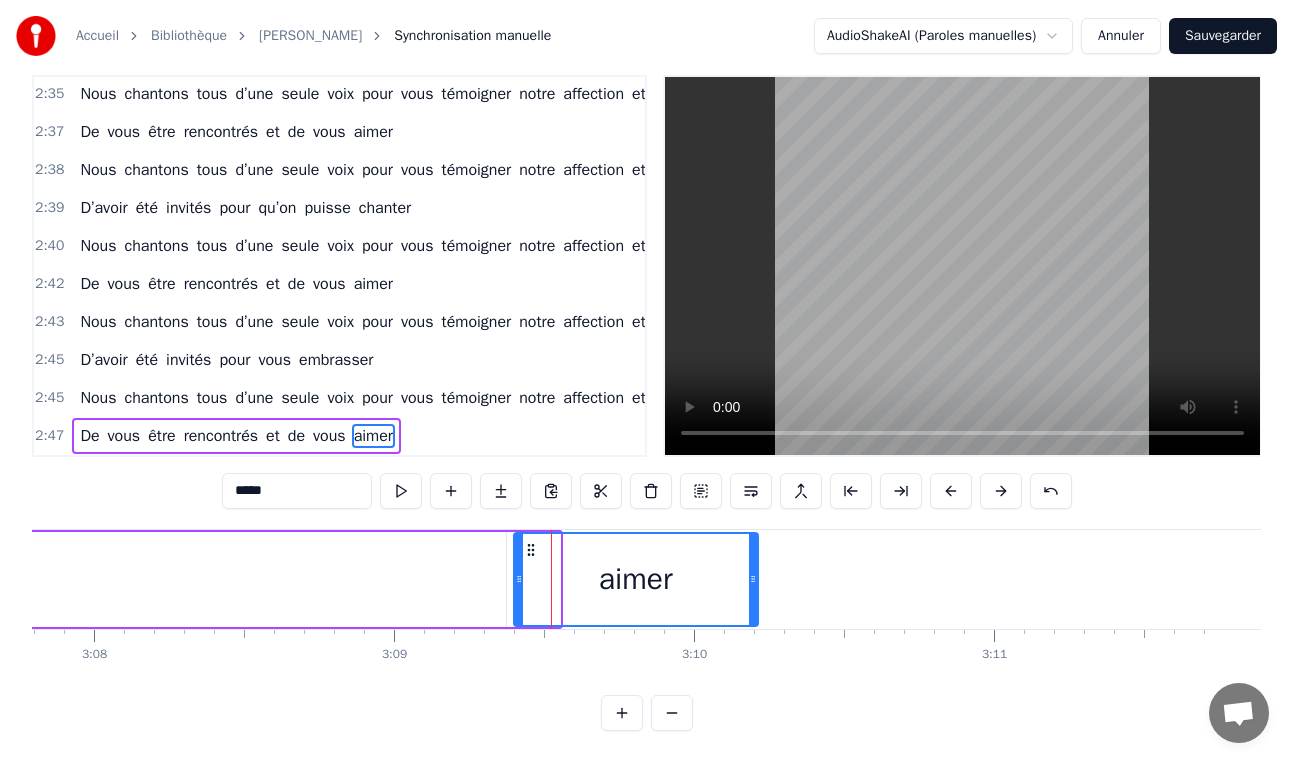 drag, startPoint x: 557, startPoint y: 567, endPoint x: 842, endPoint y: 580, distance: 285.29633 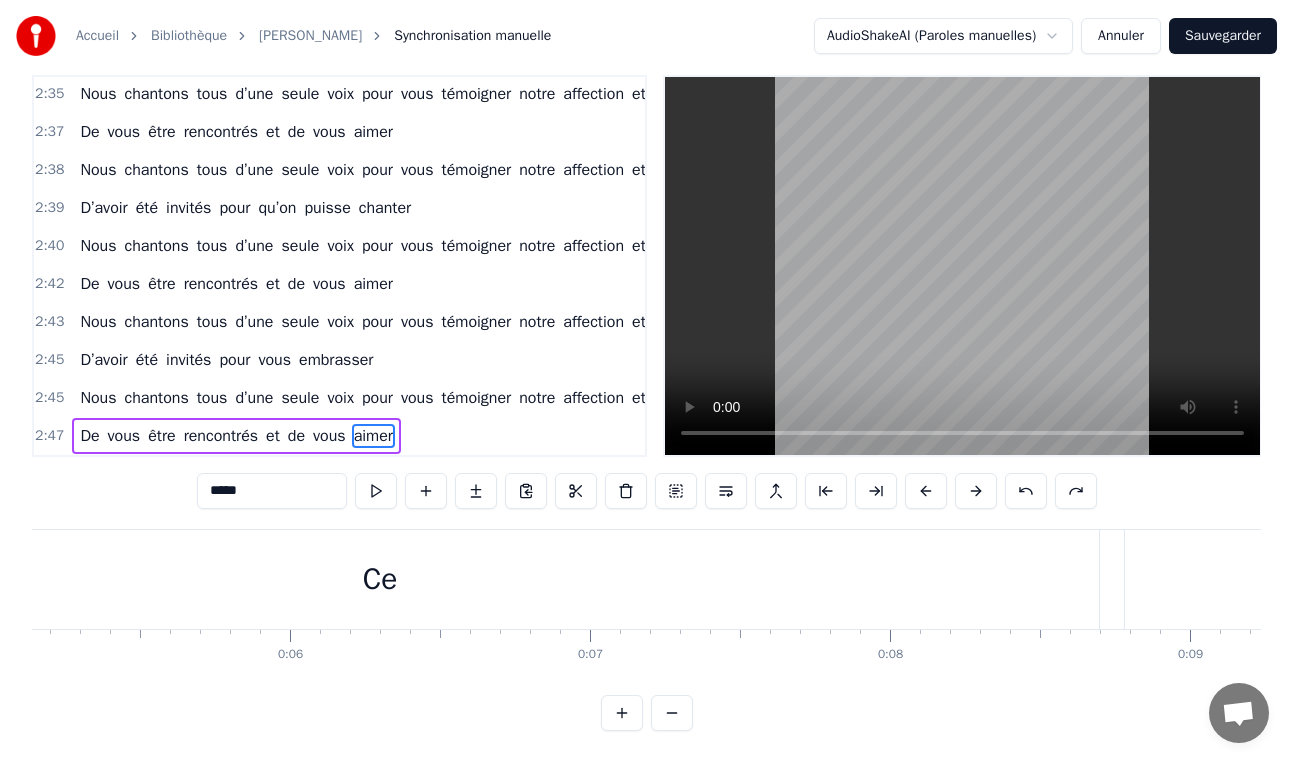 scroll, scrollTop: 0, scrollLeft: 0, axis: both 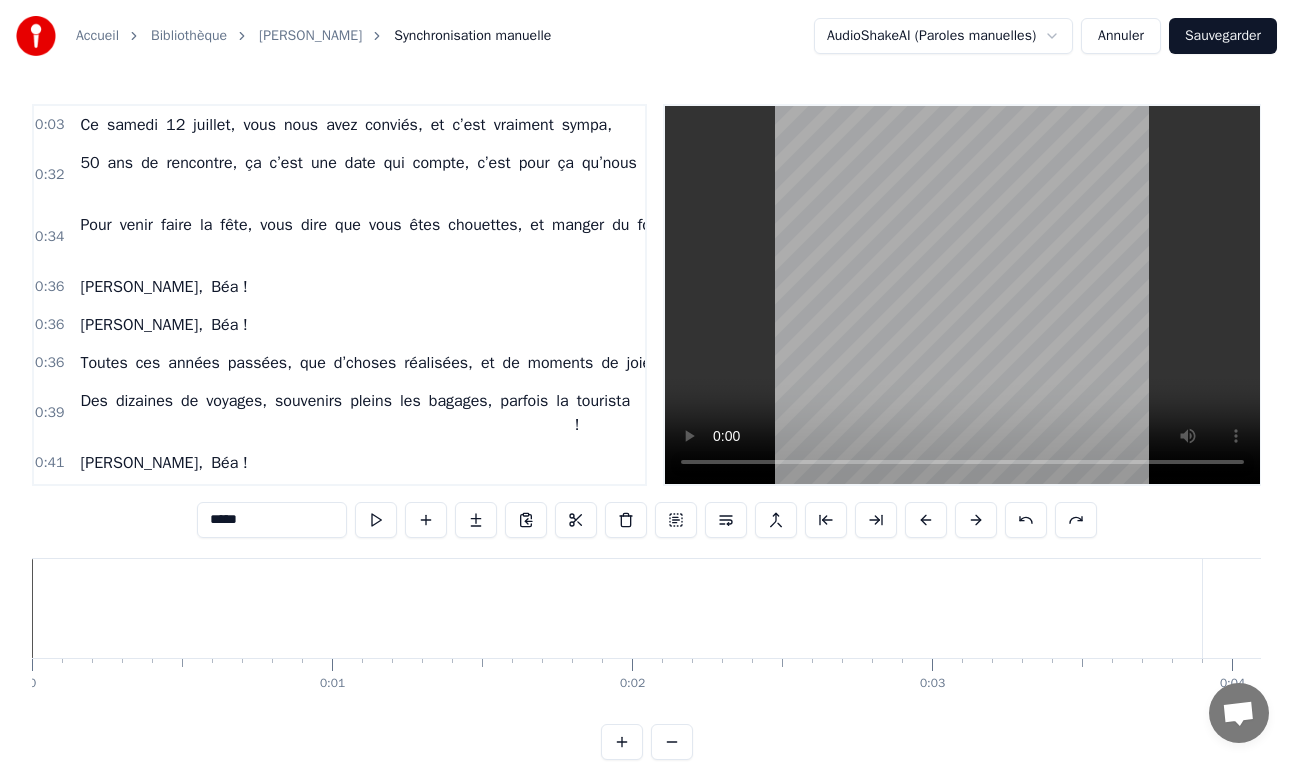 click on "Ce" at bounding box center [89, 125] 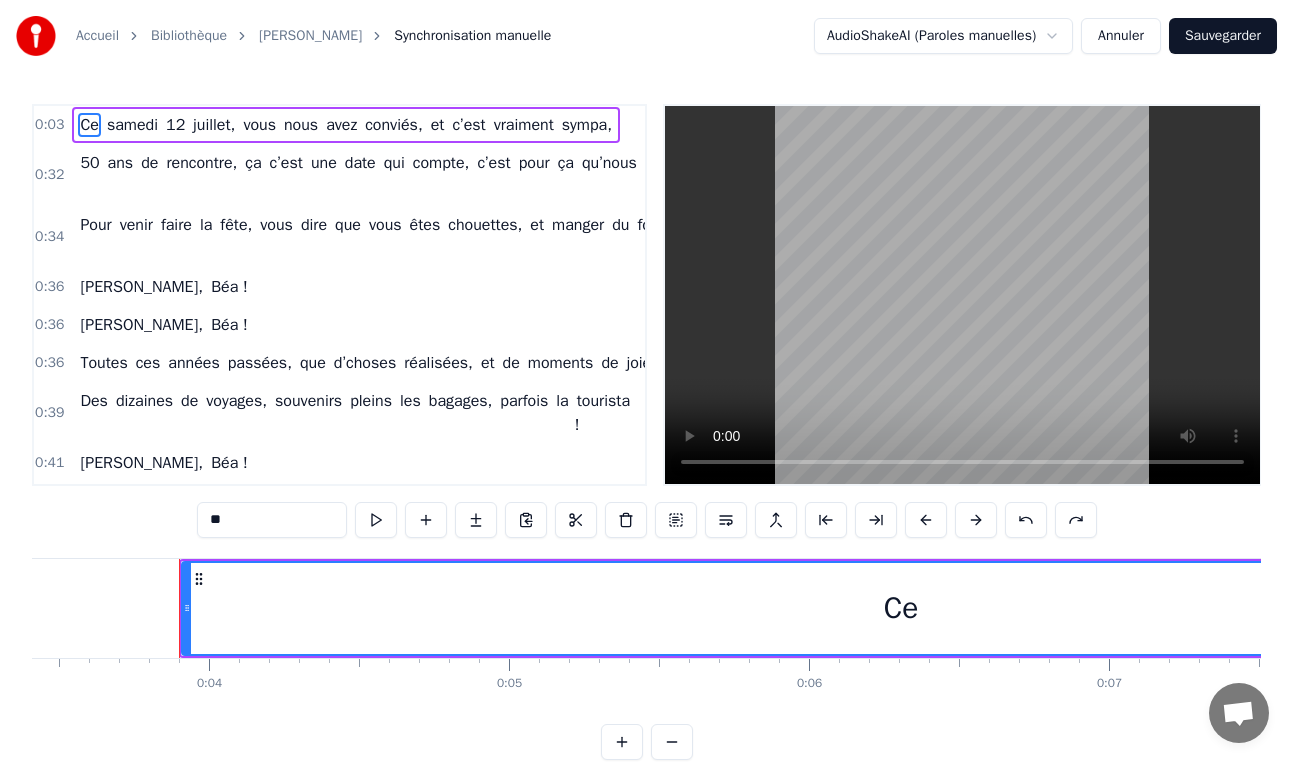 scroll, scrollTop: 0, scrollLeft: 1070, axis: horizontal 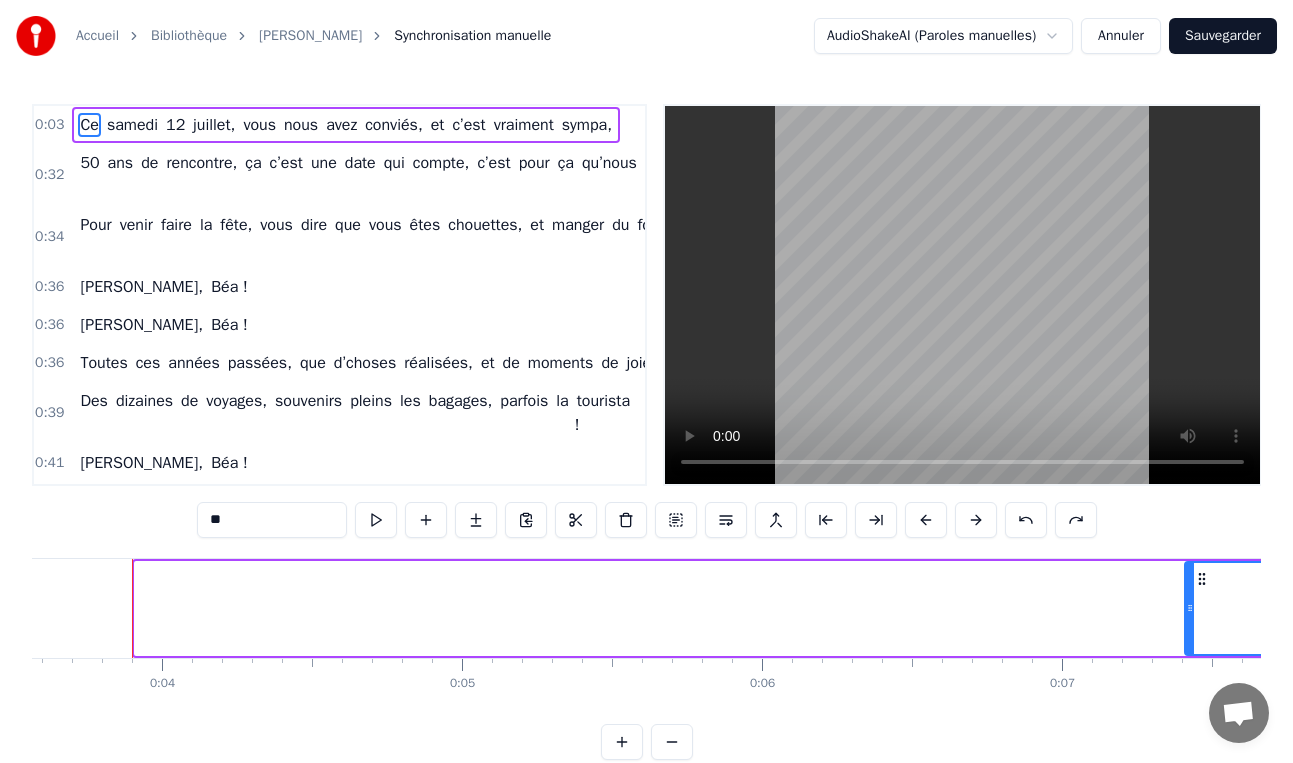 drag, startPoint x: 147, startPoint y: 611, endPoint x: 1189, endPoint y: 603, distance: 1042.0308 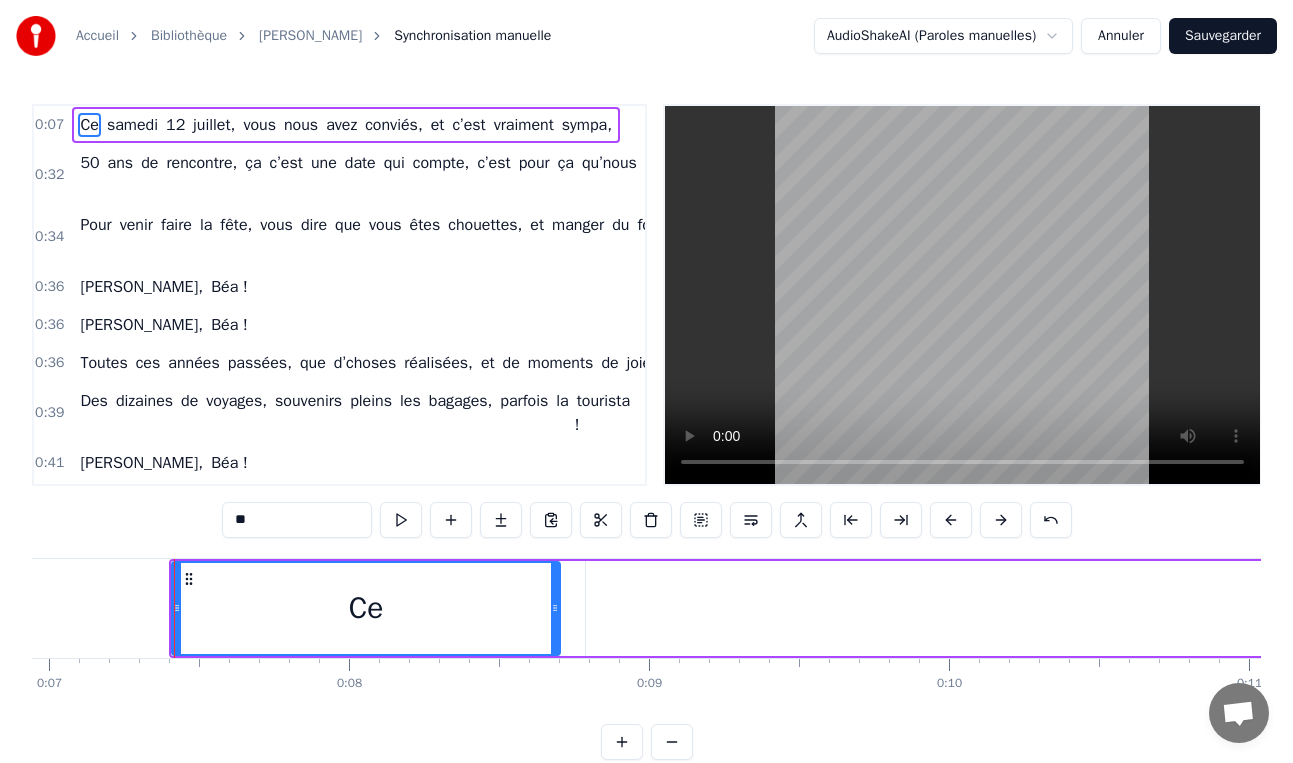 scroll, scrollTop: 0, scrollLeft: 2125, axis: horizontal 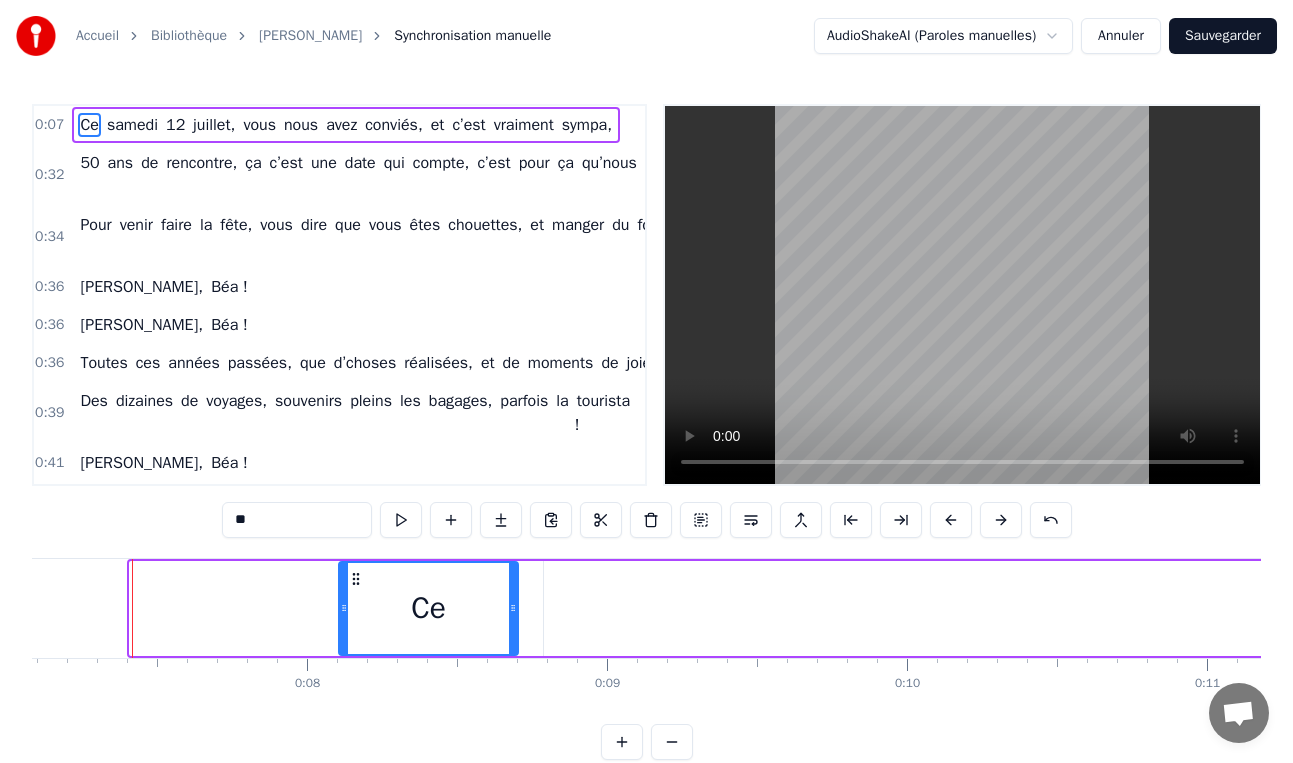 drag, startPoint x: 136, startPoint y: 600, endPoint x: 345, endPoint y: 591, distance: 209.1937 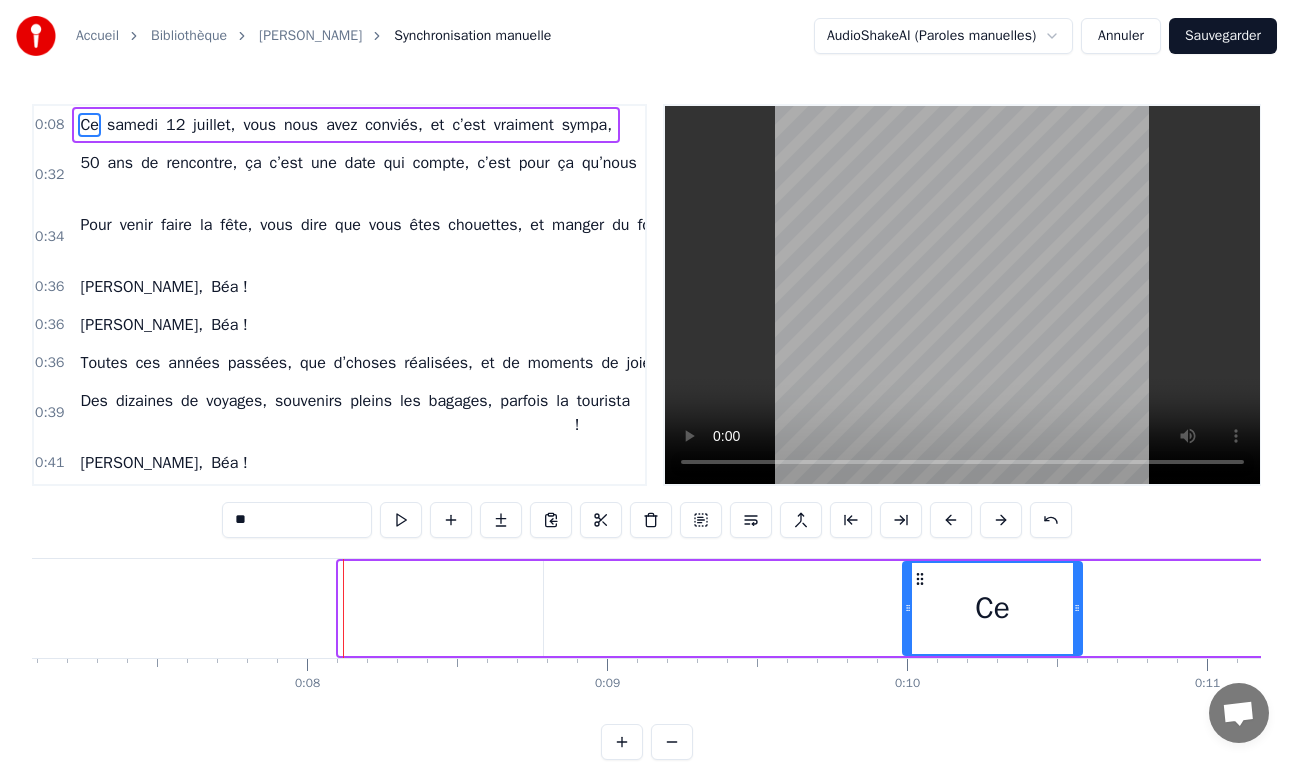 drag, startPoint x: 355, startPoint y: 574, endPoint x: 922, endPoint y: 608, distance: 568.0185 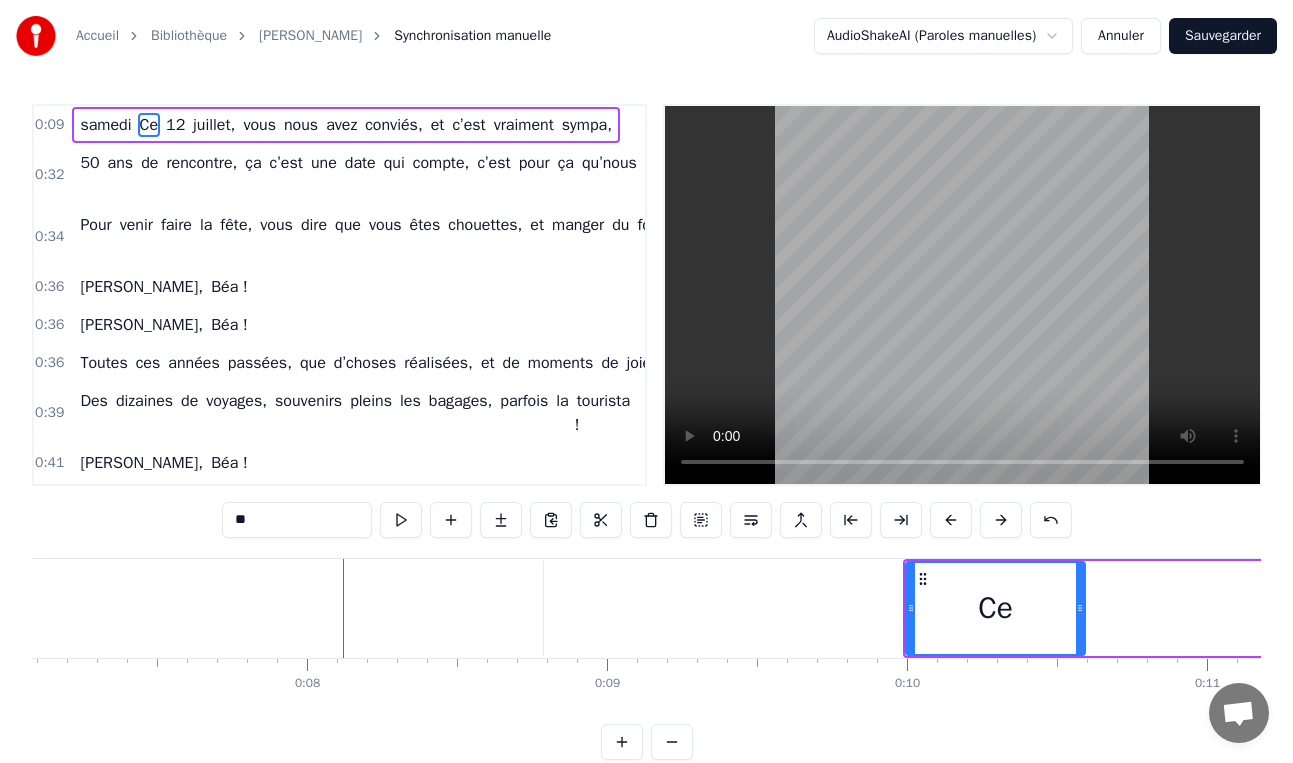 click 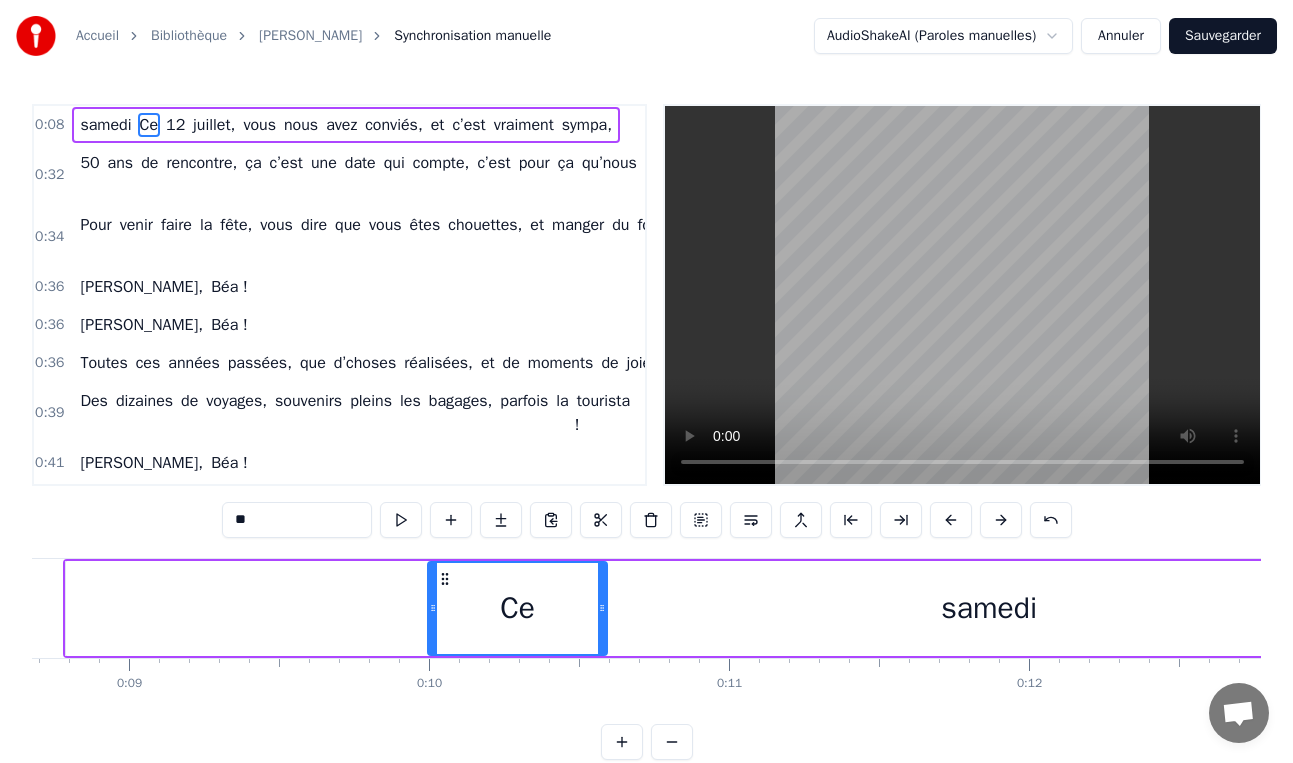 scroll, scrollTop: 0, scrollLeft: 2892, axis: horizontal 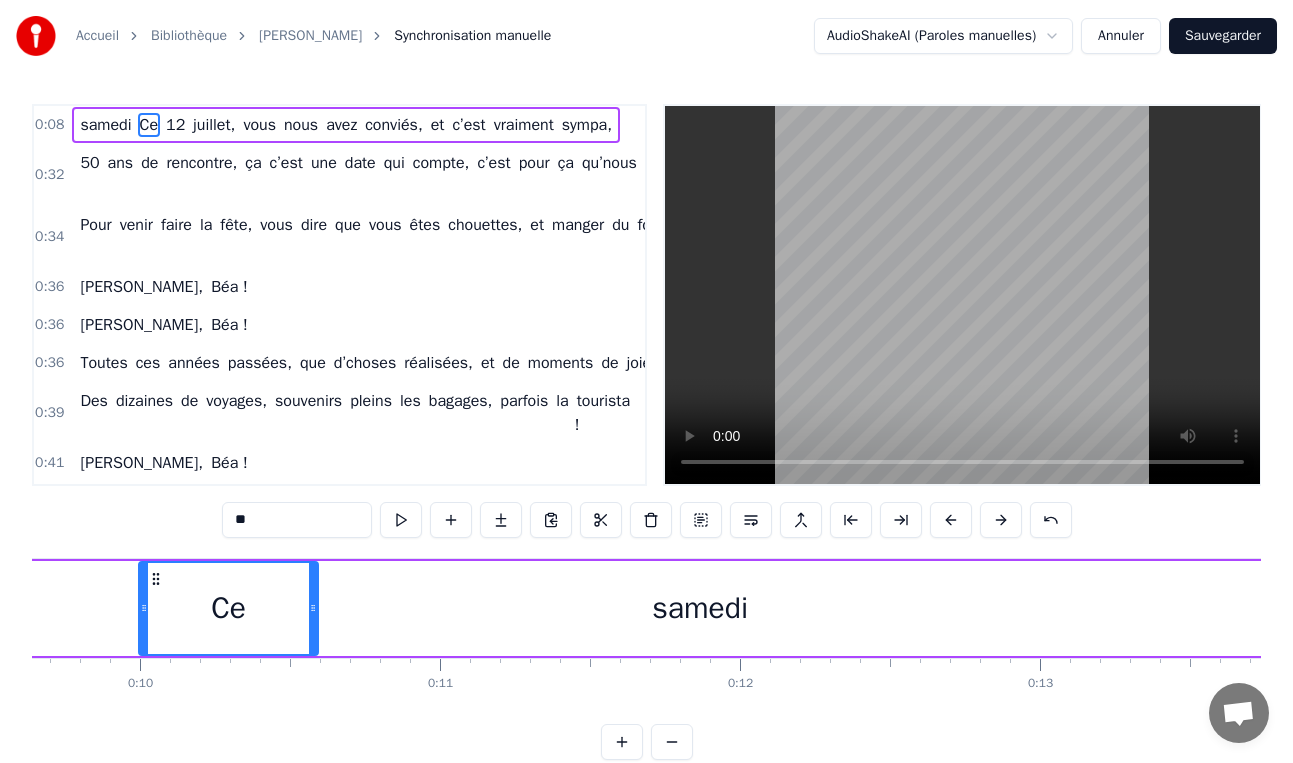 click on "samedi" at bounding box center (700, 608) 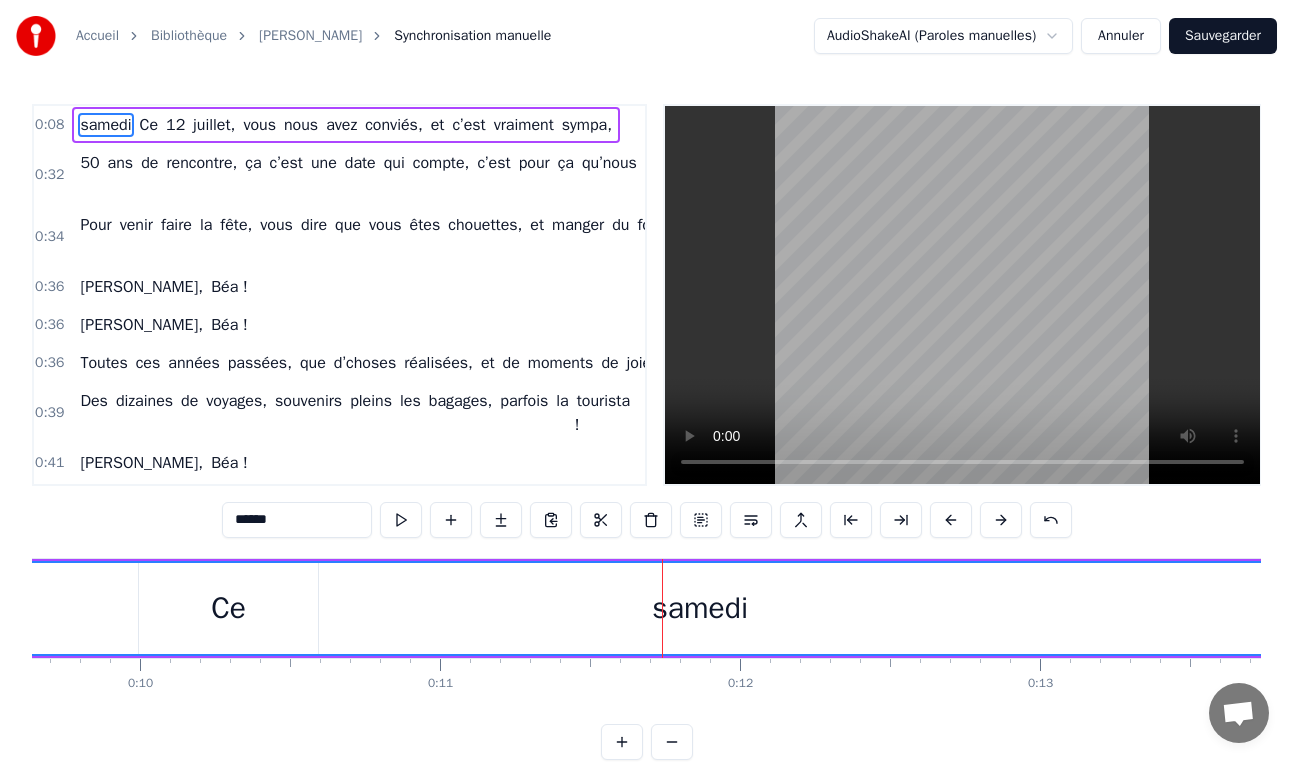 click on "samedi" at bounding box center [700, 608] 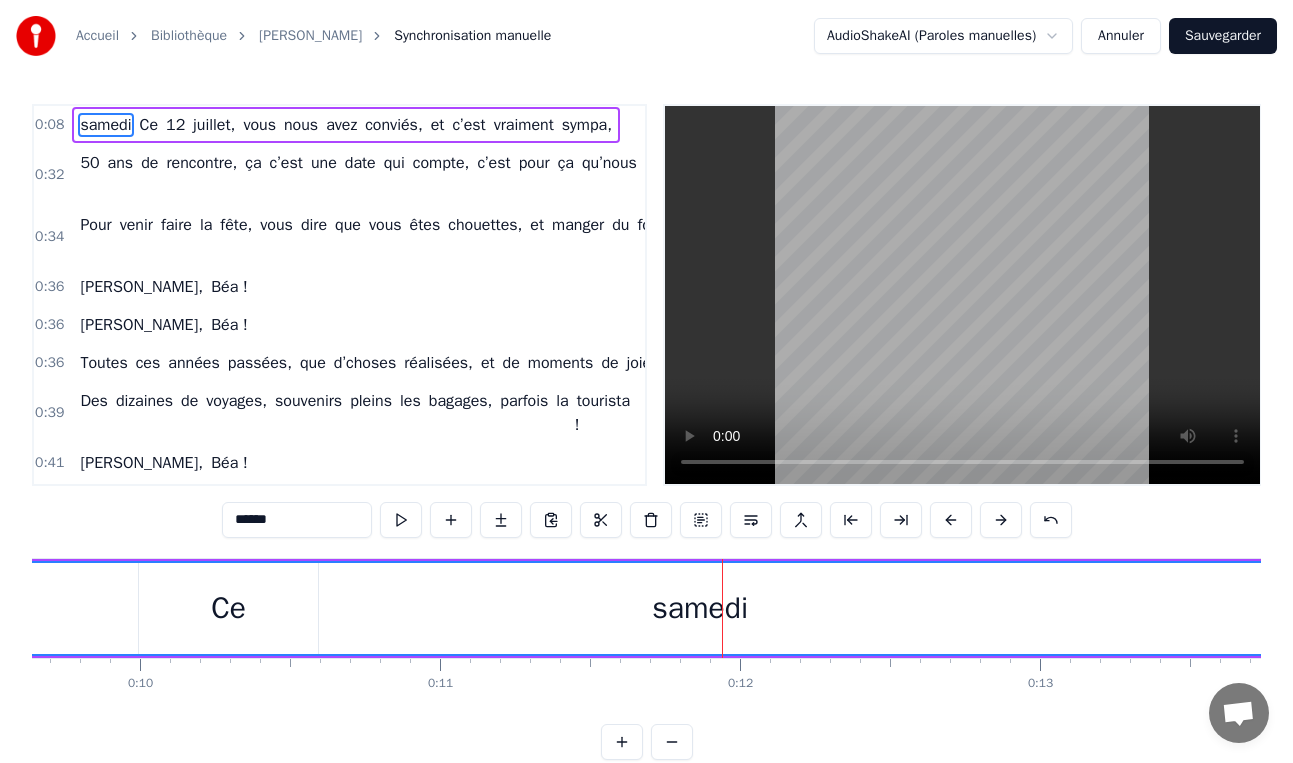 click on "samedi" at bounding box center [700, 608] 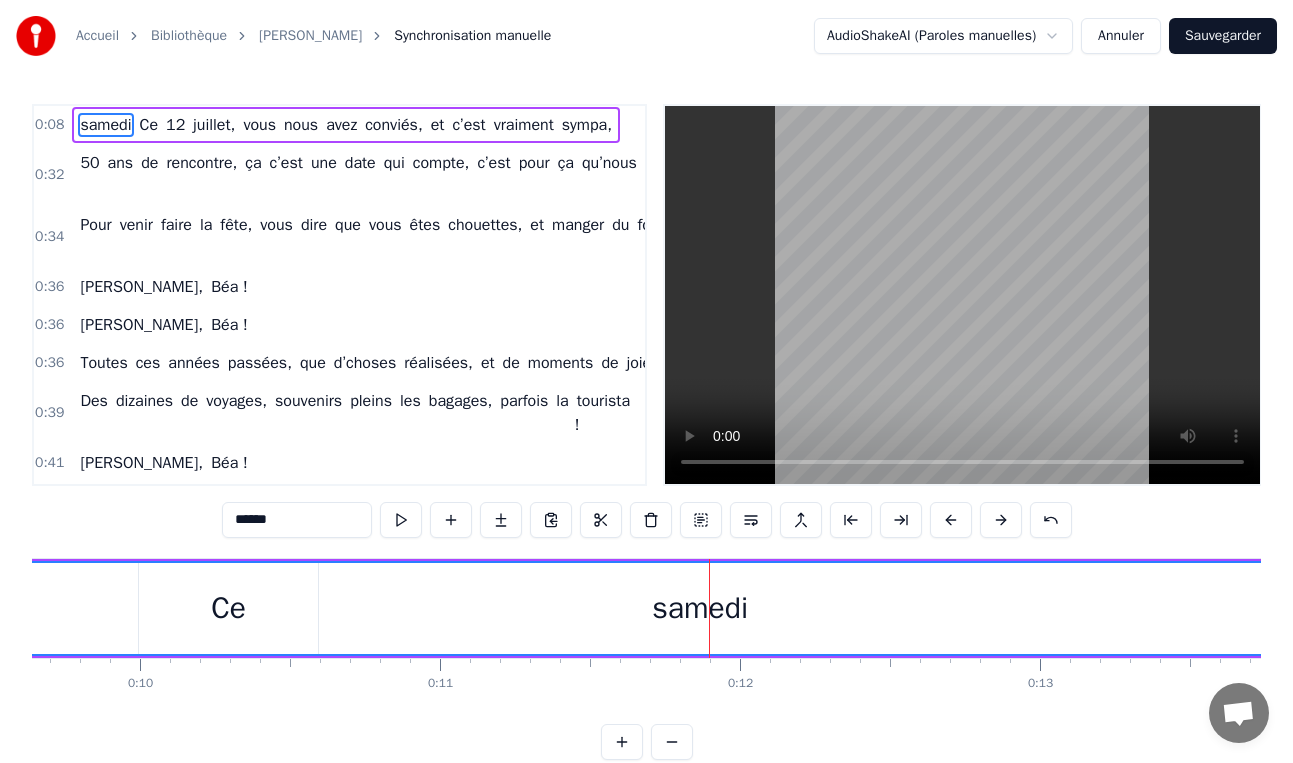click on "samedi" at bounding box center [700, 608] 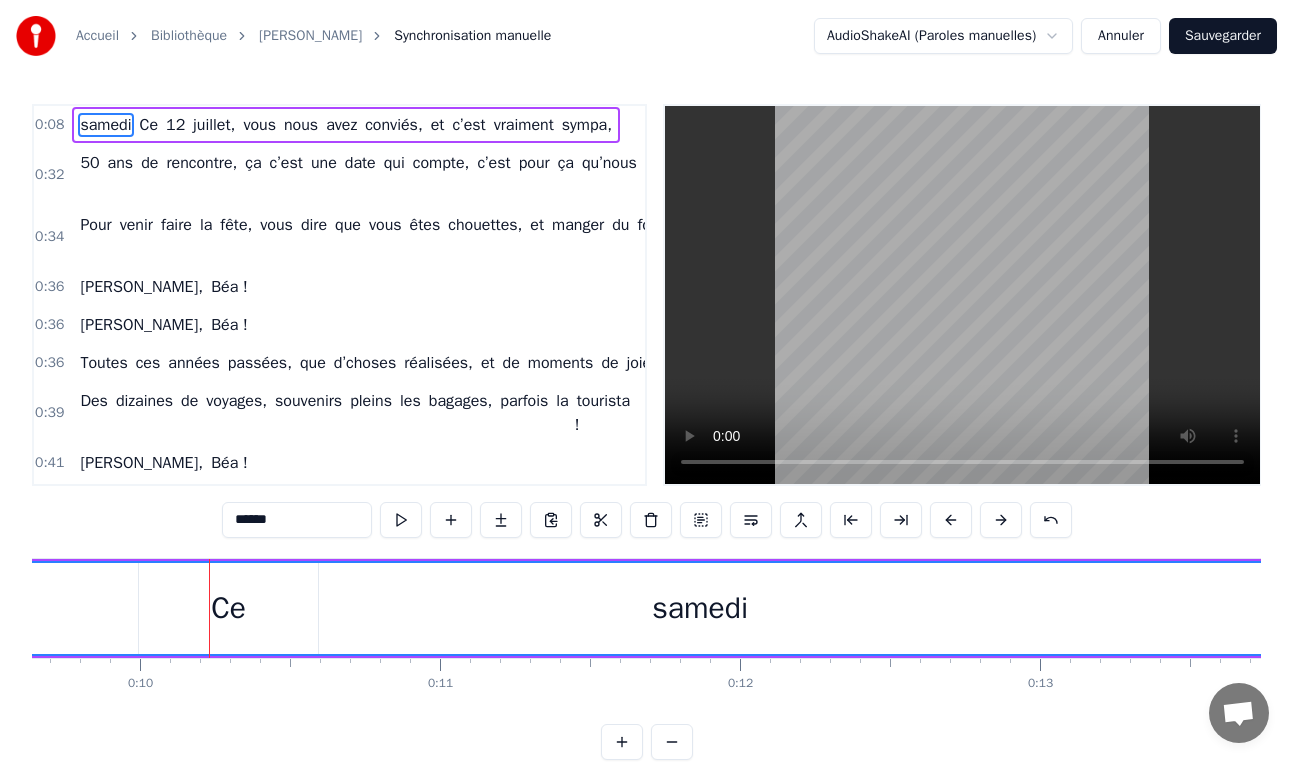 click on "samedi" at bounding box center (700, 608) 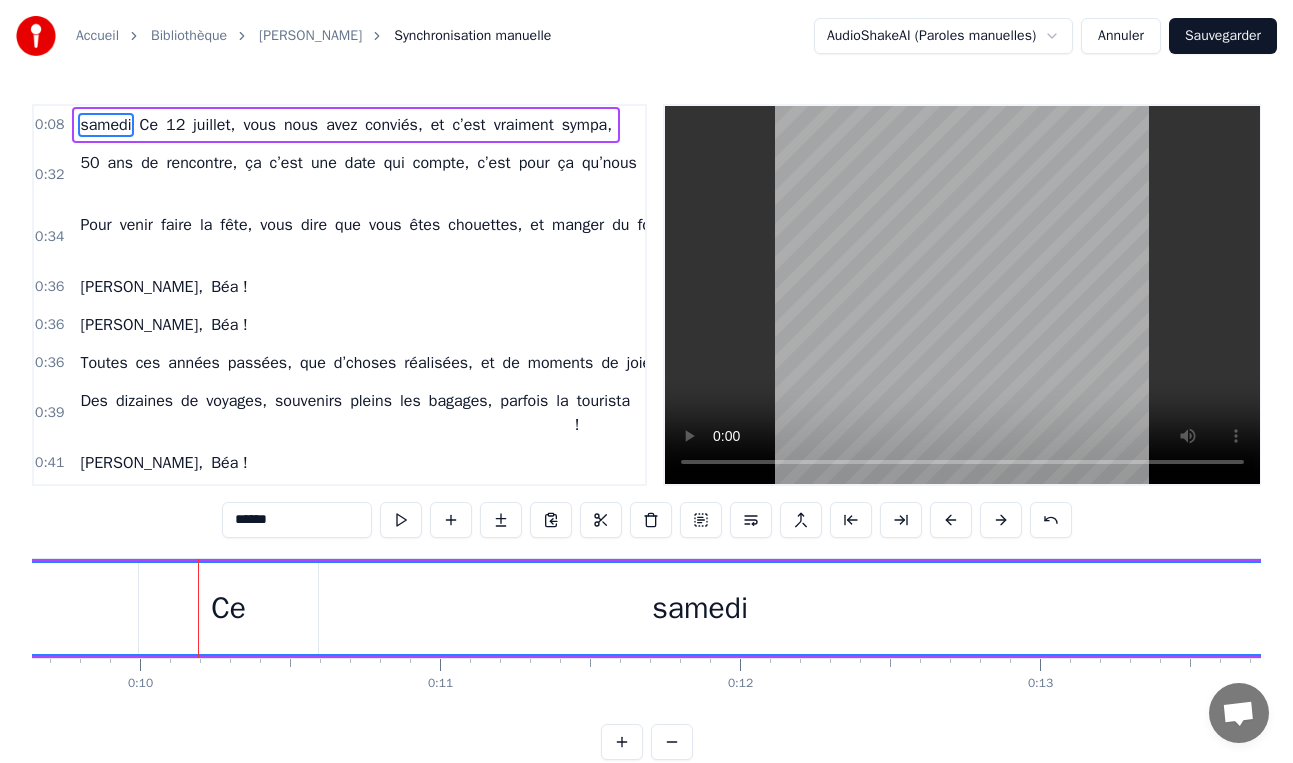 click on "samedi" at bounding box center [700, 608] 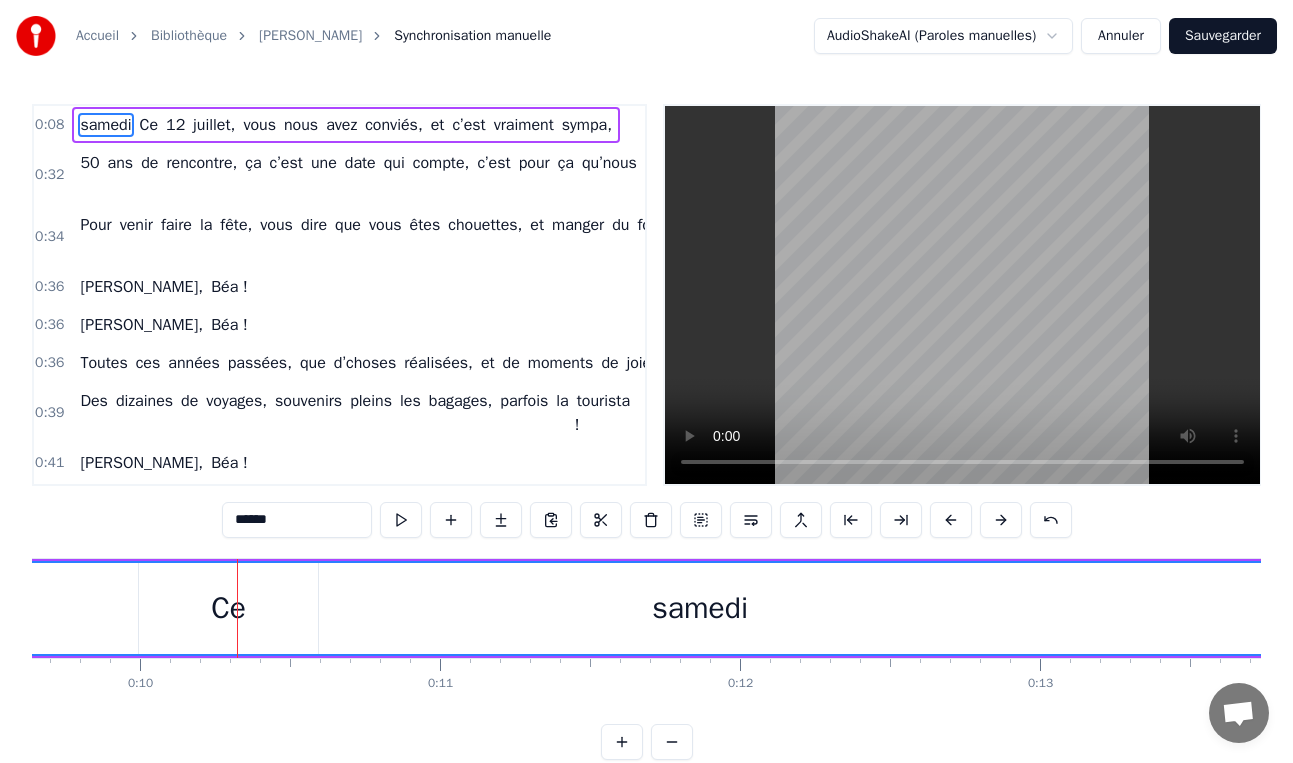 drag, startPoint x: 235, startPoint y: 614, endPoint x: 221, endPoint y: 620, distance: 15.231546 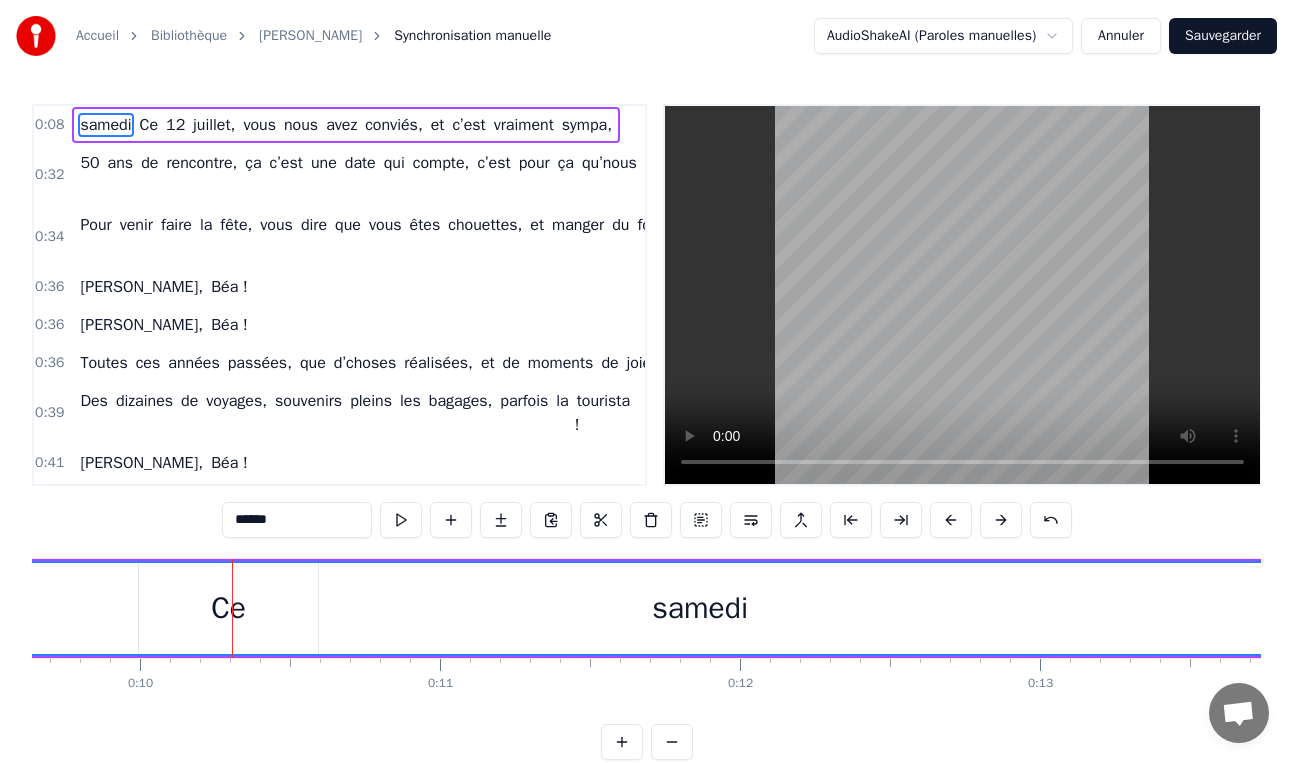 click on "samedi" at bounding box center [700, 608] 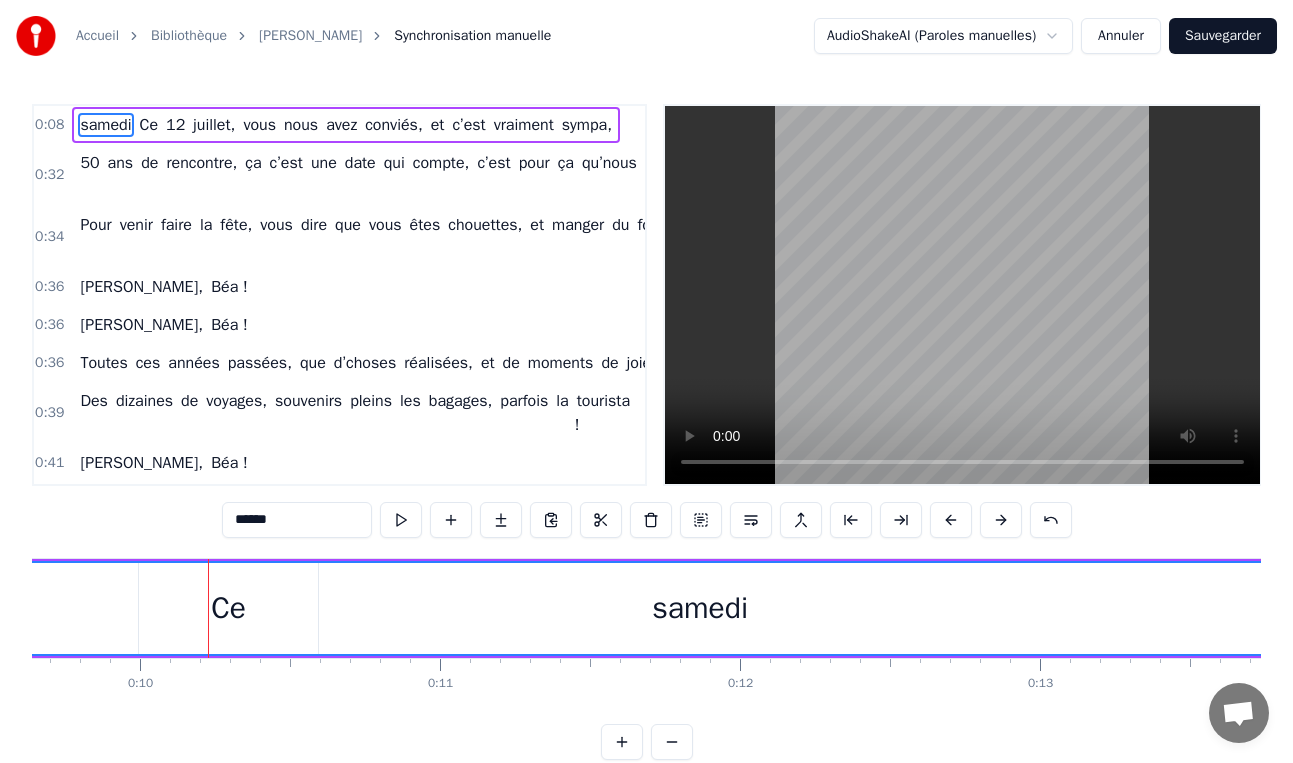 click on "samedi" at bounding box center [700, 608] 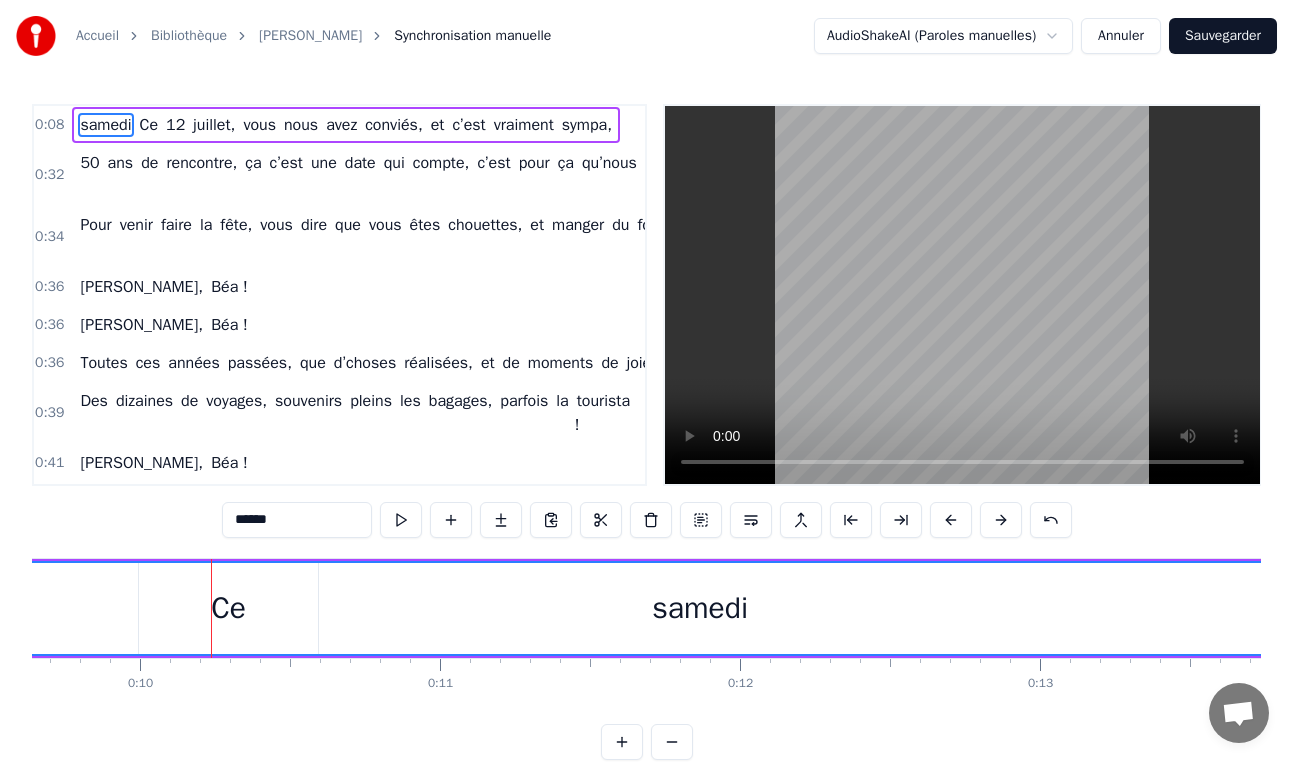 click on "samedi" at bounding box center (700, 608) 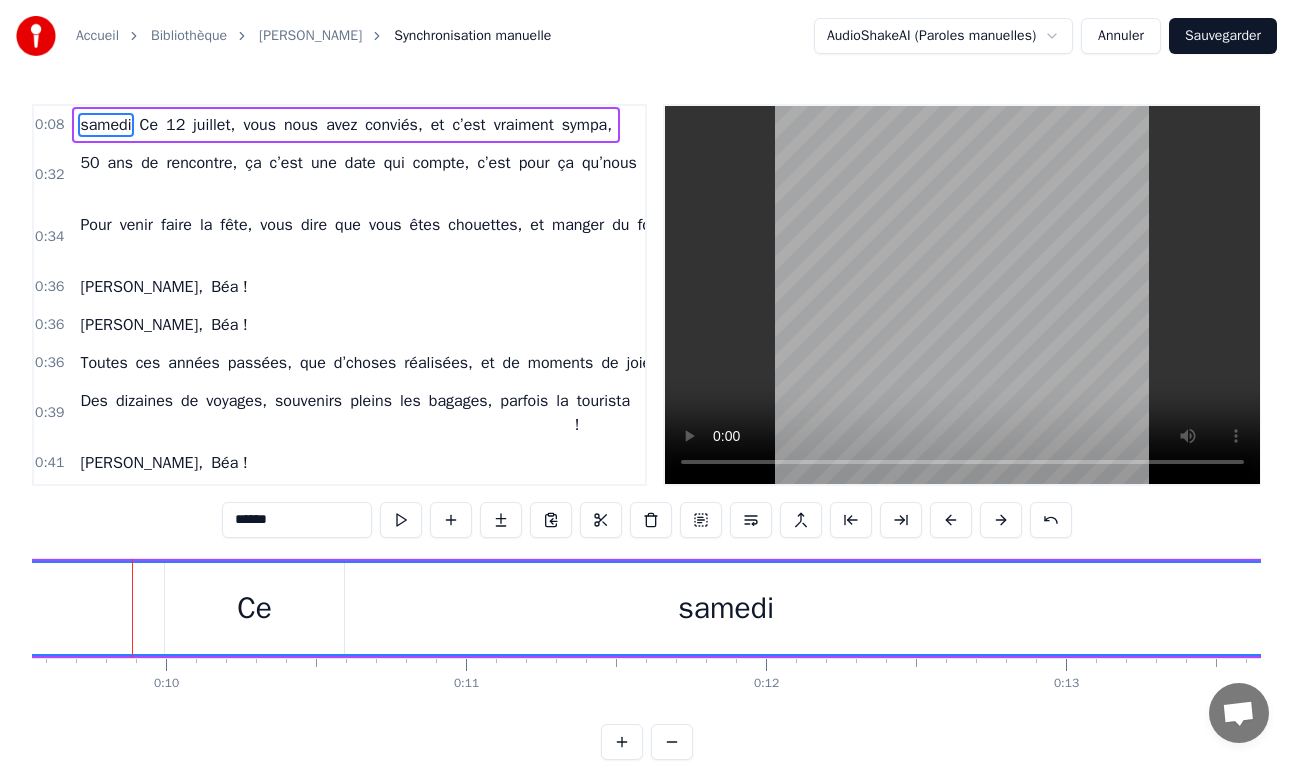 click on "samedi" at bounding box center [726, 608] 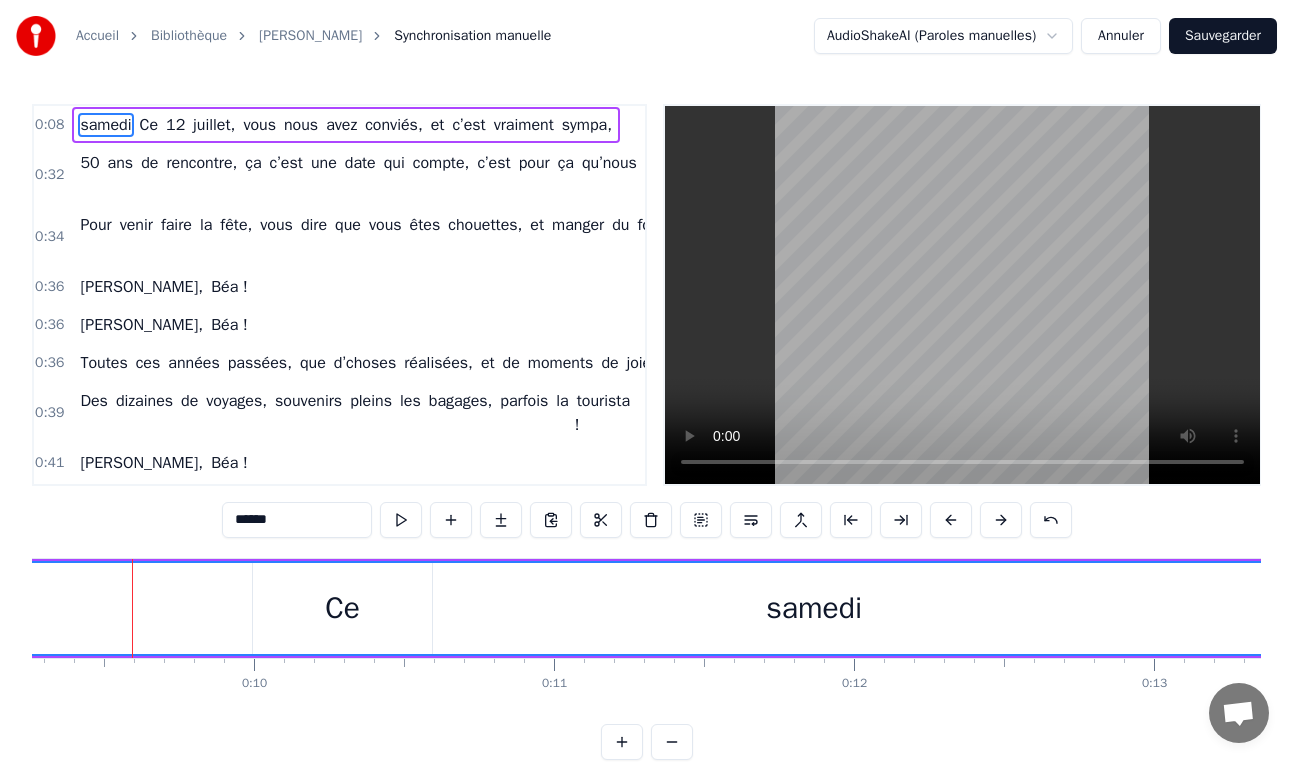 click on "samedi" at bounding box center (814, 608) 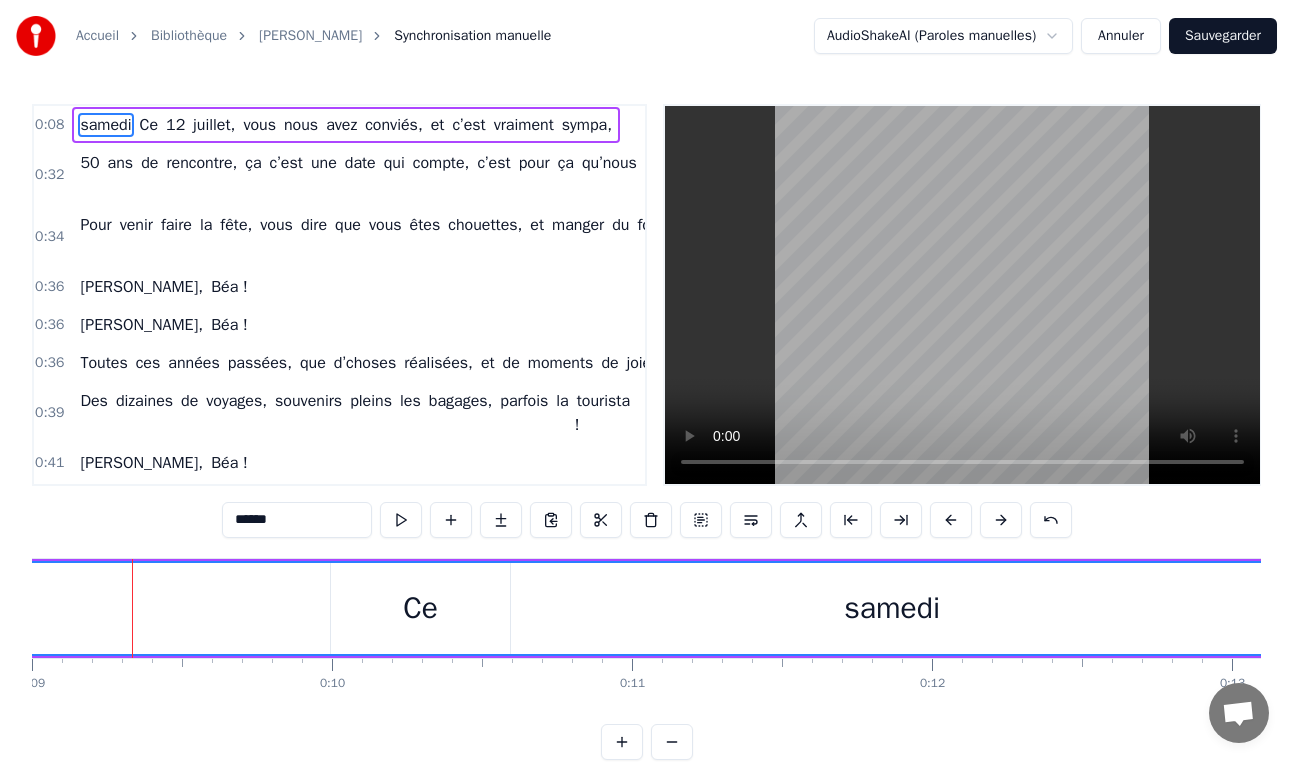 click on "samedi" at bounding box center [892, 608] 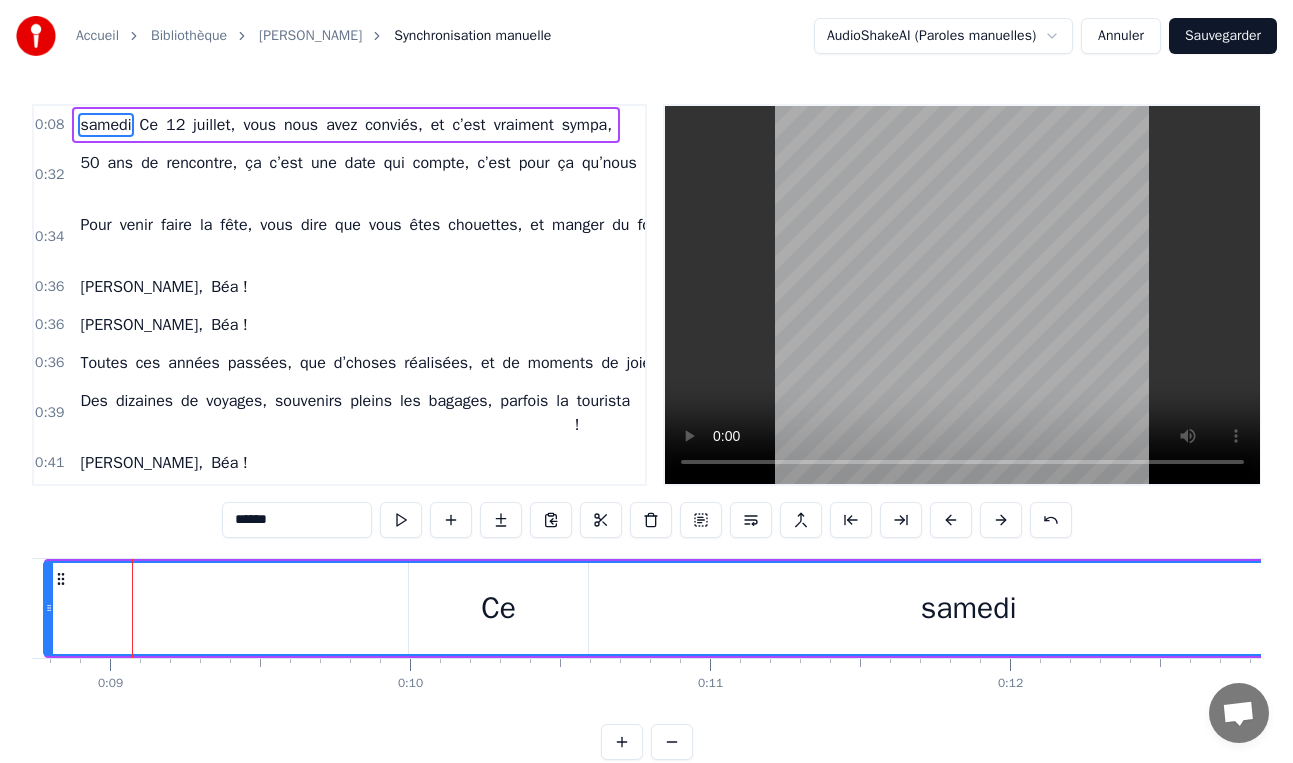 click at bounding box center (49, 608) 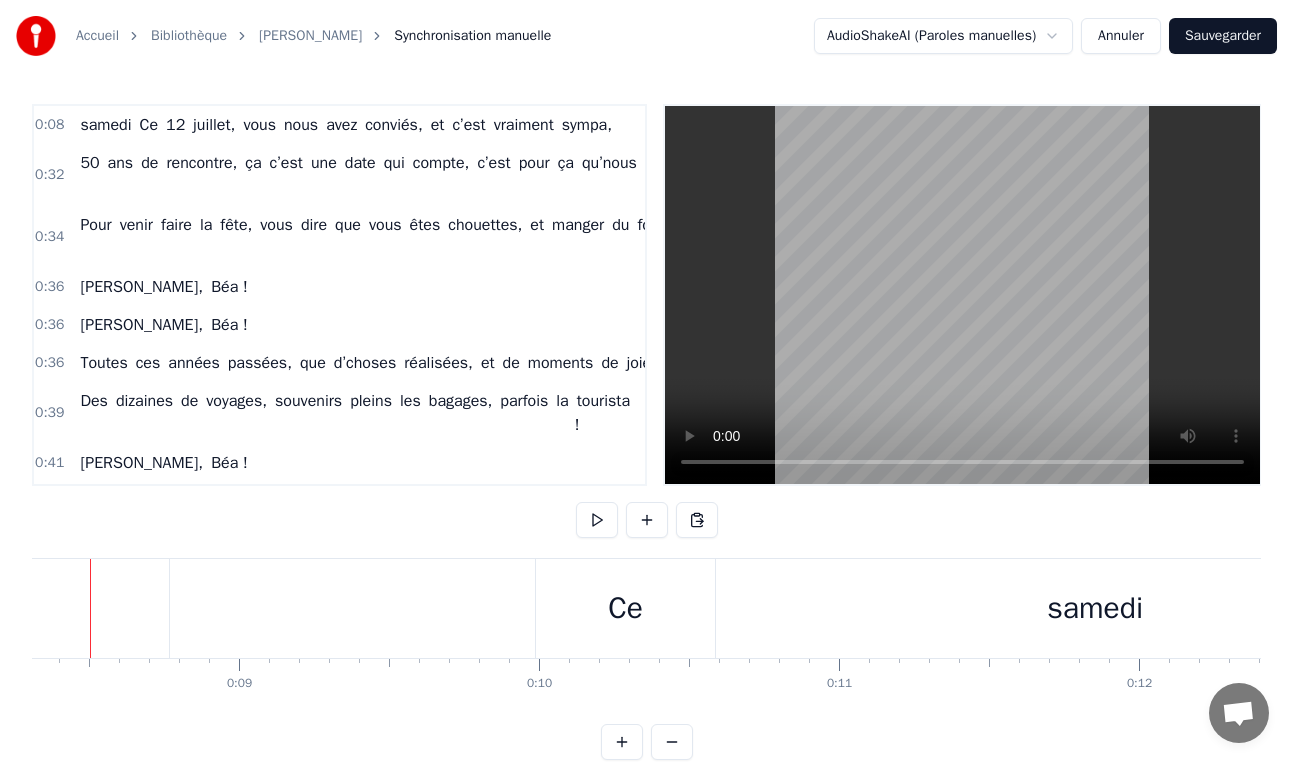 scroll, scrollTop: 0, scrollLeft: 2451, axis: horizontal 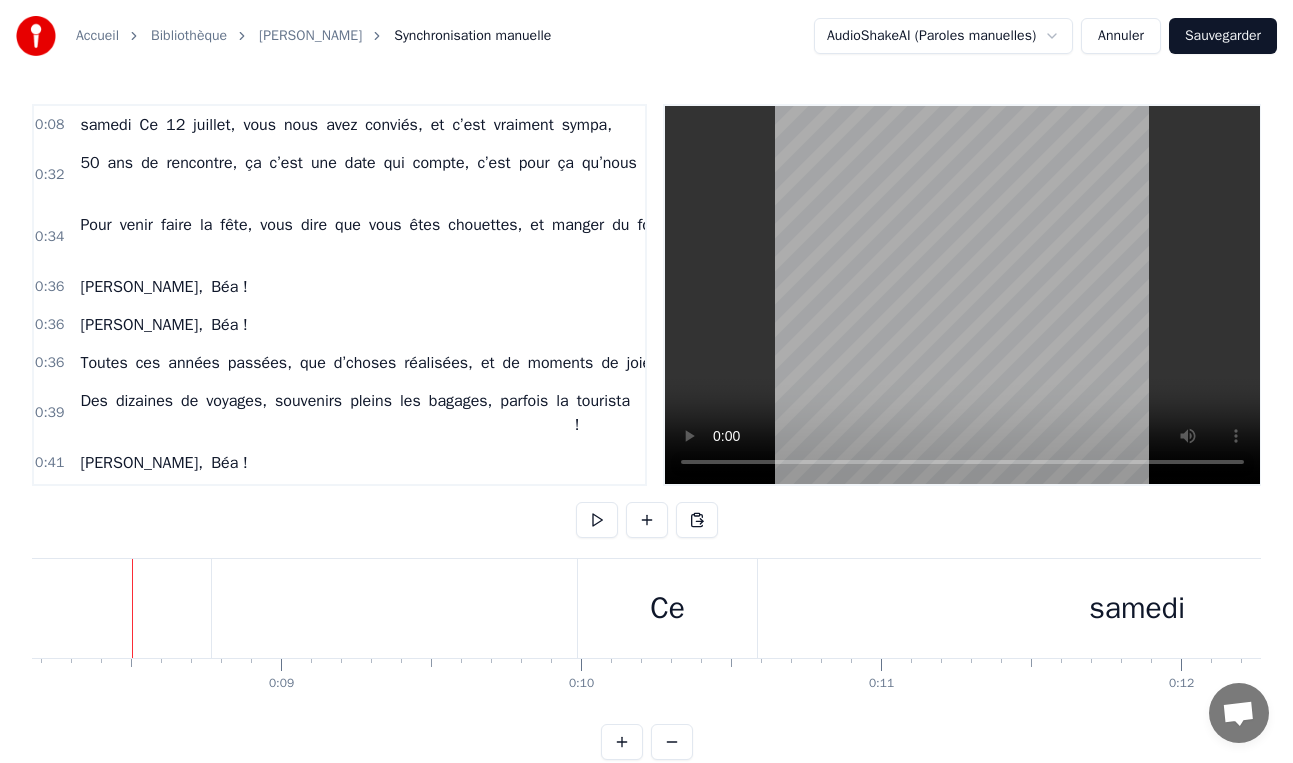 click on "samedi" at bounding box center [1137, 608] 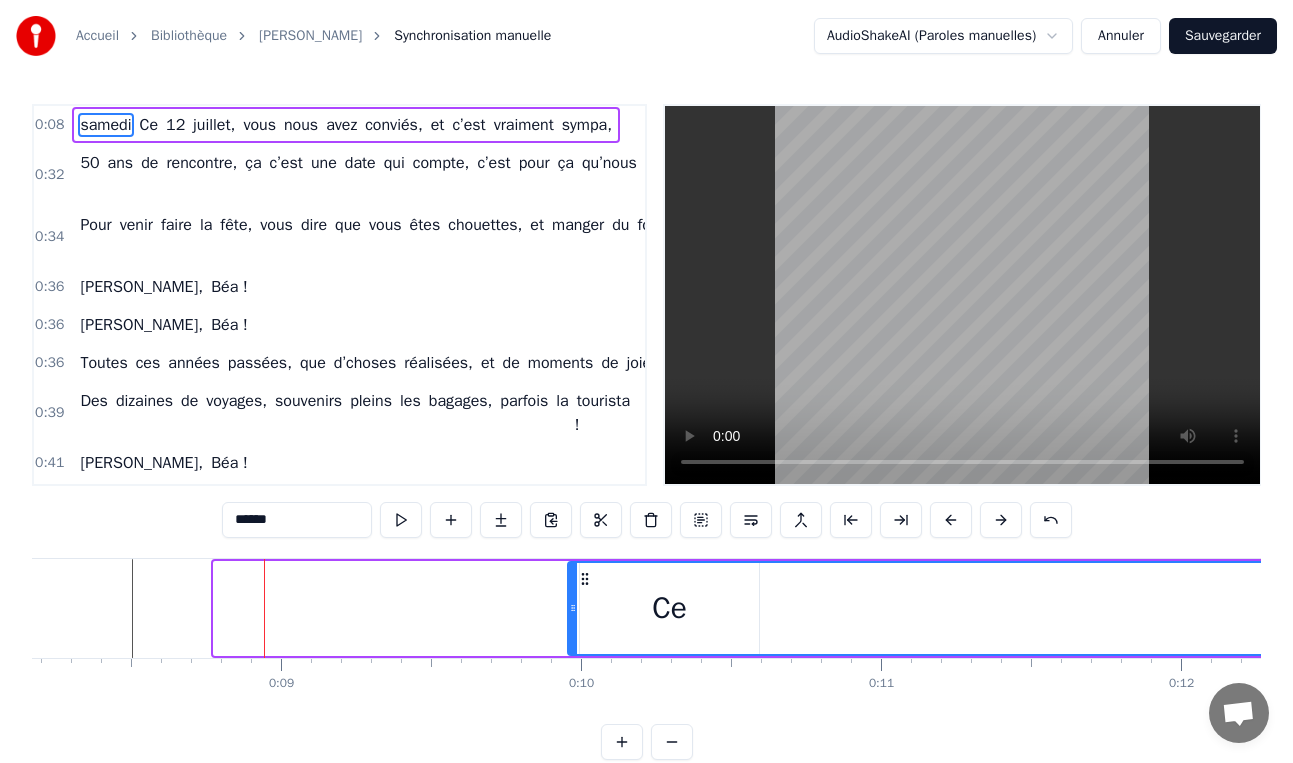drag, startPoint x: 218, startPoint y: 602, endPoint x: 572, endPoint y: 615, distance: 354.23862 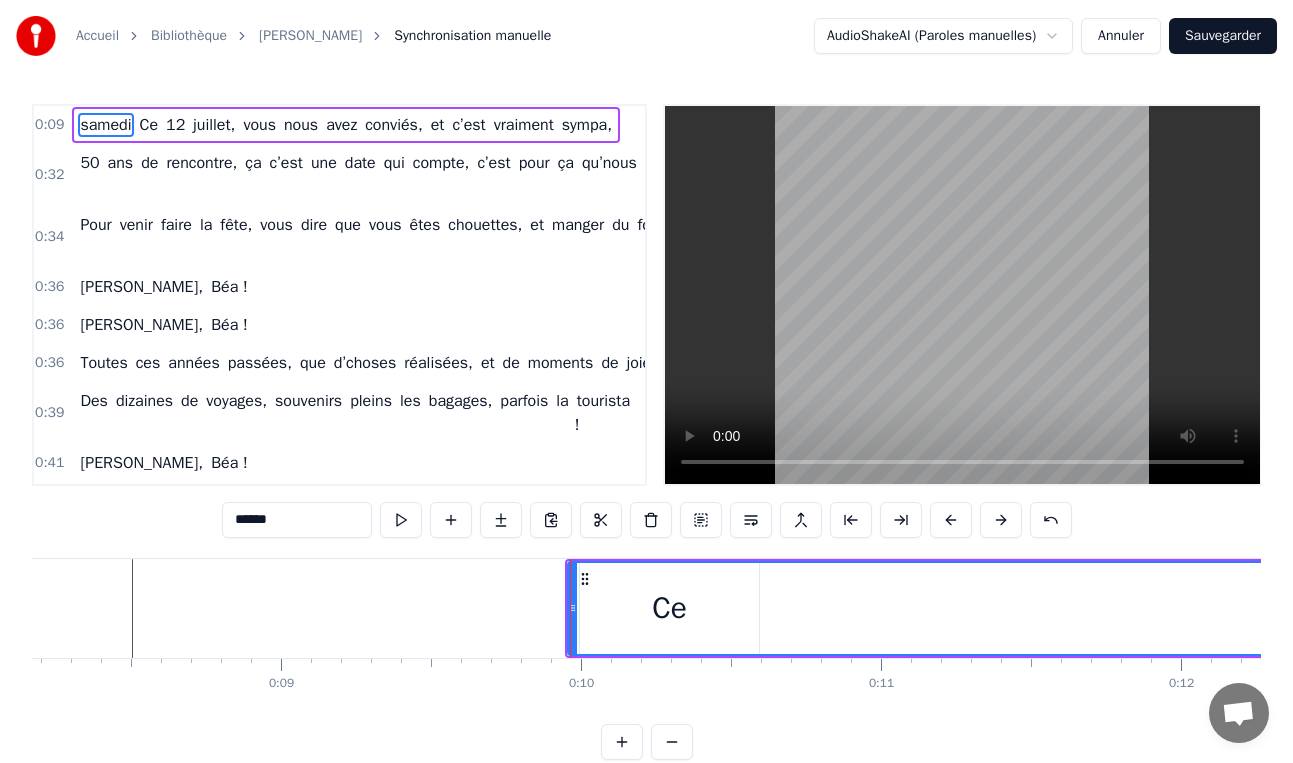 click on "samedi" at bounding box center [1316, 608] 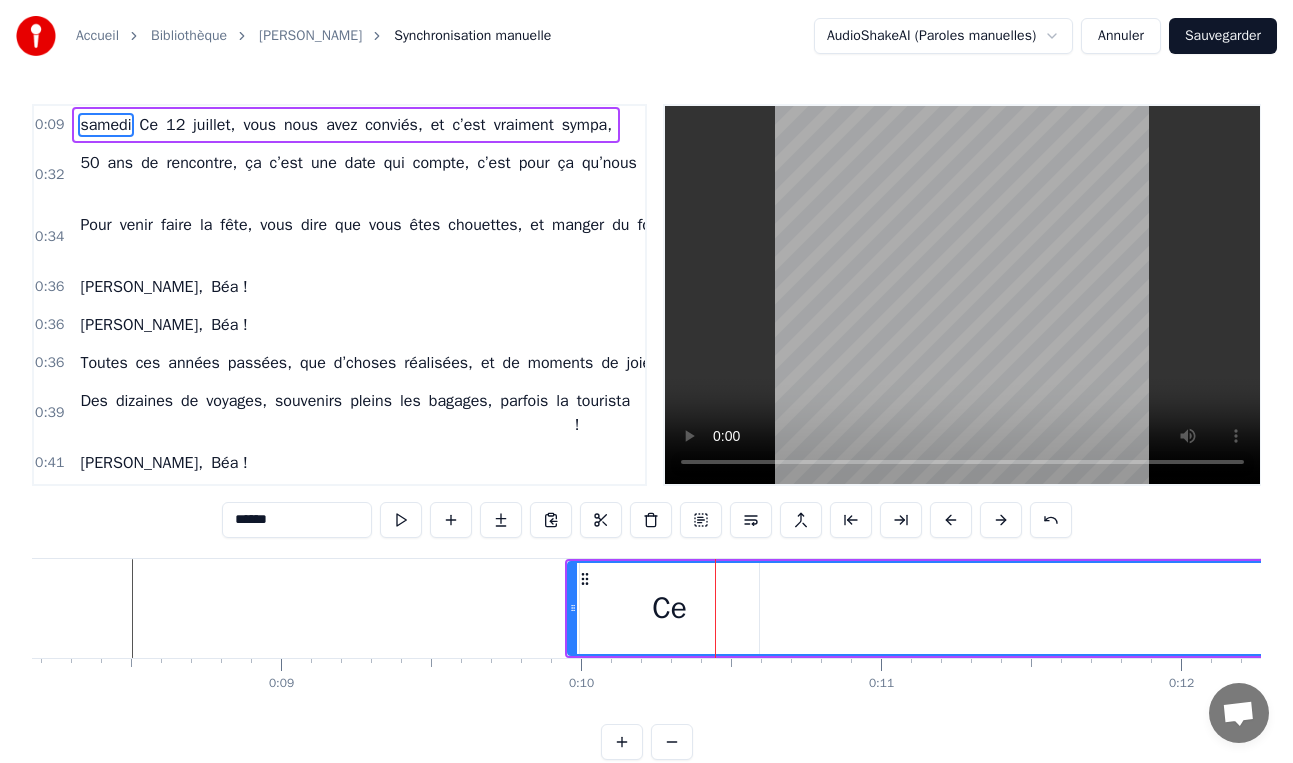 click on "samedi" at bounding box center (1316, 608) 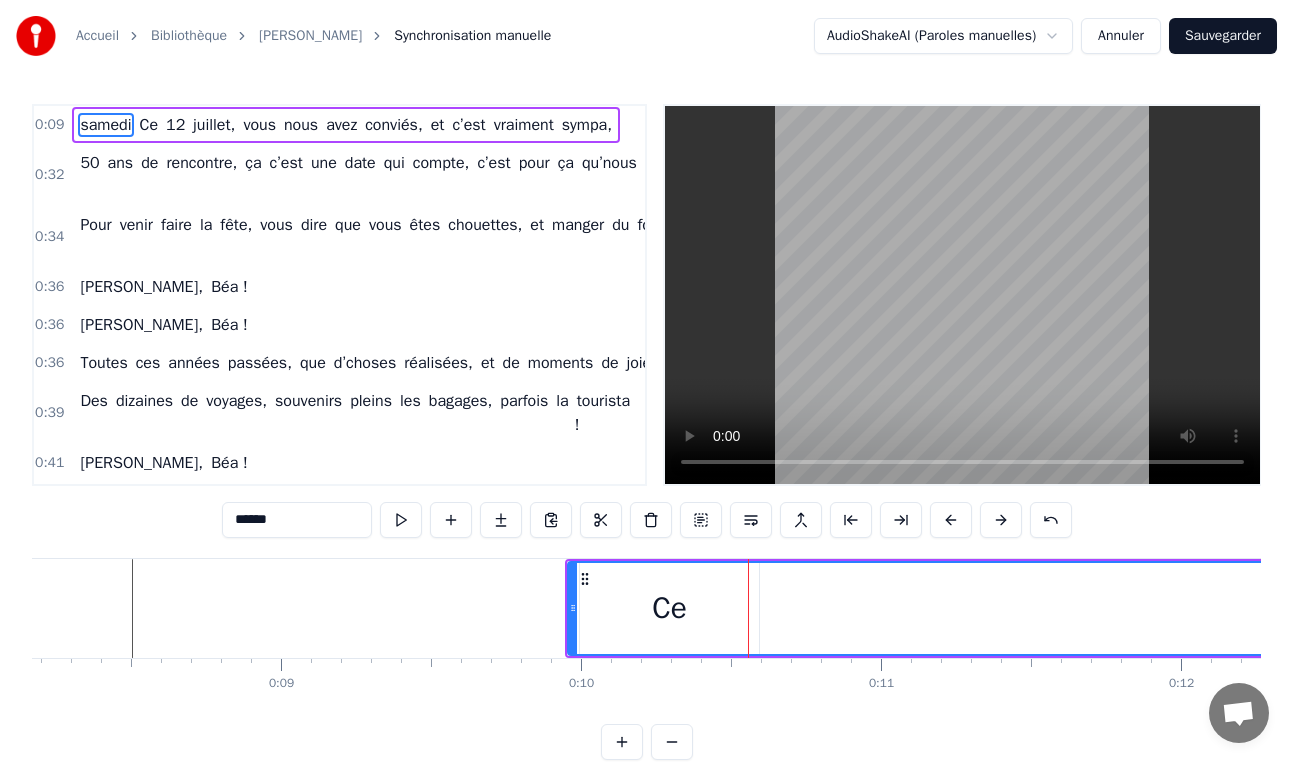 click 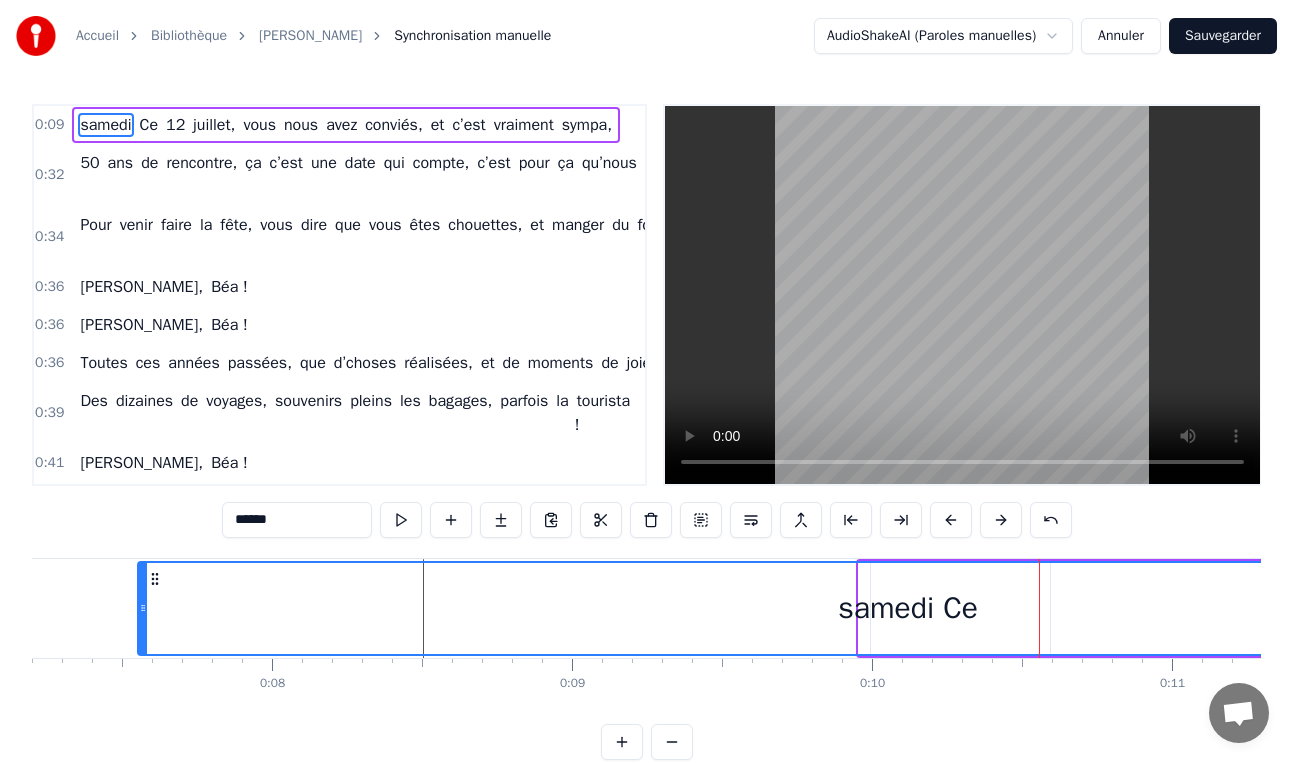 scroll, scrollTop: 0, scrollLeft: 2041, axis: horizontal 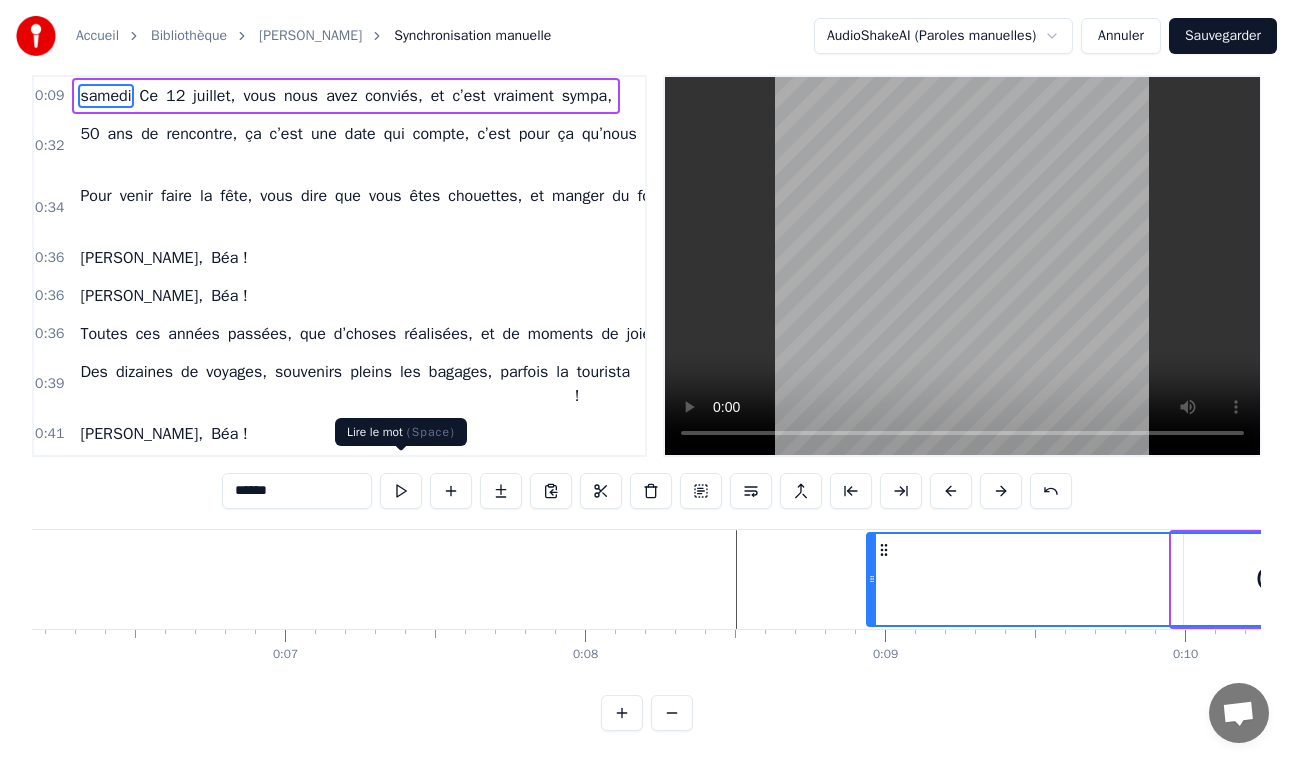 drag, startPoint x: 583, startPoint y: 575, endPoint x: 375, endPoint y: 484, distance: 227.03523 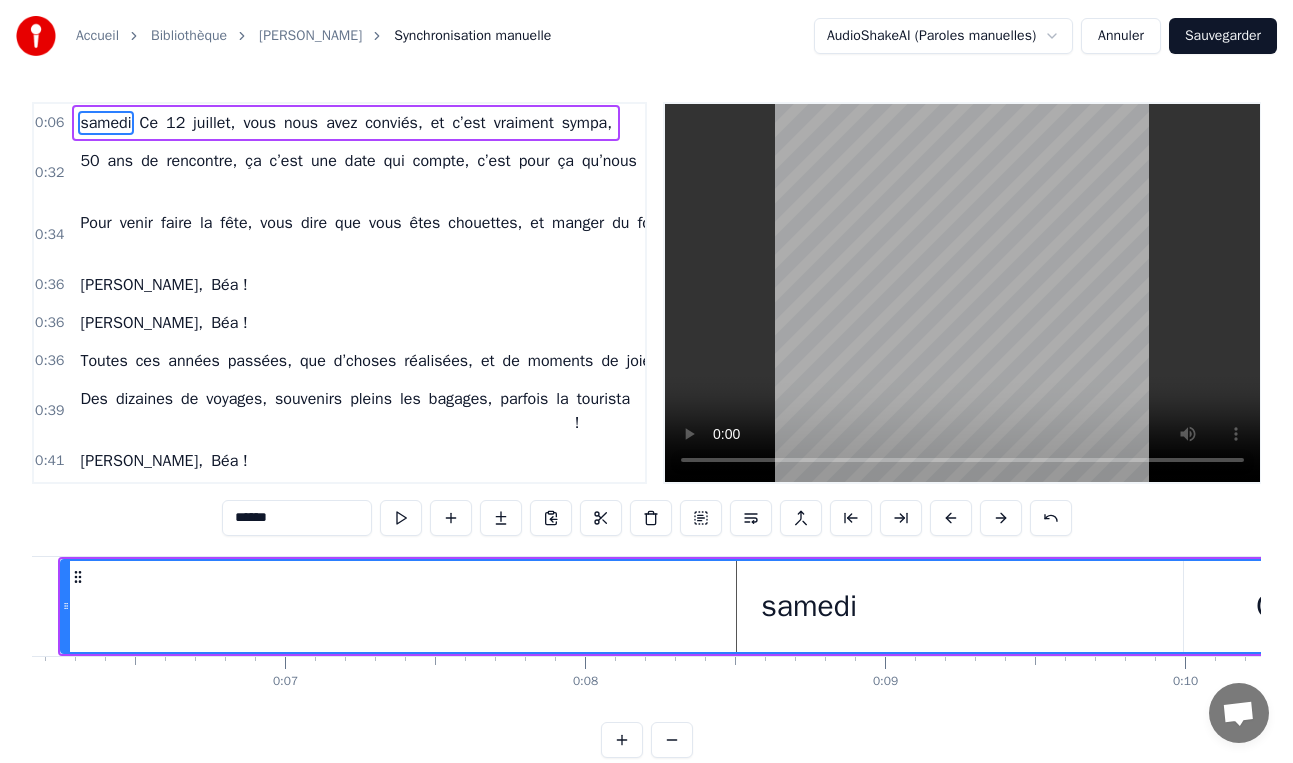 scroll, scrollTop: 0, scrollLeft: 0, axis: both 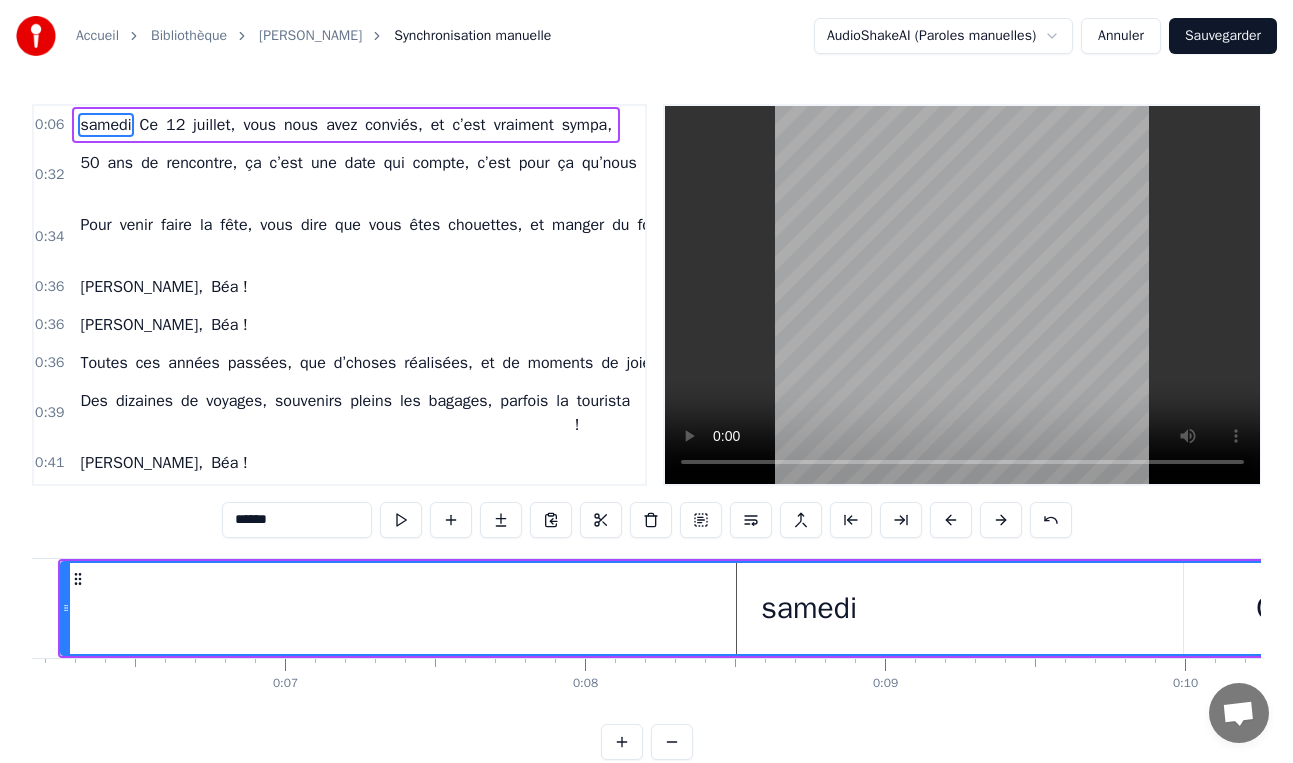 click on "sympa," at bounding box center [587, 125] 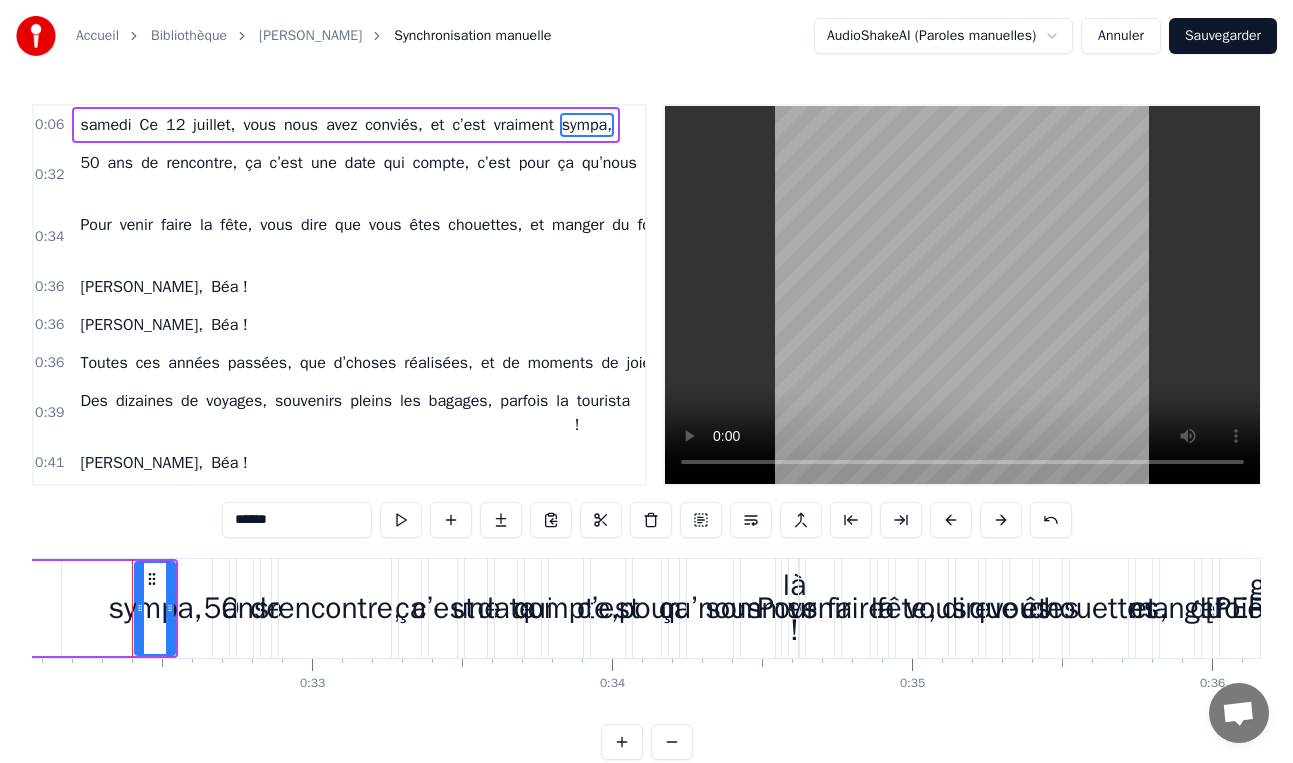 click on "[DATE] Ce [DATE], vous nous avez conviés, et c’est vraiment sympa," at bounding box center (346, 125) 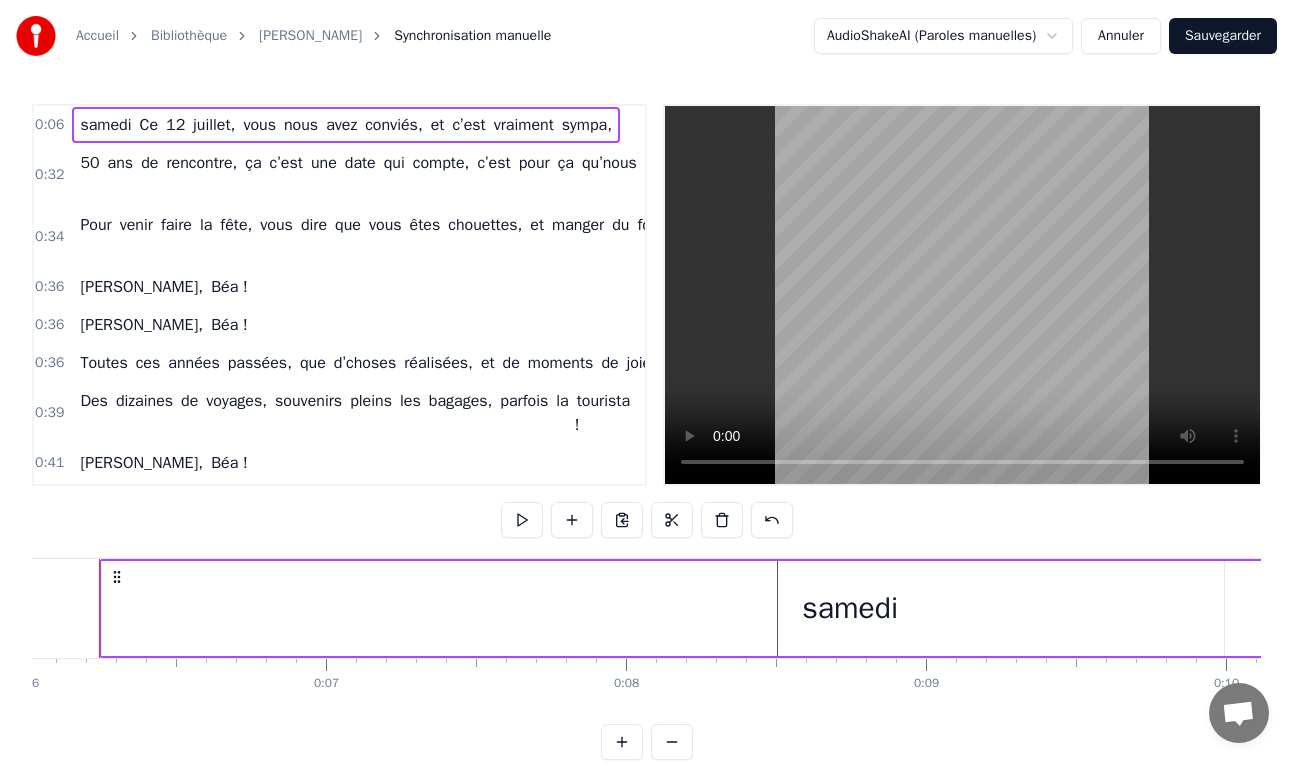 scroll, scrollTop: 0, scrollLeft: 1773, axis: horizontal 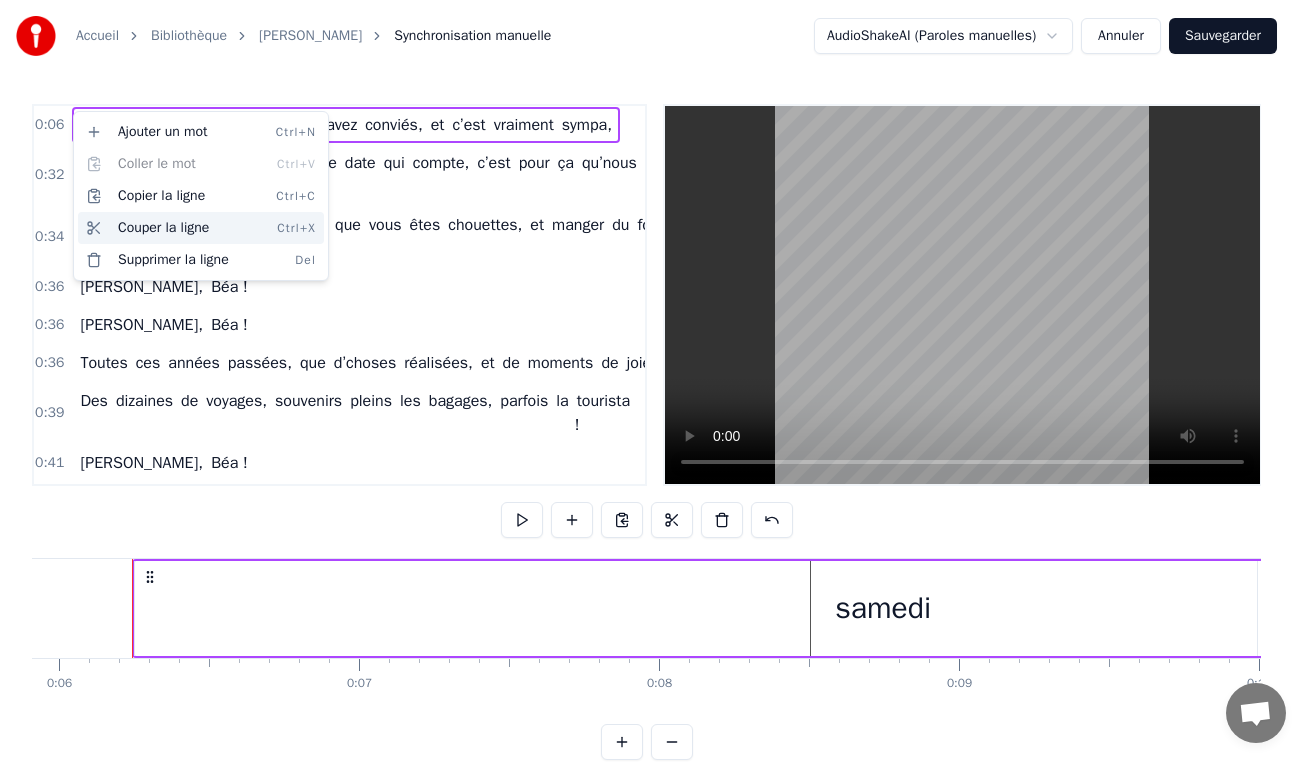 drag, startPoint x: 177, startPoint y: 228, endPoint x: 197, endPoint y: 231, distance: 20.22375 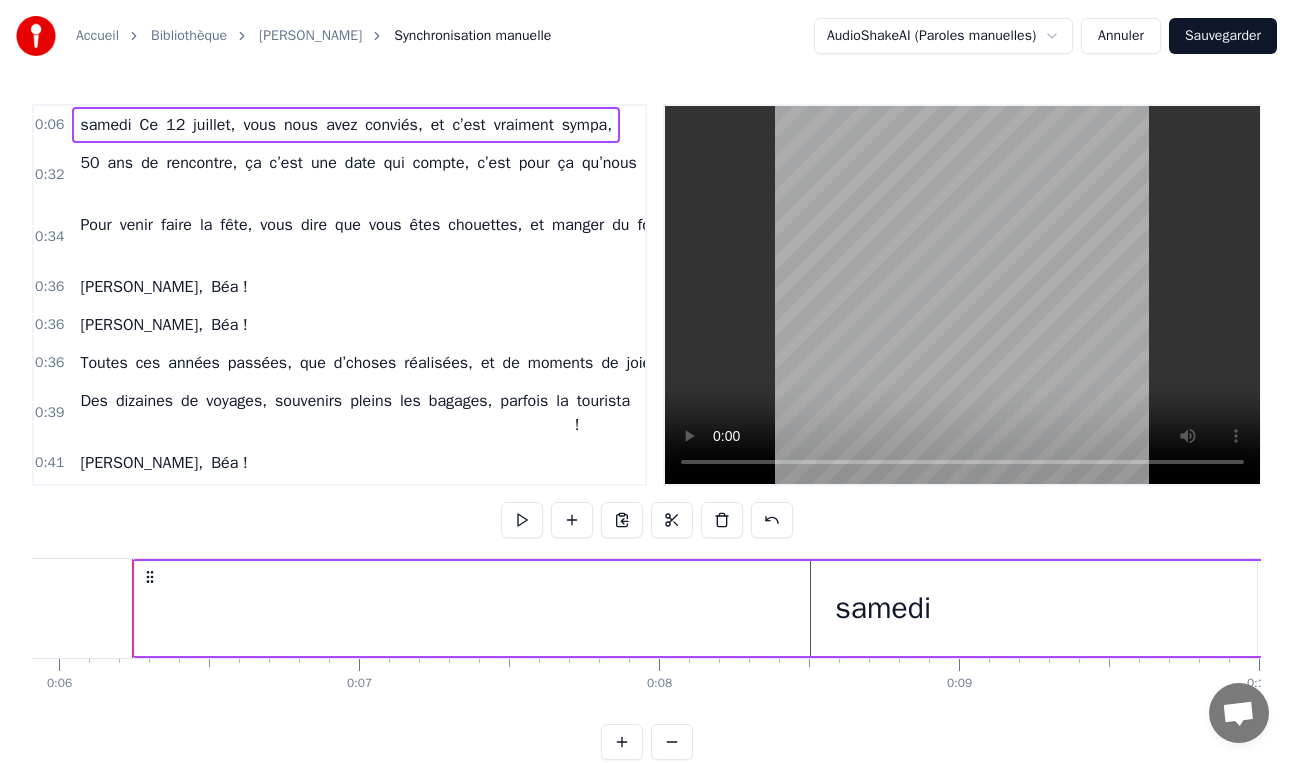 click on "samedi" at bounding box center [883, 608] 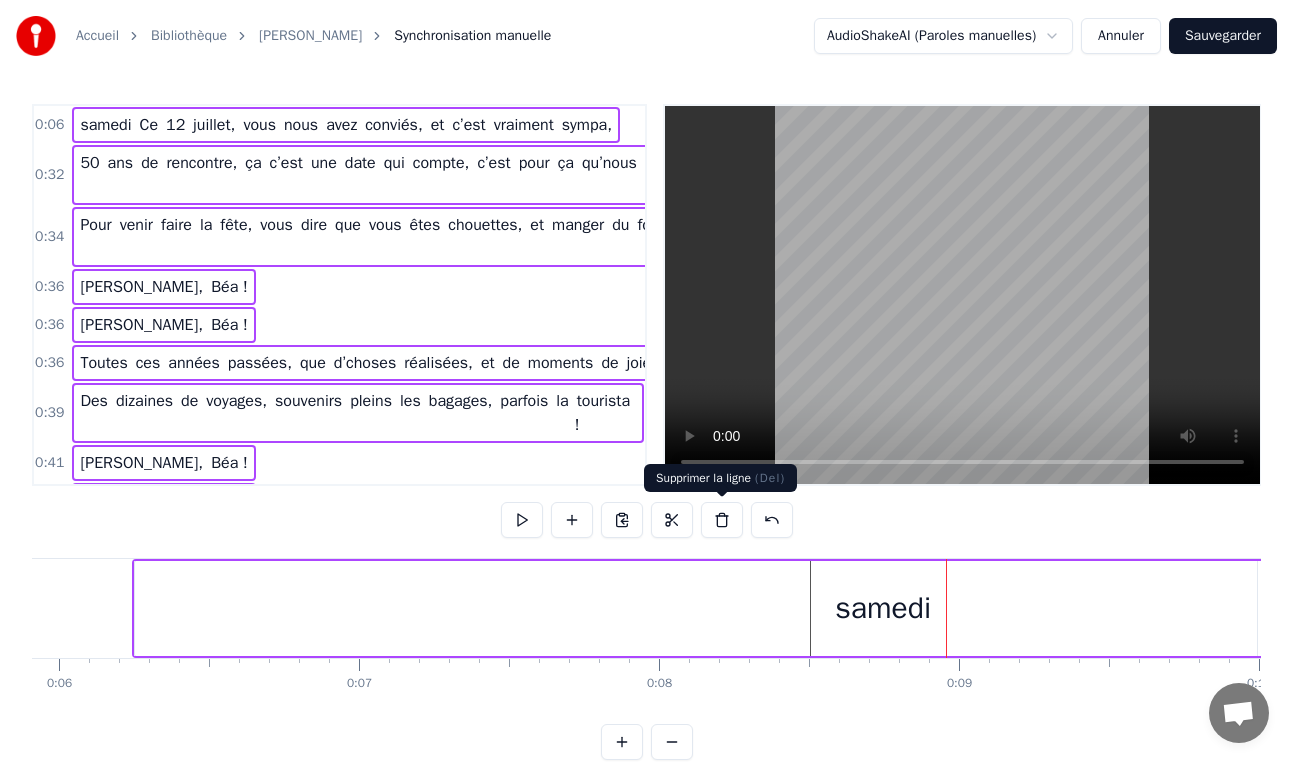 click at bounding box center (722, 520) 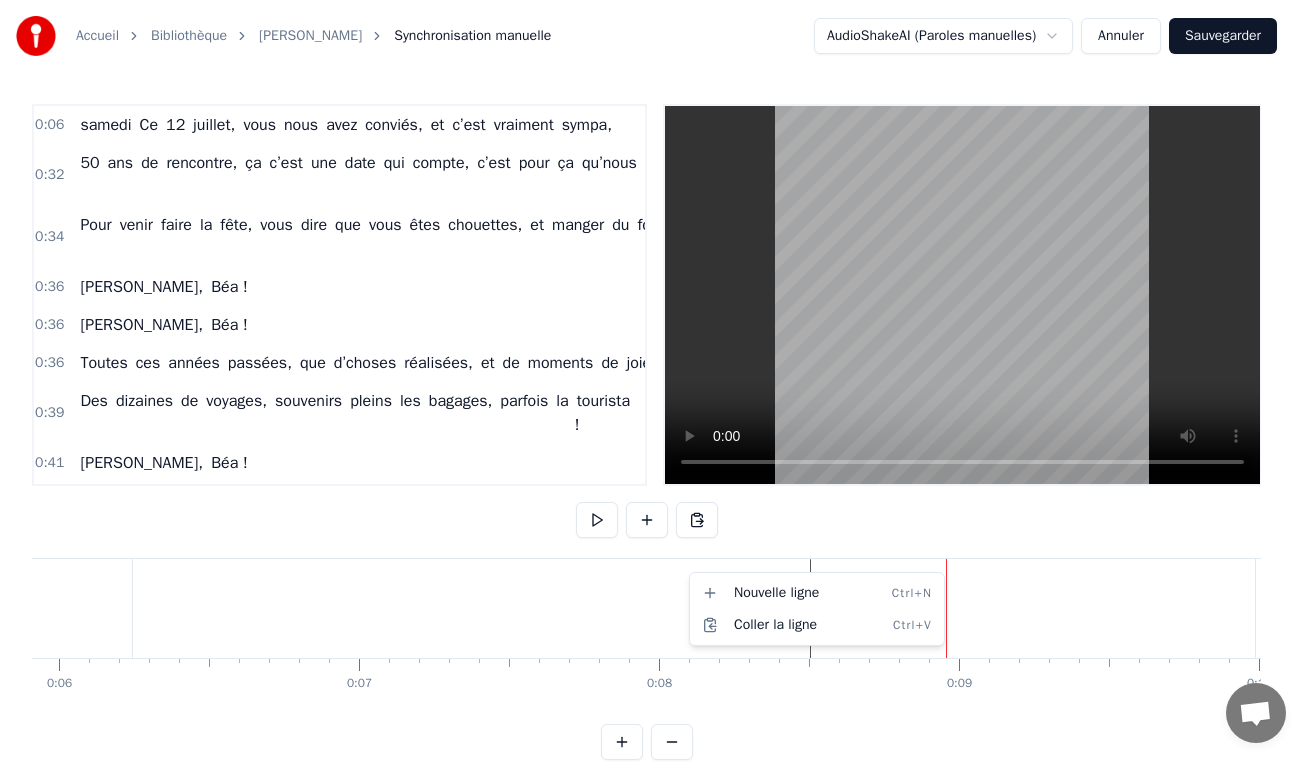 click on "Accueil Bibliothèque [PERSON_NAME] Synchronisation manuelle AudioShakeAI (Paroles manuelles) Annuler Sauvegarder 0:06 [DATE] Ce [DATE], vous nous avez conviés, et c’est vraiment sympa, 0:32 50 ans de rencontre, ça c’est une date qui compte, c’est pour ça qu’nous sommes là ! 0:34 Pour venir faire la fête, vous dire que vous êtes chouettes, et manger du foie gras ! 0:36 [PERSON_NAME] ! 0:36 [PERSON_NAME] ! 0:36 Toutes ces années passées, que d’choses réalisées, et de moments de joie, 0:39 Des dizaines de voyages, souvenirs pleins les bagages, parfois la tourista ! 0:41 [PERSON_NAME] ! 0:41 [PERSON_NAME] ! 0:41 Des méchouis arrosés, des pétanques endiablées et des chipolatas, 0:43 Chanson “la soupe au lard”, alliances aléatoires, baptêmes au broc cauchois ! 0:44 Des articles en série, des élèves ravis, des portraits, des débats, 0:45 Des souvenirs précieux, que de moments de jeu, tout ça ne s’oublie pas 0:48 [PERSON_NAME] ! 0:48 Refrain 0:49 Nous chantons tous voix" at bounding box center (655, 396) 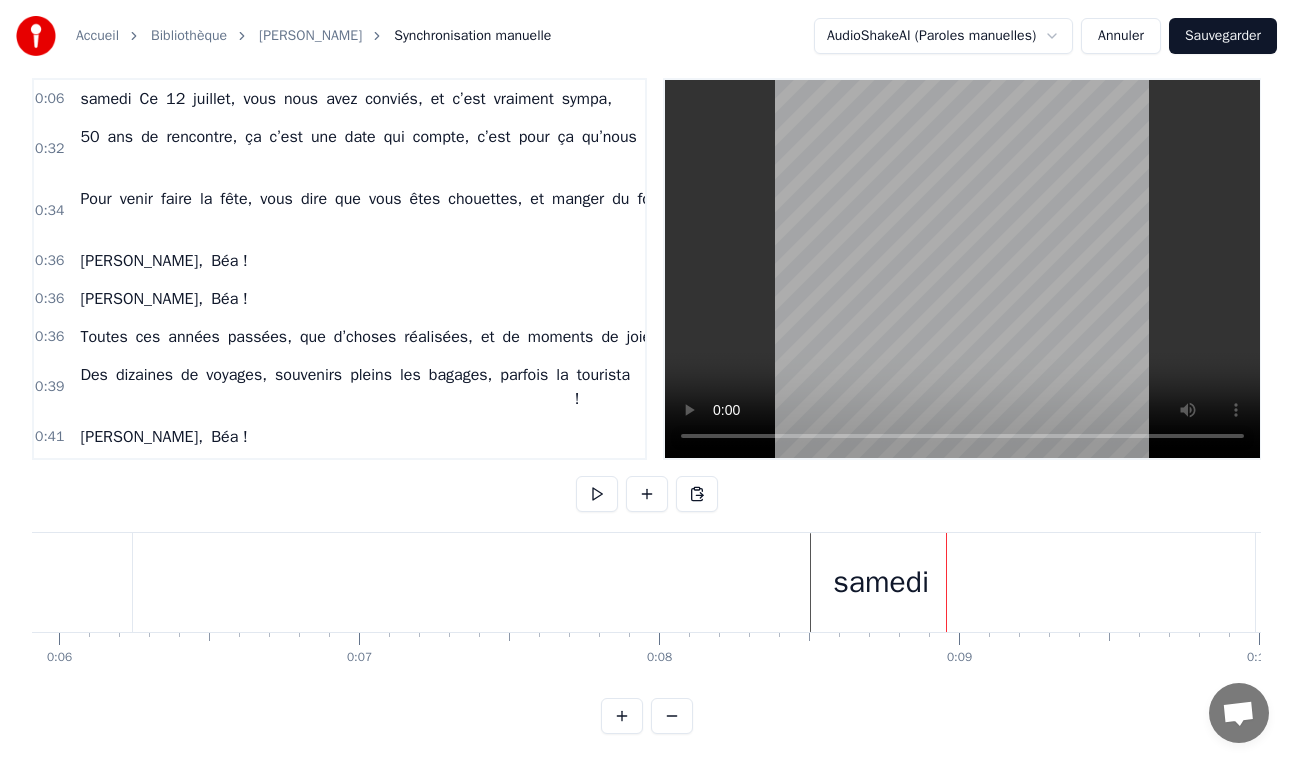 scroll, scrollTop: 0, scrollLeft: 0, axis: both 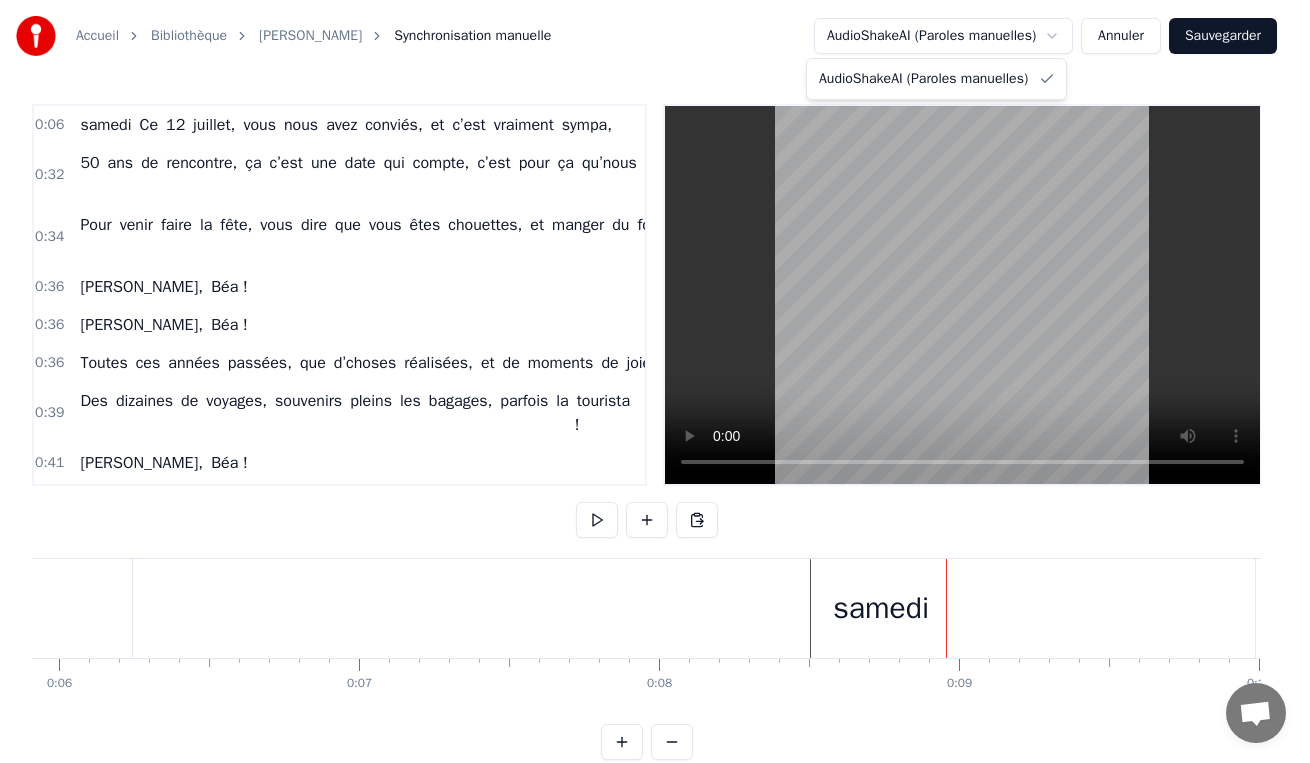 click on "Accueil Bibliothèque [PERSON_NAME] Synchronisation manuelle AudioShakeAI (Paroles manuelles) Annuler Sauvegarder 0:06 [DATE] Ce [DATE], vous nous avez conviés, et c’est vraiment sympa, 0:32 50 ans de rencontre, ça c’est une date qui compte, c’est pour ça qu’nous sommes là ! 0:34 Pour venir faire la fête, vous dire que vous êtes chouettes, et manger du foie gras ! 0:36 [PERSON_NAME] ! 0:36 [PERSON_NAME] ! 0:36 Toutes ces années passées, que d’choses réalisées, et de moments de joie, 0:39 Des dizaines de voyages, souvenirs pleins les bagages, parfois la tourista ! 0:41 [PERSON_NAME] ! 0:41 [PERSON_NAME] ! 0:41 Des méchouis arrosés, des pétanques endiablées et des chipolatas, 0:43 Chanson “la soupe au lard”, alliances aléatoires, baptêmes au broc cauchois ! 0:44 Des articles en série, des élèves ravis, des portraits, des débats, 0:45 Des souvenirs précieux, que de moments de jeu, tout ça ne s’oublie pas 0:48 [PERSON_NAME] ! 0:48 Refrain 0:49 Nous chantons tous voix" at bounding box center (655, 396) 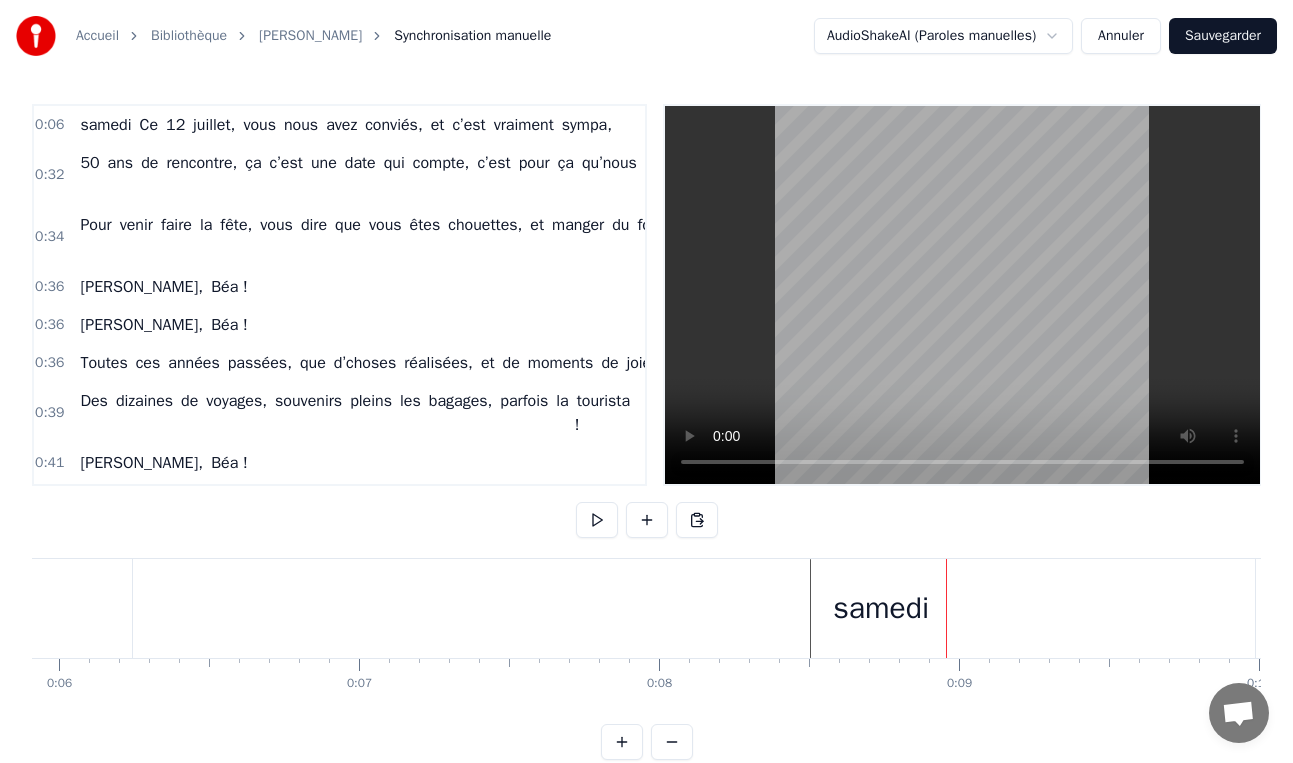 click on "Accueil Bibliothèque [PERSON_NAME] Synchronisation manuelle AudioShakeAI (Paroles manuelles) Annuler Sauvegarder 0:06 [DATE] Ce [DATE], vous nous avez conviés, et c’est vraiment sympa, 0:32 50 ans de rencontre, ça c’est une date qui compte, c’est pour ça qu’nous sommes là ! 0:34 Pour venir faire la fête, vous dire que vous êtes chouettes, et manger du foie gras ! 0:36 [PERSON_NAME] ! 0:36 [PERSON_NAME] ! 0:36 Toutes ces années passées, que d’choses réalisées, et de moments de joie, 0:39 Des dizaines de voyages, souvenirs pleins les bagages, parfois la tourista ! 0:41 [PERSON_NAME] ! 0:41 [PERSON_NAME] ! 0:41 Des méchouis arrosés, des pétanques endiablées et des chipolatas, 0:43 Chanson “la soupe au lard”, alliances aléatoires, baptêmes au broc cauchois ! 0:44 Des articles en série, des élèves ravis, des portraits, des débats, 0:45 Des souvenirs précieux, que de moments de jeu, tout ça ne s’oublie pas 0:48 [PERSON_NAME] ! 0:48 Refrain 0:49 Nous chantons tous voix" at bounding box center (646, 396) 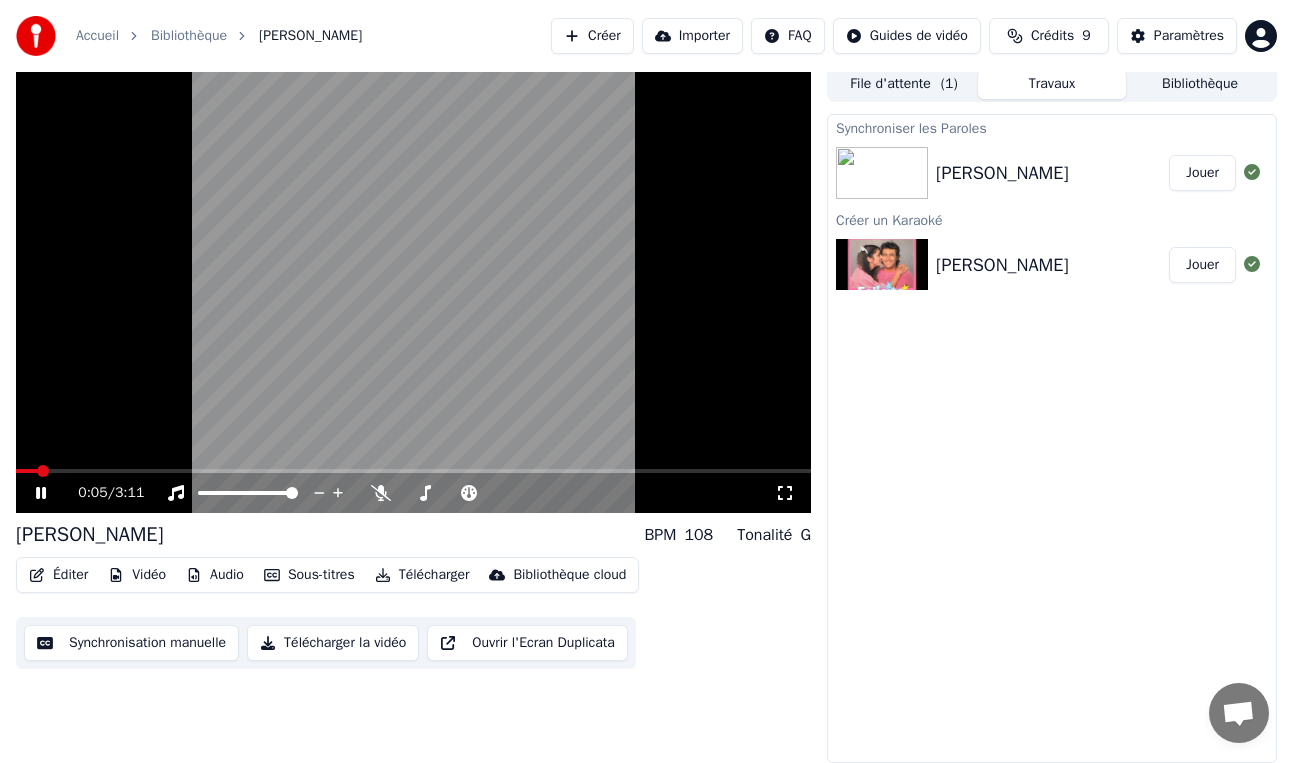 click on "Jouer" at bounding box center (1202, 173) 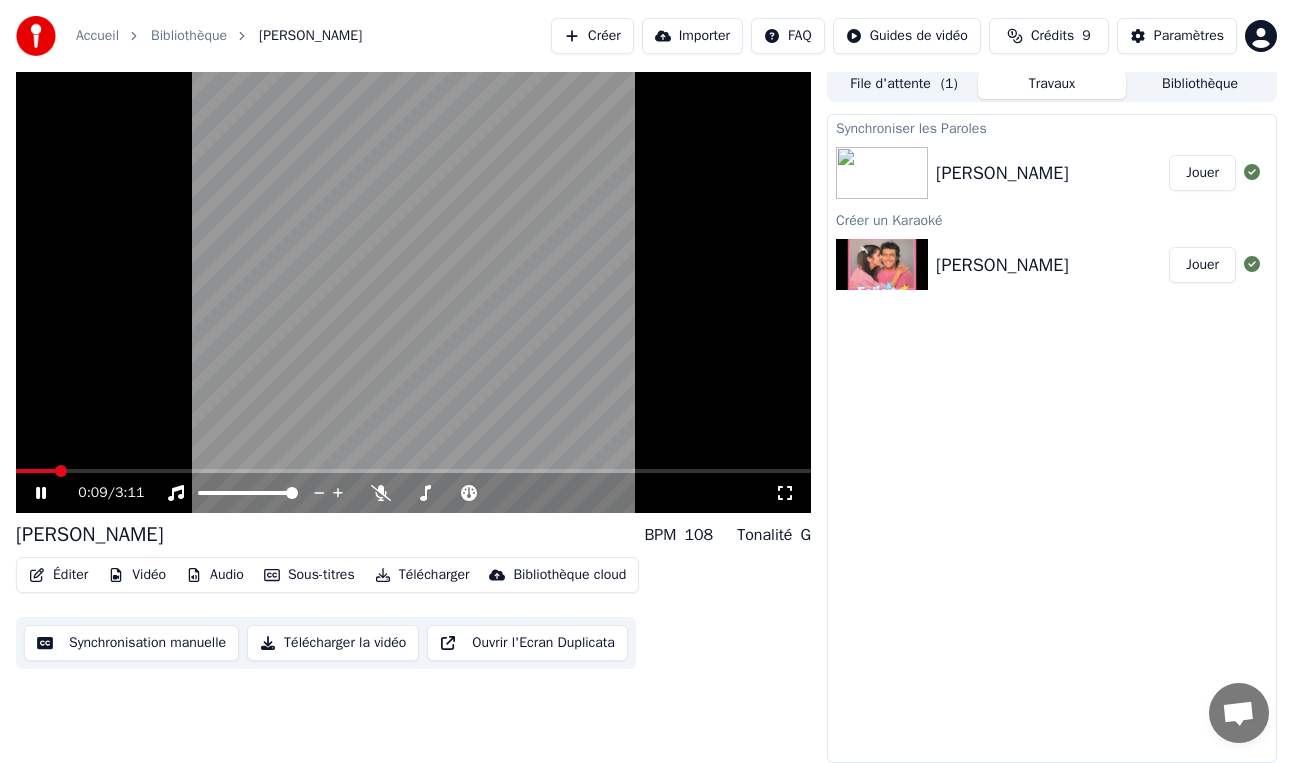 click 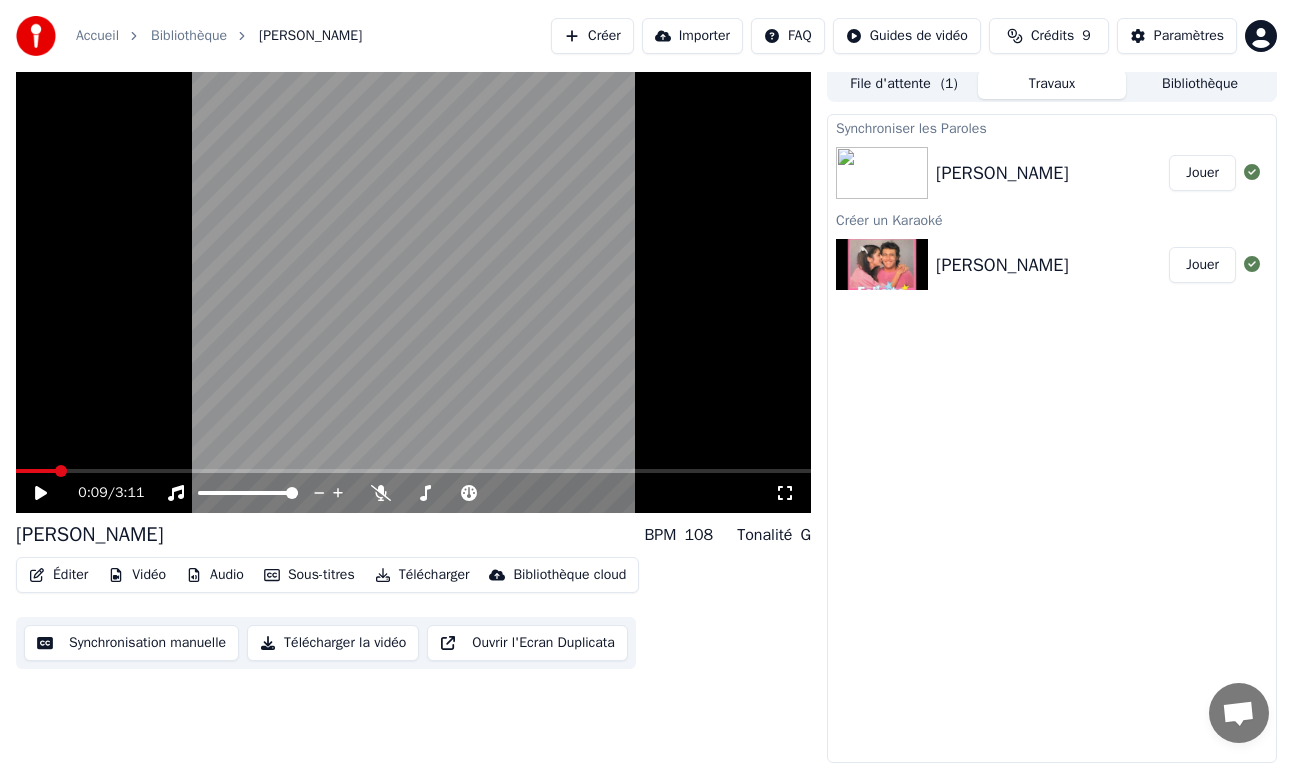 click on "Synchronisation manuelle" at bounding box center [131, 643] 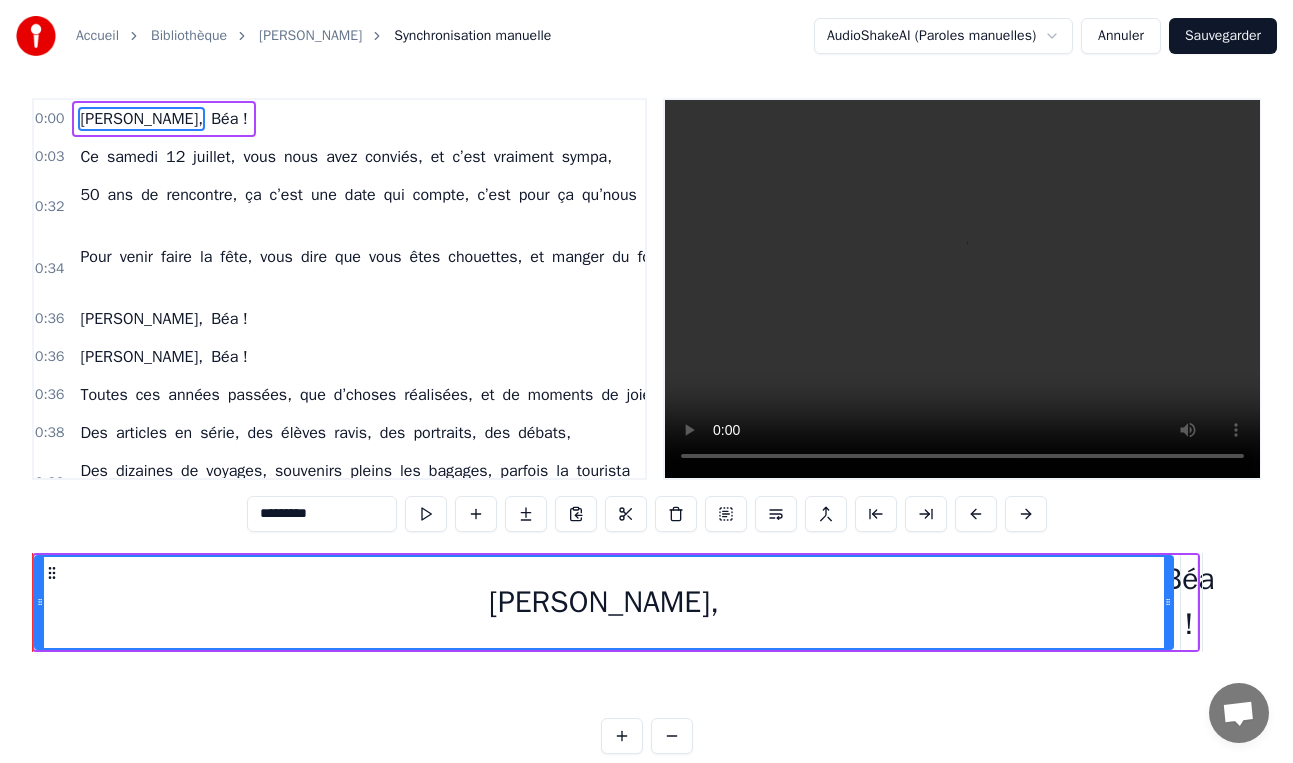 scroll, scrollTop: 0, scrollLeft: 0, axis: both 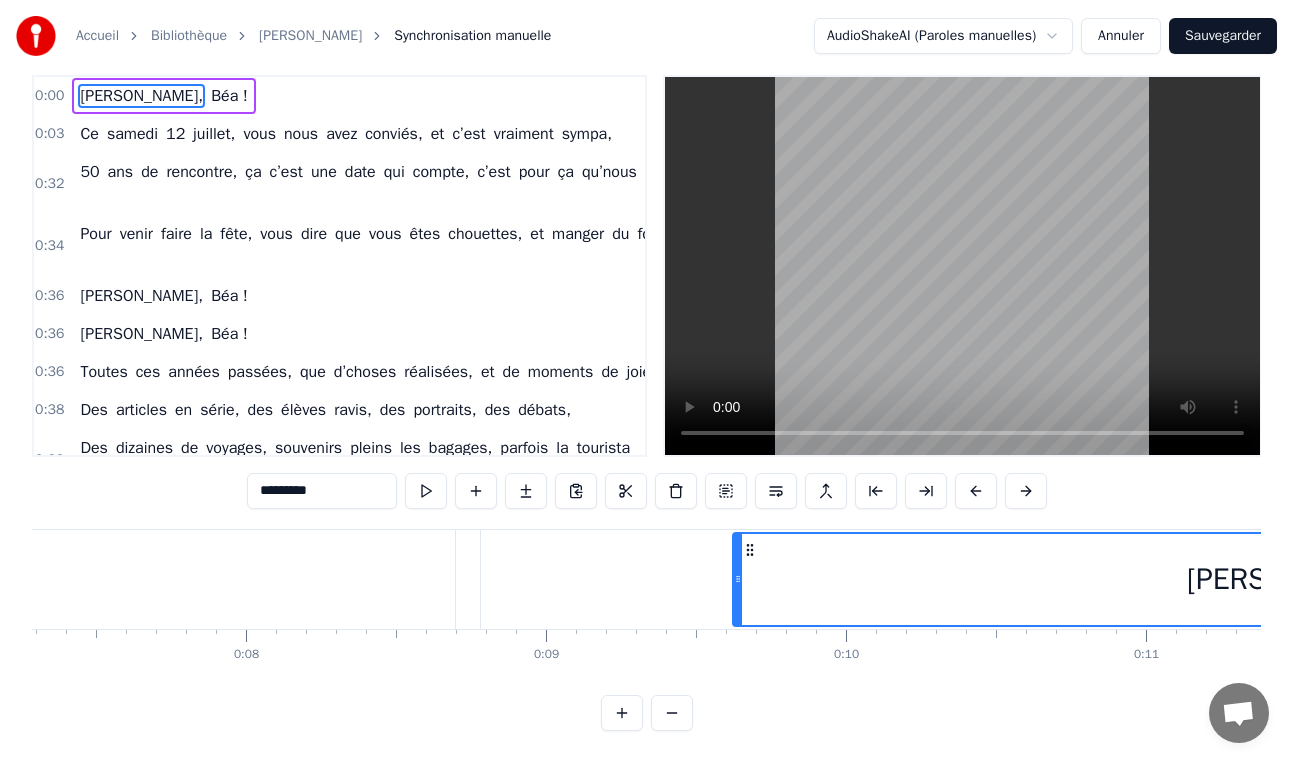 drag, startPoint x: 52, startPoint y: 534, endPoint x: 501, endPoint y: 584, distance: 451.7754 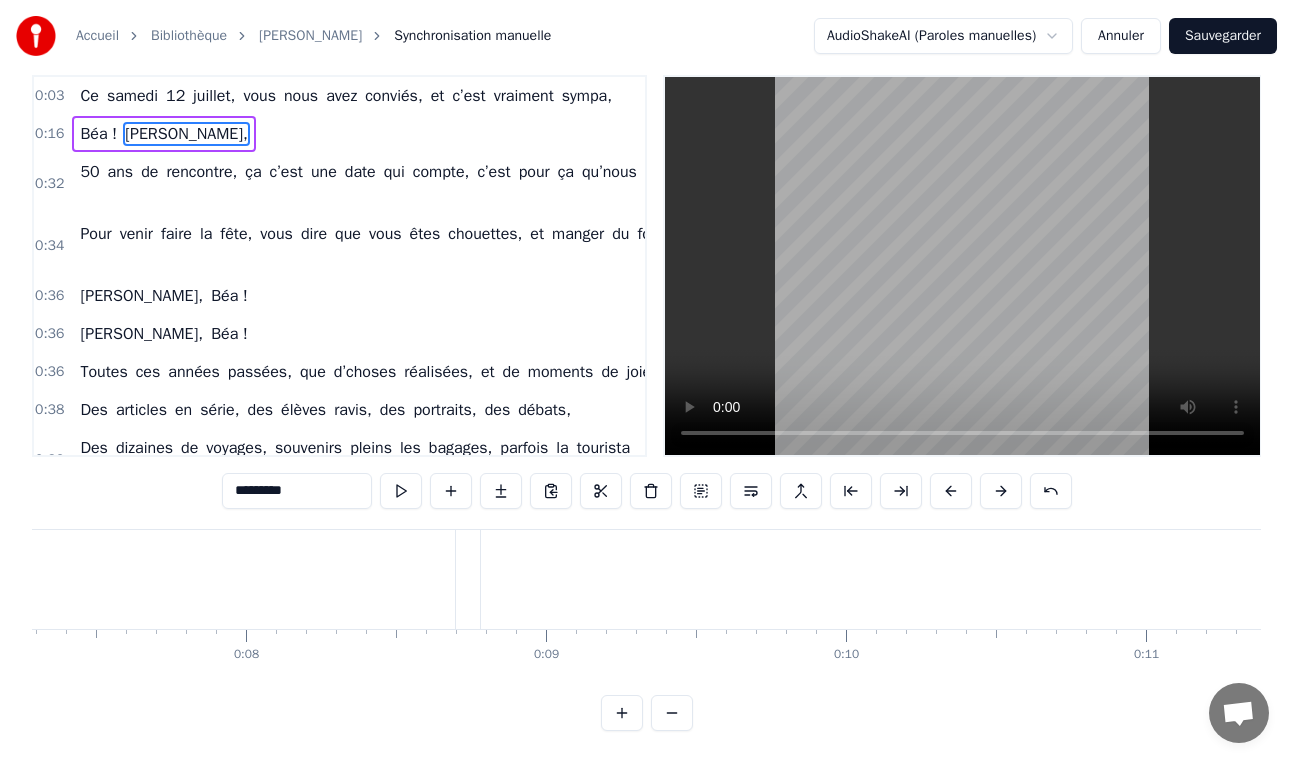 scroll, scrollTop: 0, scrollLeft: 2186, axis: horizontal 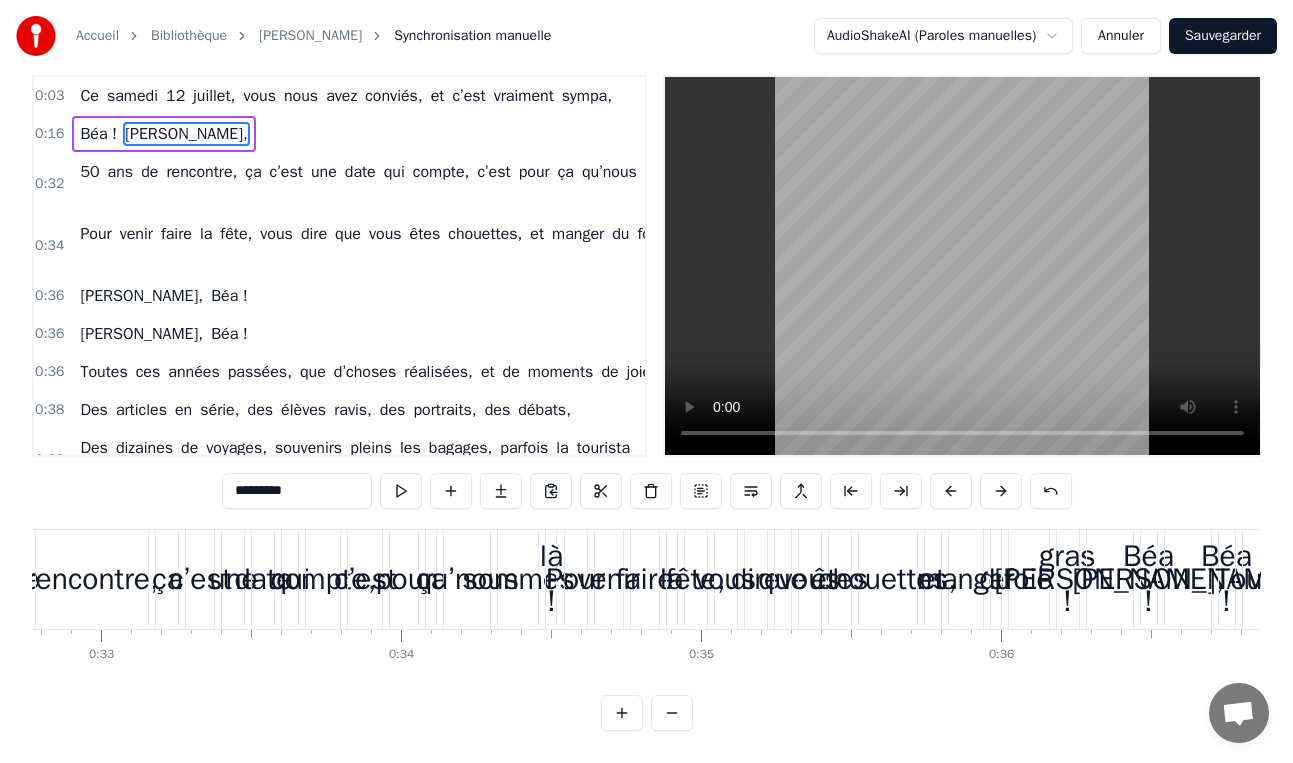 click on "Béa !" at bounding box center (98, 134) 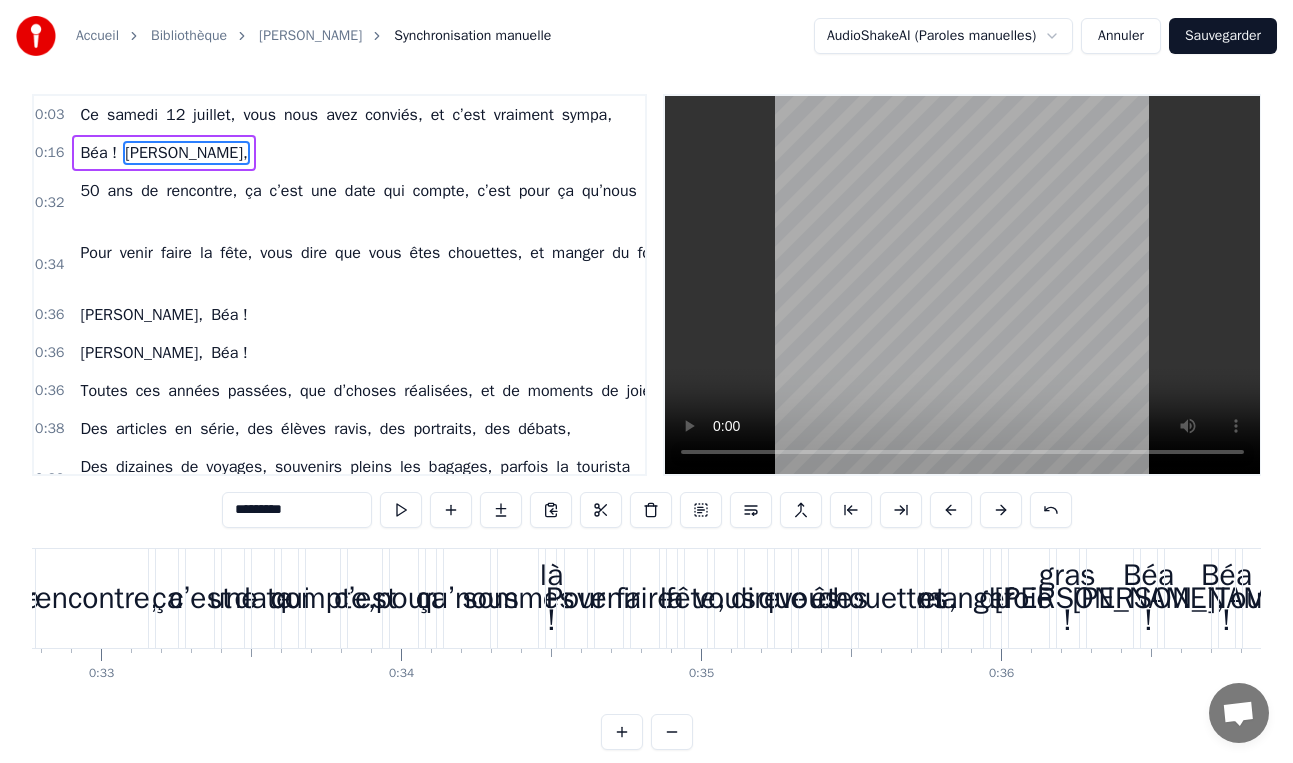 scroll, scrollTop: 0, scrollLeft: 0, axis: both 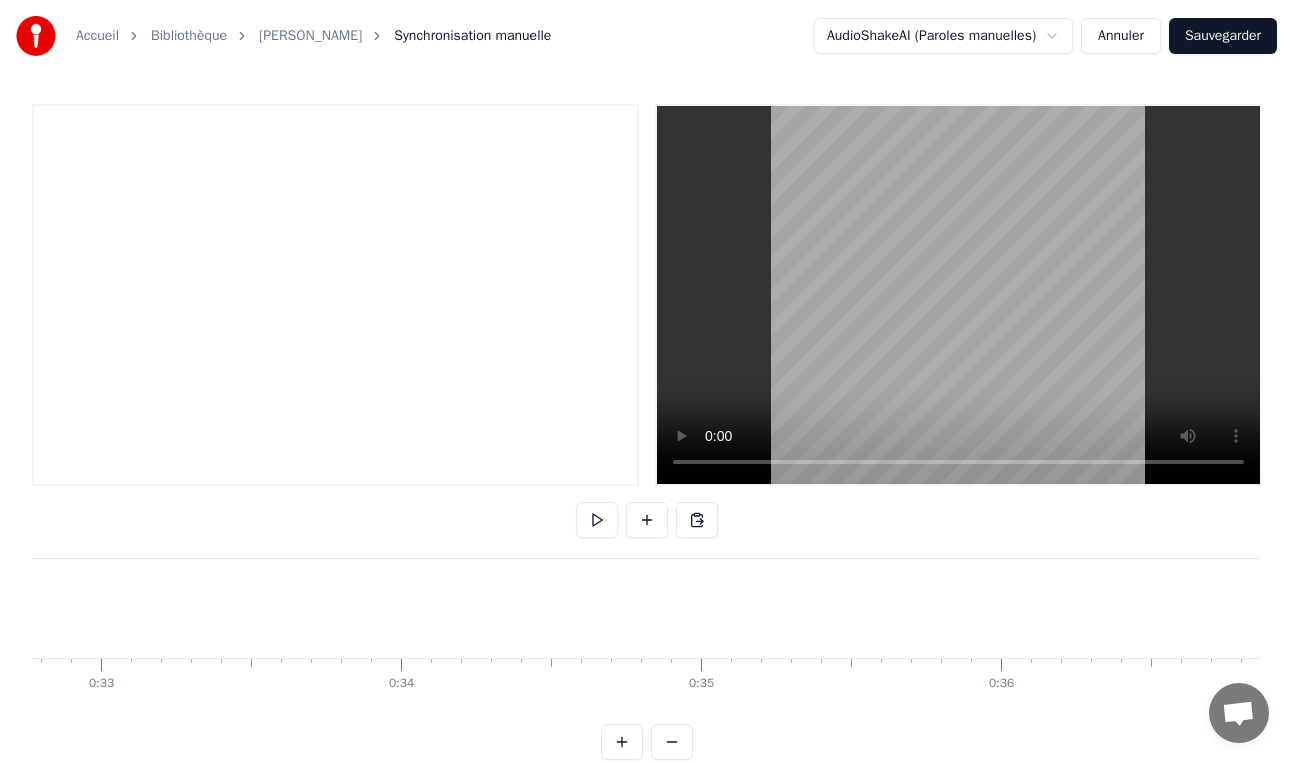 click on "To pick up a draggable item, press the space bar.
While dragging, use the arrow keys to move the item.
Press space again to drop the item in its new position, or press escape to cancel.
Draggable item ab8a8b8c-4bd6-4354-9ef9-bb47205ef26f was dropped over droppable area 62ff3dd9-8d8e-4626-bd86-d4877bcd86e5 0 0:01 0:02 0:03 0:04 0:05 0:06 0:07 0:08 0:09 0:10 0:11 0:12 0:13 0:14 0:15 0:16 0:17 0:18 0:19 0:20 0:21 0:22 0:23 0:24 0:25 0:26 0:27 0:28 0:29 0:30 0:31 0:32 0:33 0:34 0:35 0:36 0:37 0:38 0:39 0:40 0:41 0:42 0:43 0:44 0:45 0:46 0:47 0:48 0:49 0:50 0:51 0:52 0:53 0:54 0:55 0:56 0:57 0:58 0:59 1:00 1:01 1:02 1:03 1:04 1:05 1:06 1:07 1:08 1:09 1:10 1:11 1:12 1:13 1:14 1:15 1:16 1:17 1:18 1:19 1:20 1:21 1:22 1:23 1:24 1:25 1:26 1:27 1:28 1:29 1:30 1:31 1:32 1:33 1:34 1:35 1:36 1:37 1:38 1:39 1:40 1:41 1:42 1:43 1:44 1:45 1:46 1:47 1:48 1:49 1:50 1:51 1:52 1:53 1:54 1:55 1:56 1:57 1:58 1:59 2:00 2:01 2:02 2:03 2:04 2:05 2:06 2:07 2:08 2:09 2:10 2:11 2:12 2:13 2:14 2:15 2:16 2:17 2:18 2:19 2:20" at bounding box center (646, 432) 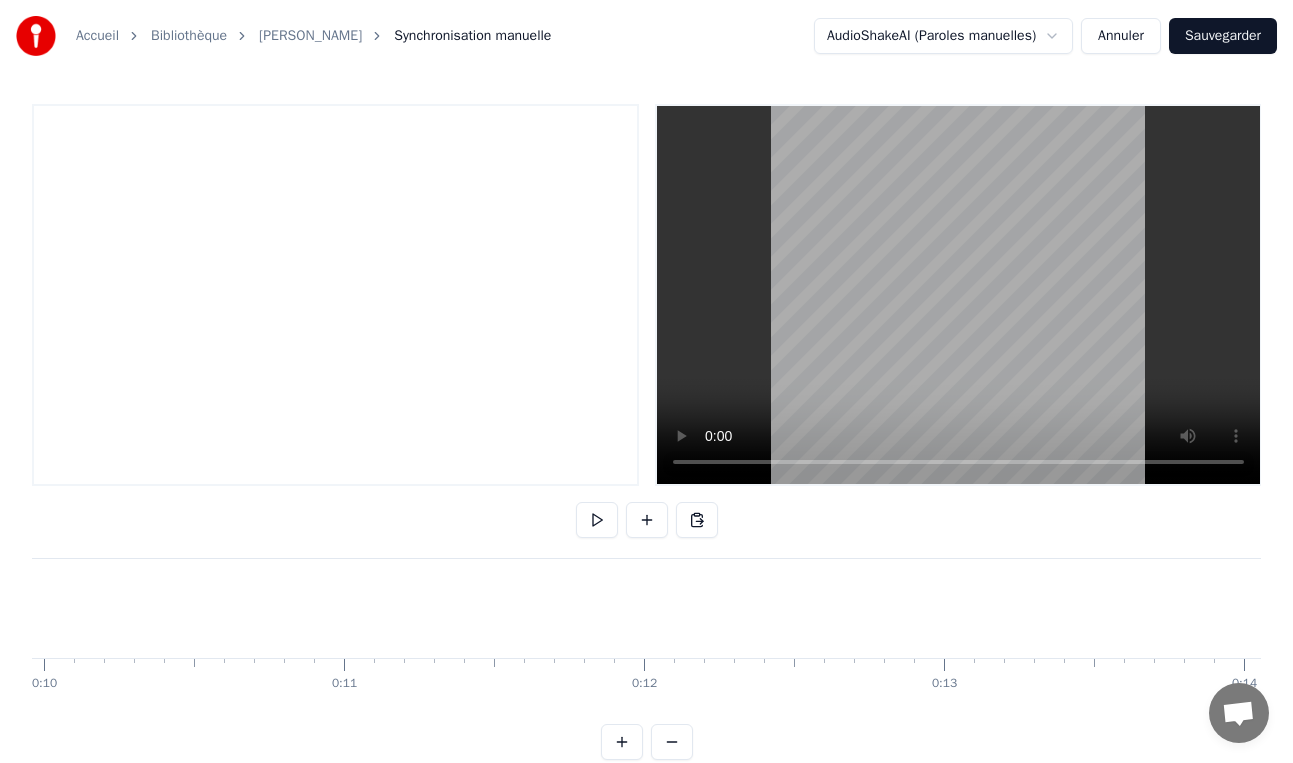 scroll, scrollTop: 0, scrollLeft: 2891, axis: horizontal 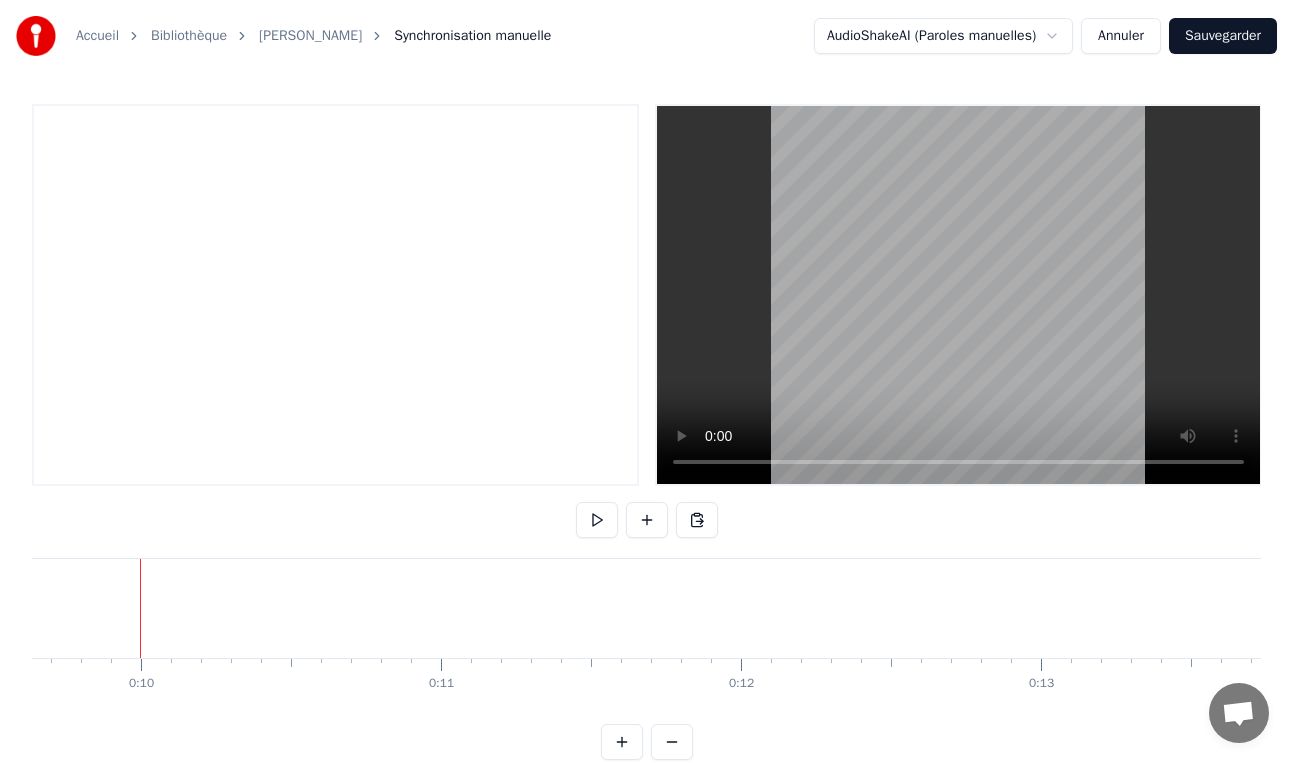 click at bounding box center (335, 295) 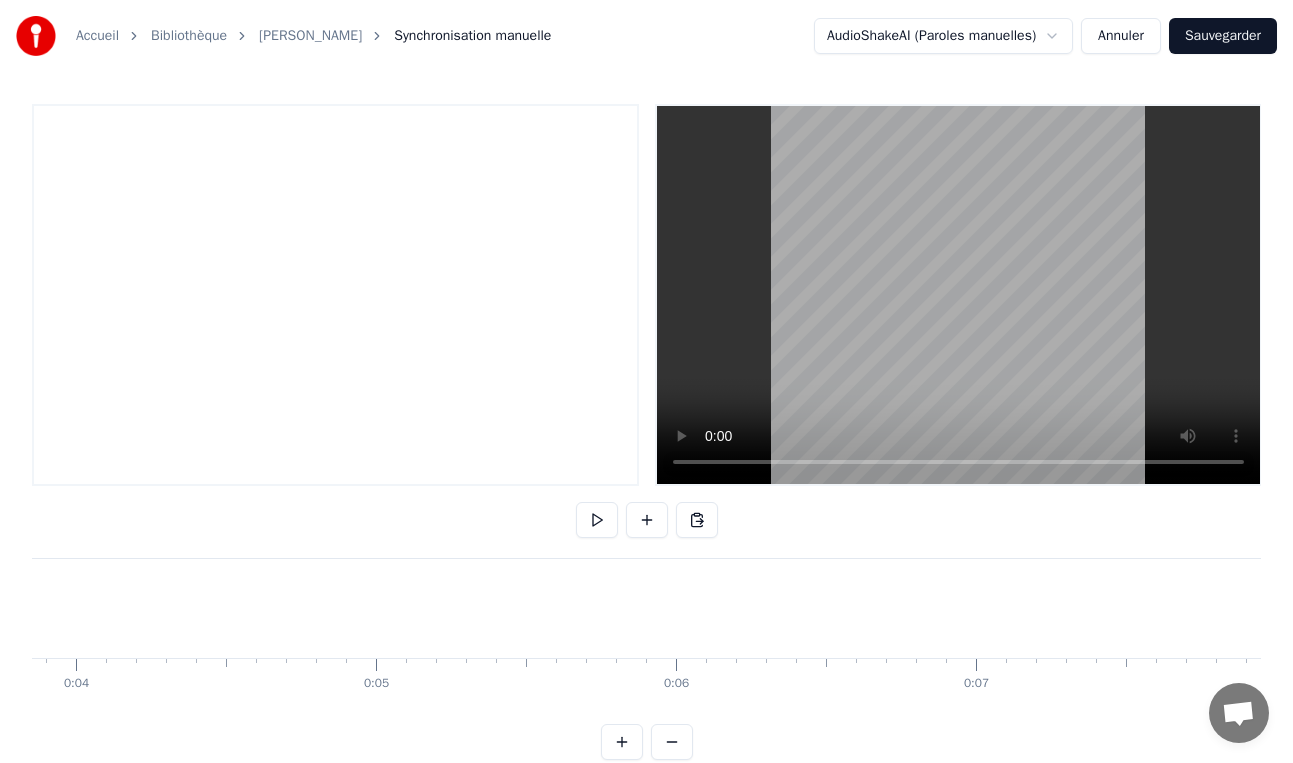 scroll, scrollTop: 0, scrollLeft: 1494, axis: horizontal 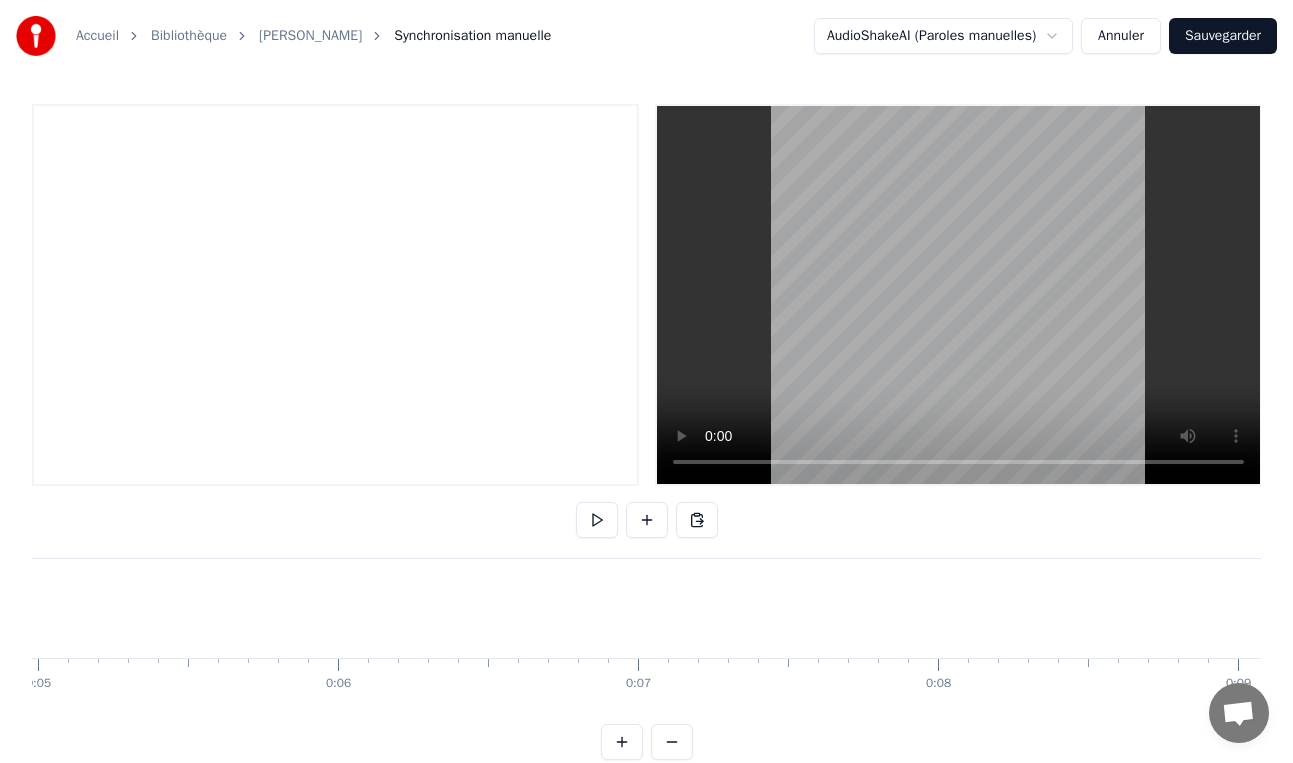 drag, startPoint x: 385, startPoint y: 619, endPoint x: 417, endPoint y: 618, distance: 32.01562 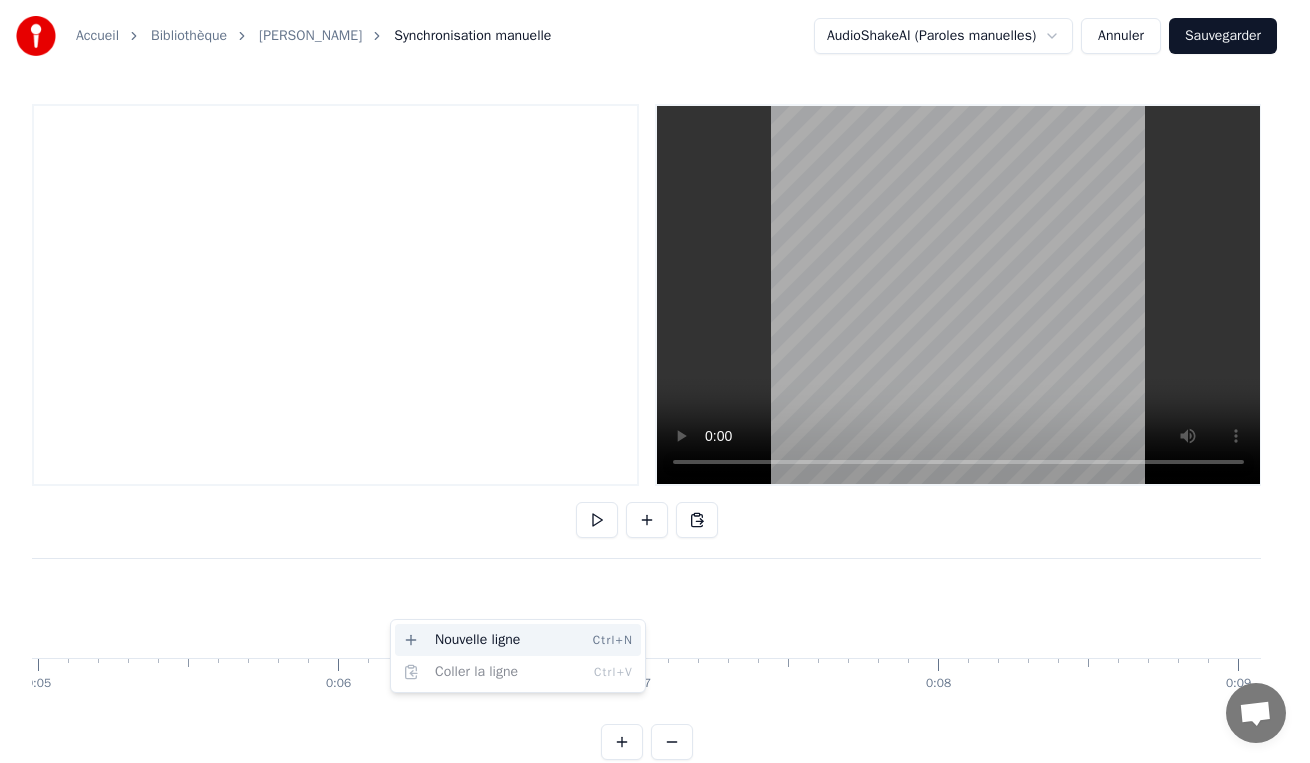 click on "Nouvelle ligne Ctrl+N" at bounding box center [518, 640] 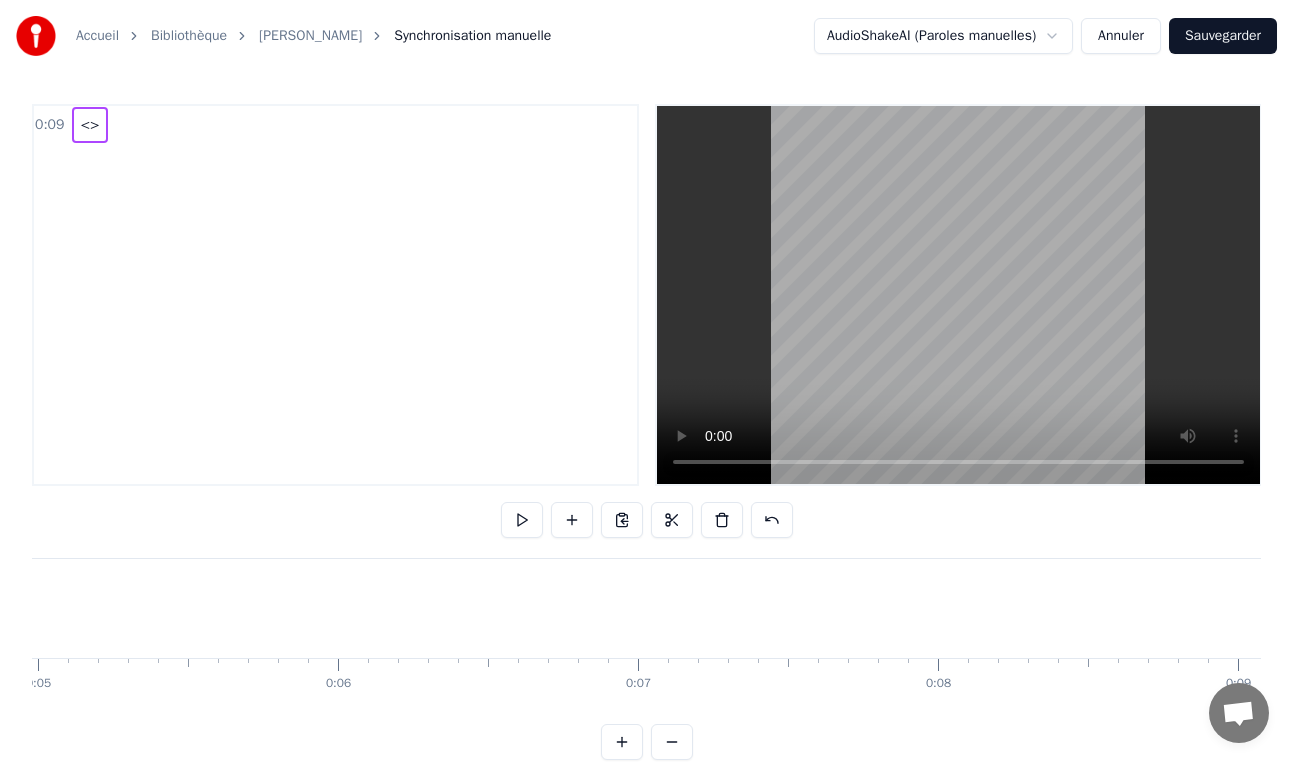 click on "<>" at bounding box center (89, 125) 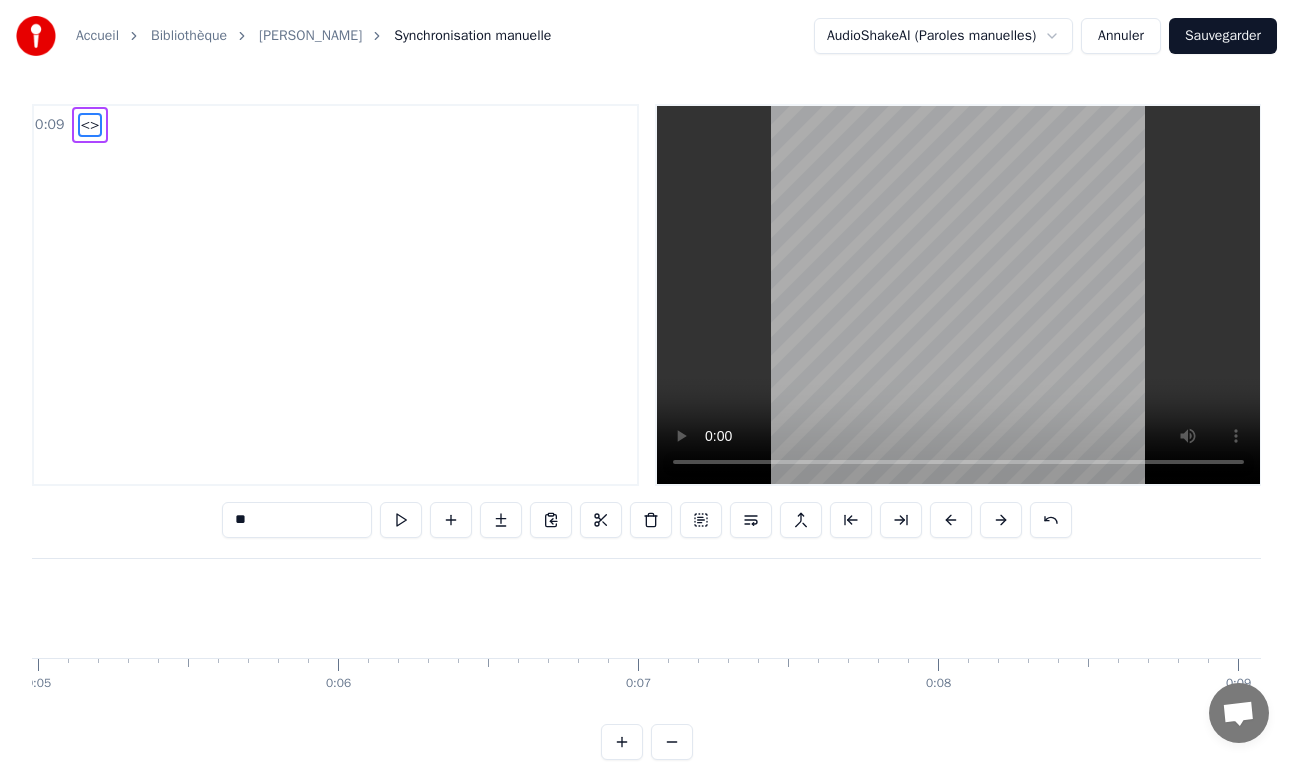 drag, startPoint x: 255, startPoint y: 517, endPoint x: 187, endPoint y: 513, distance: 68.117546 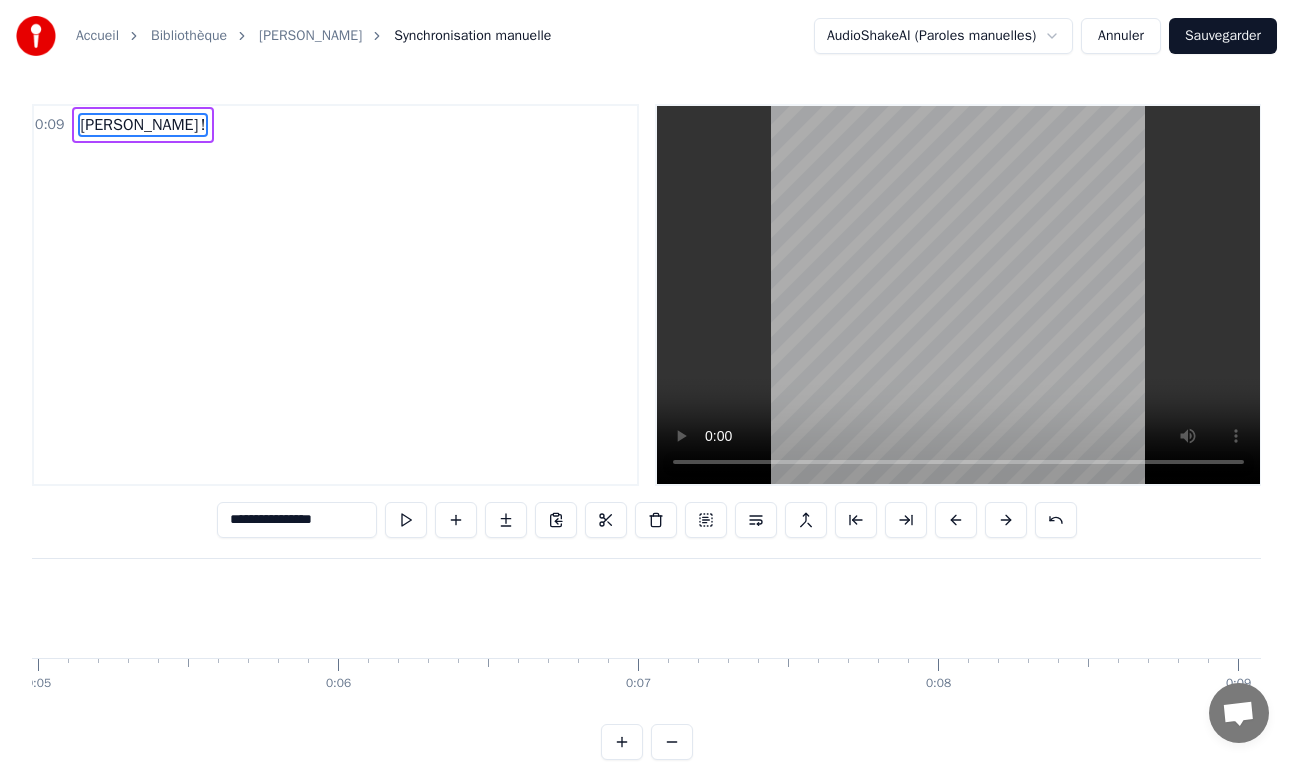 type on "**********" 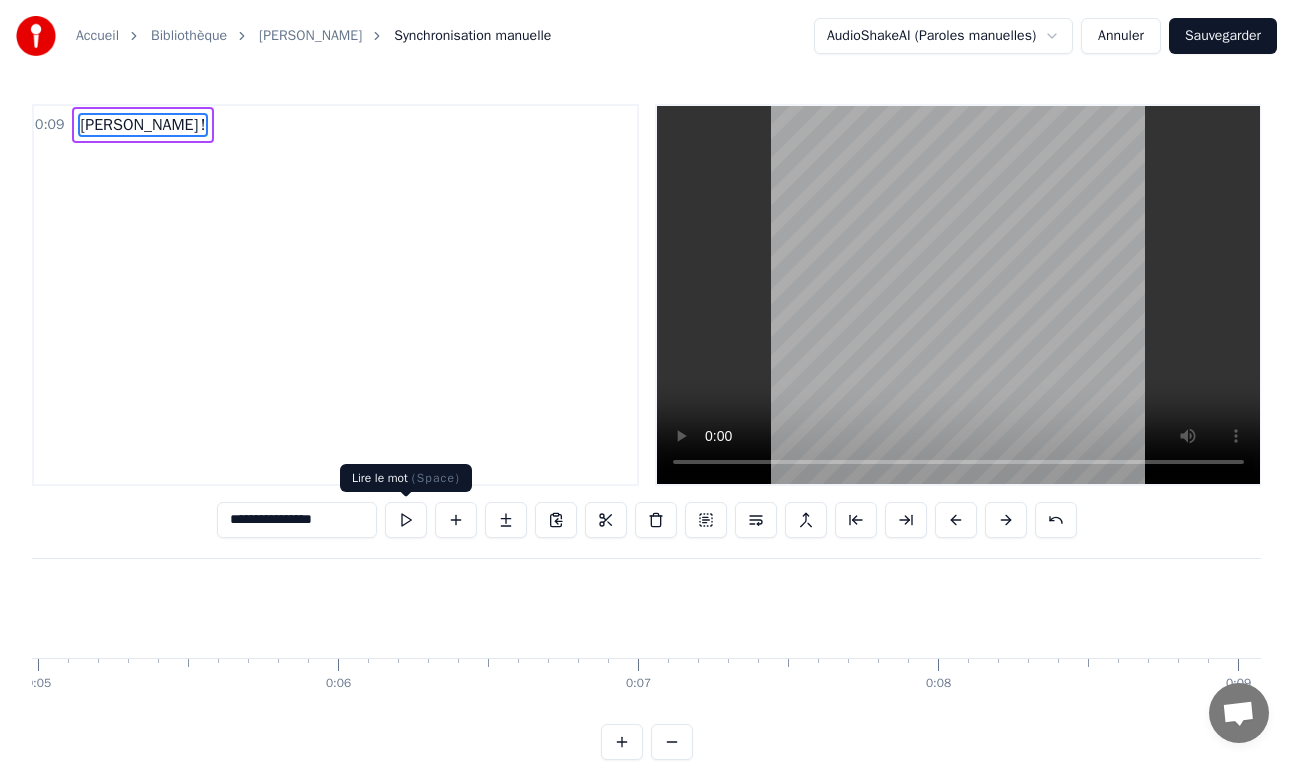 click at bounding box center (406, 520) 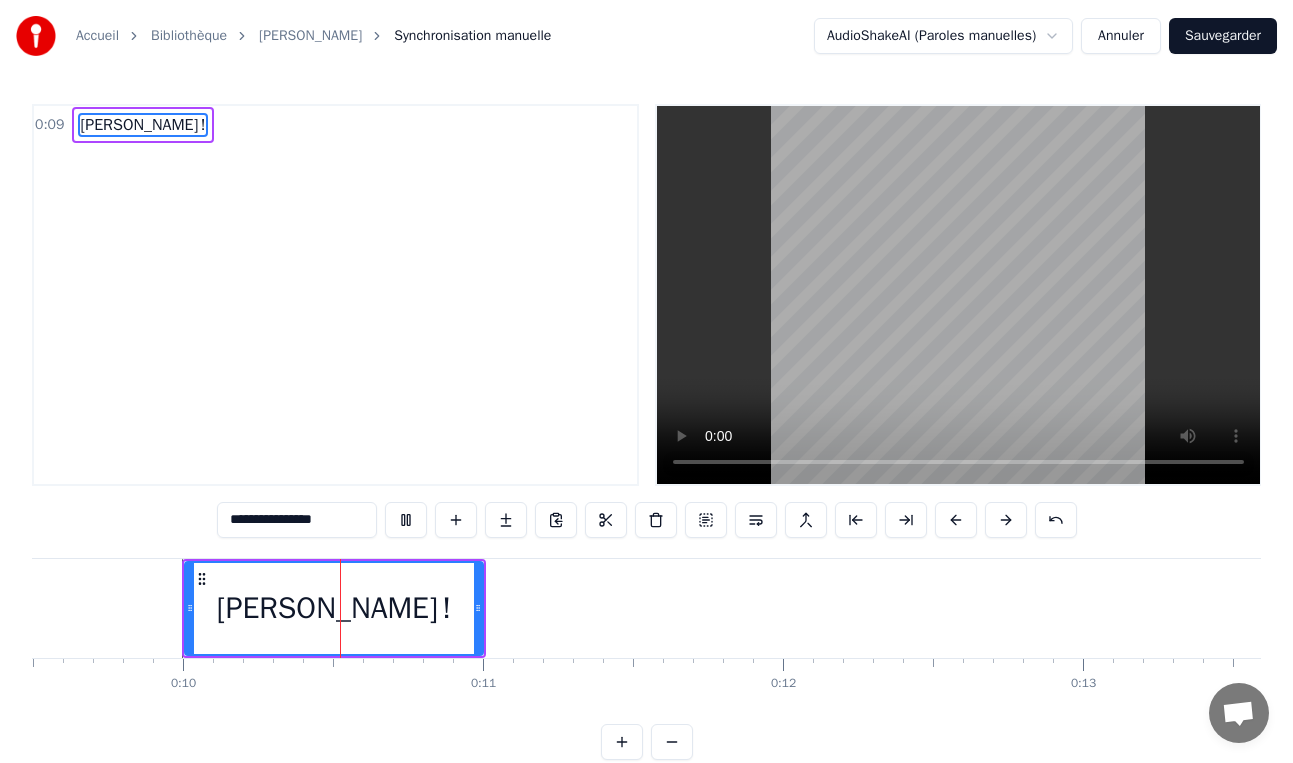 scroll, scrollTop: 0, scrollLeft: 2899, axis: horizontal 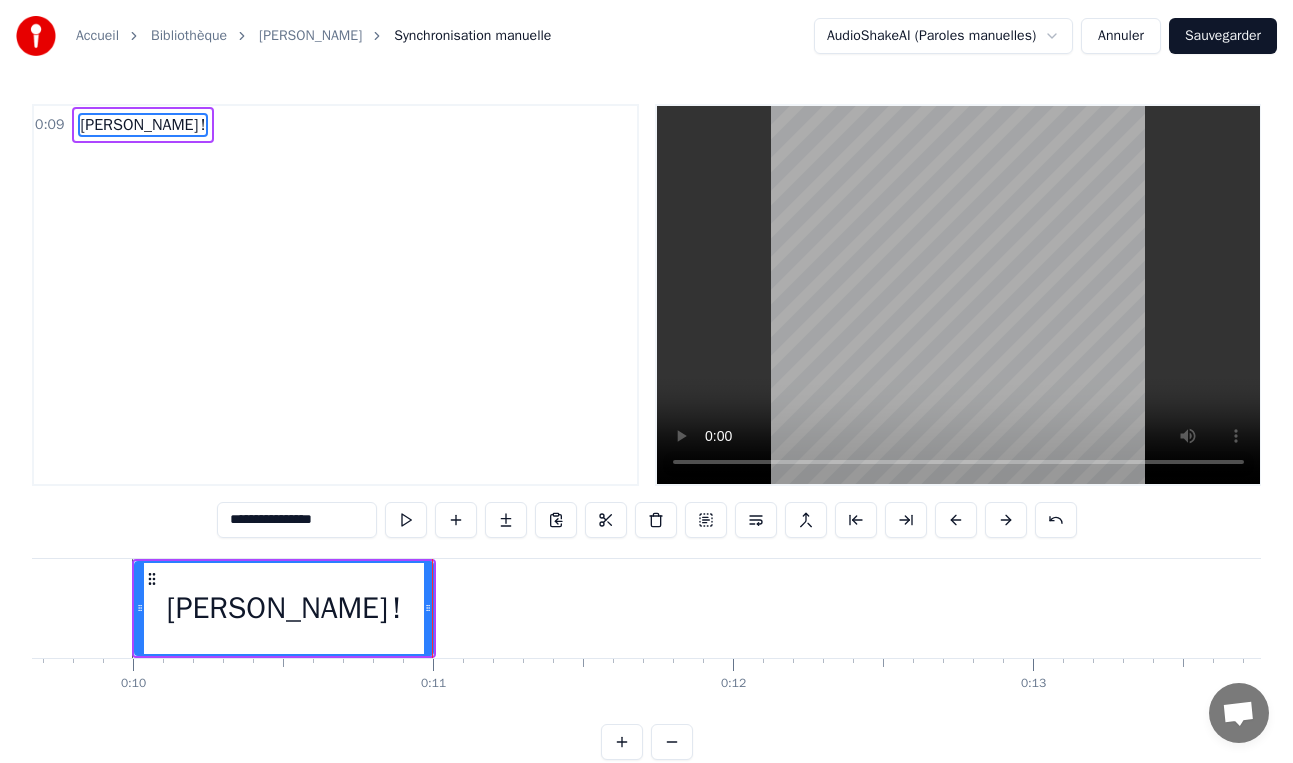 type 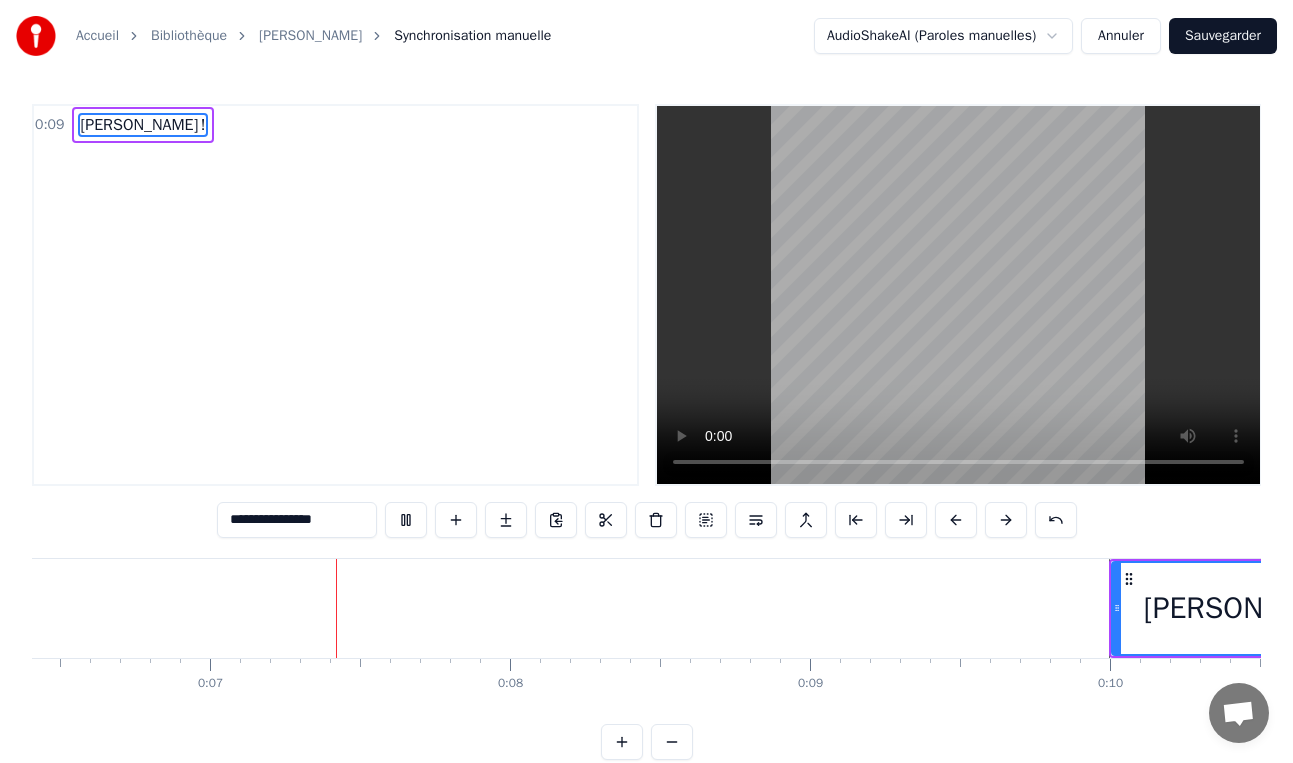 scroll, scrollTop: 0, scrollLeft: 1977, axis: horizontal 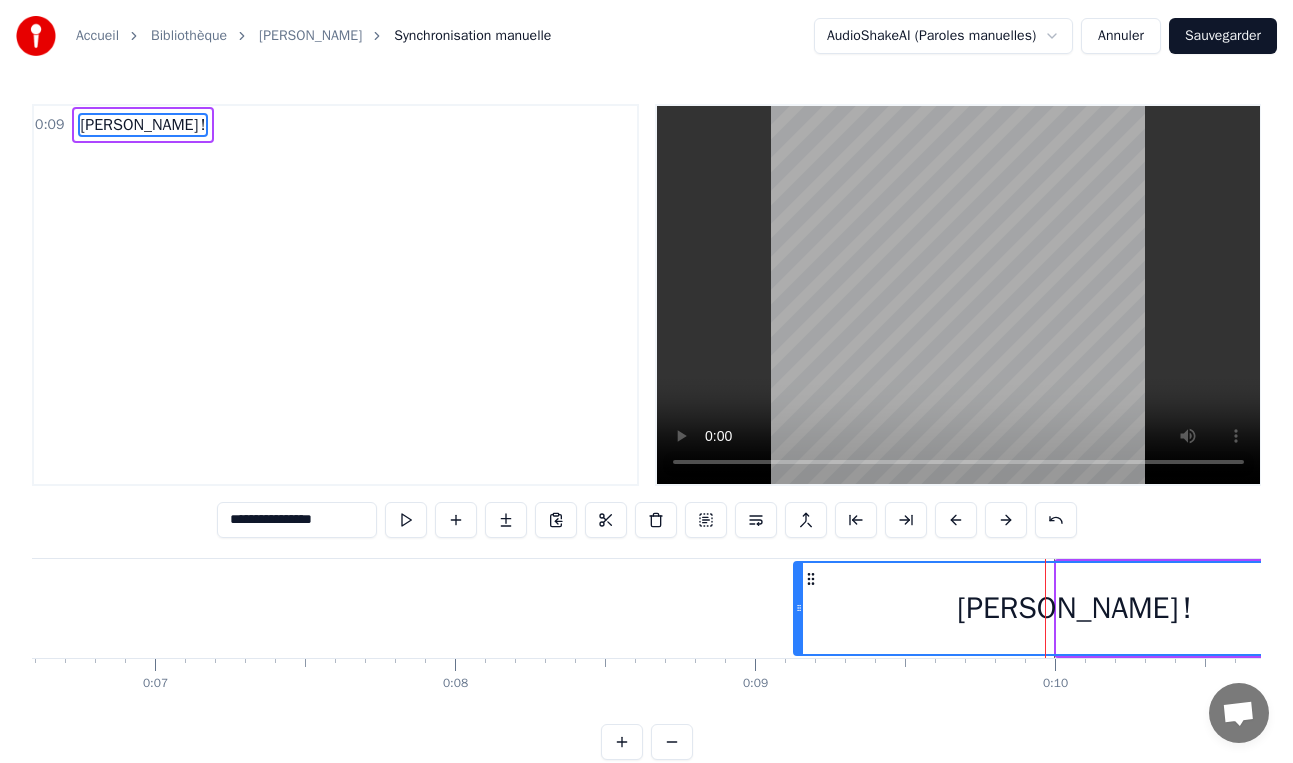 drag, startPoint x: 1060, startPoint y: 612, endPoint x: 797, endPoint y: 615, distance: 263.01712 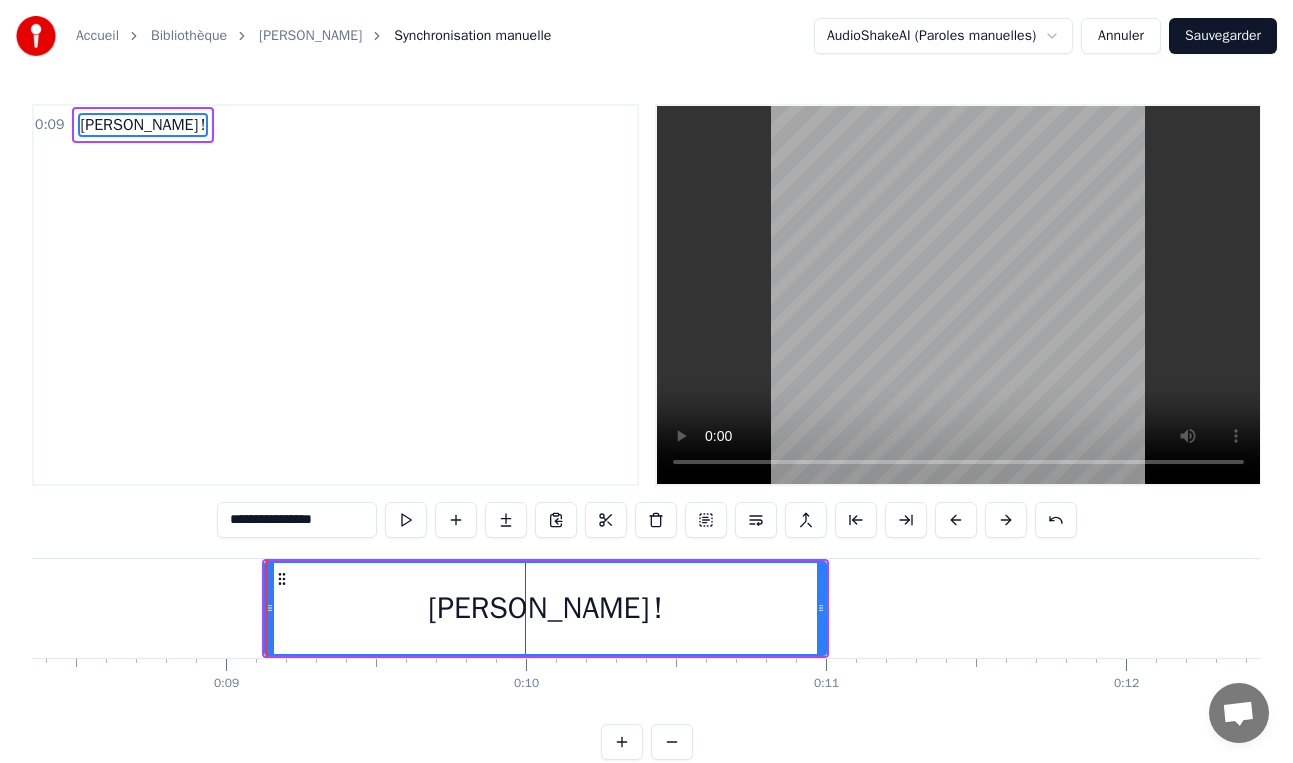 scroll, scrollTop: 0, scrollLeft: 2795, axis: horizontal 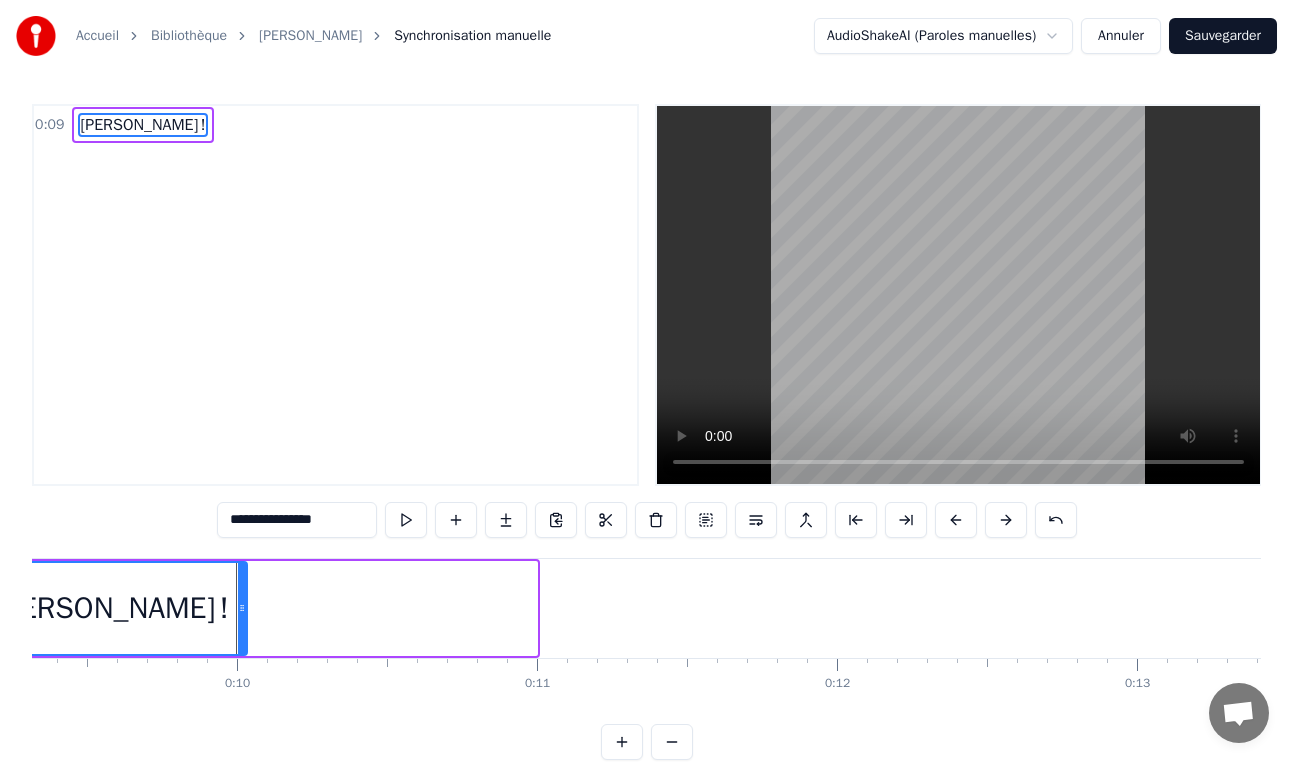 drag, startPoint x: 534, startPoint y: 610, endPoint x: 244, endPoint y: 625, distance: 290.38766 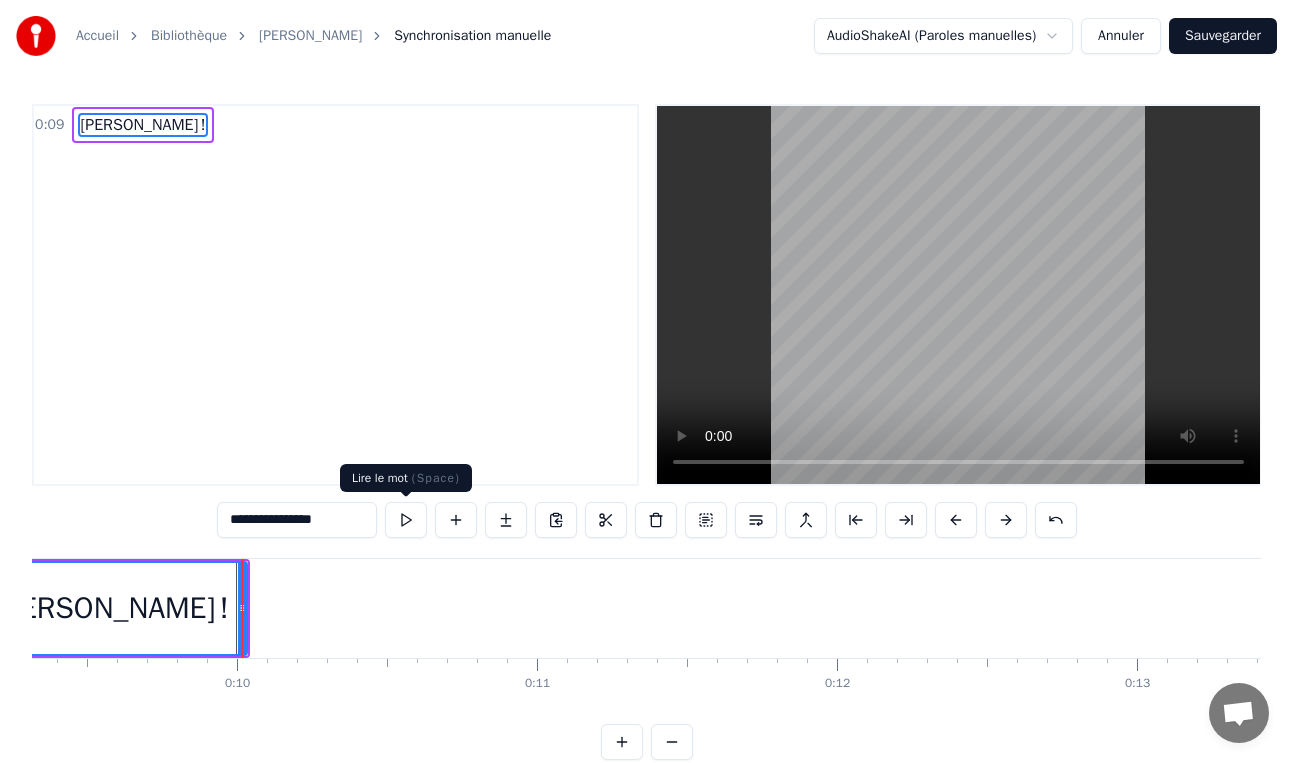 click at bounding box center (406, 520) 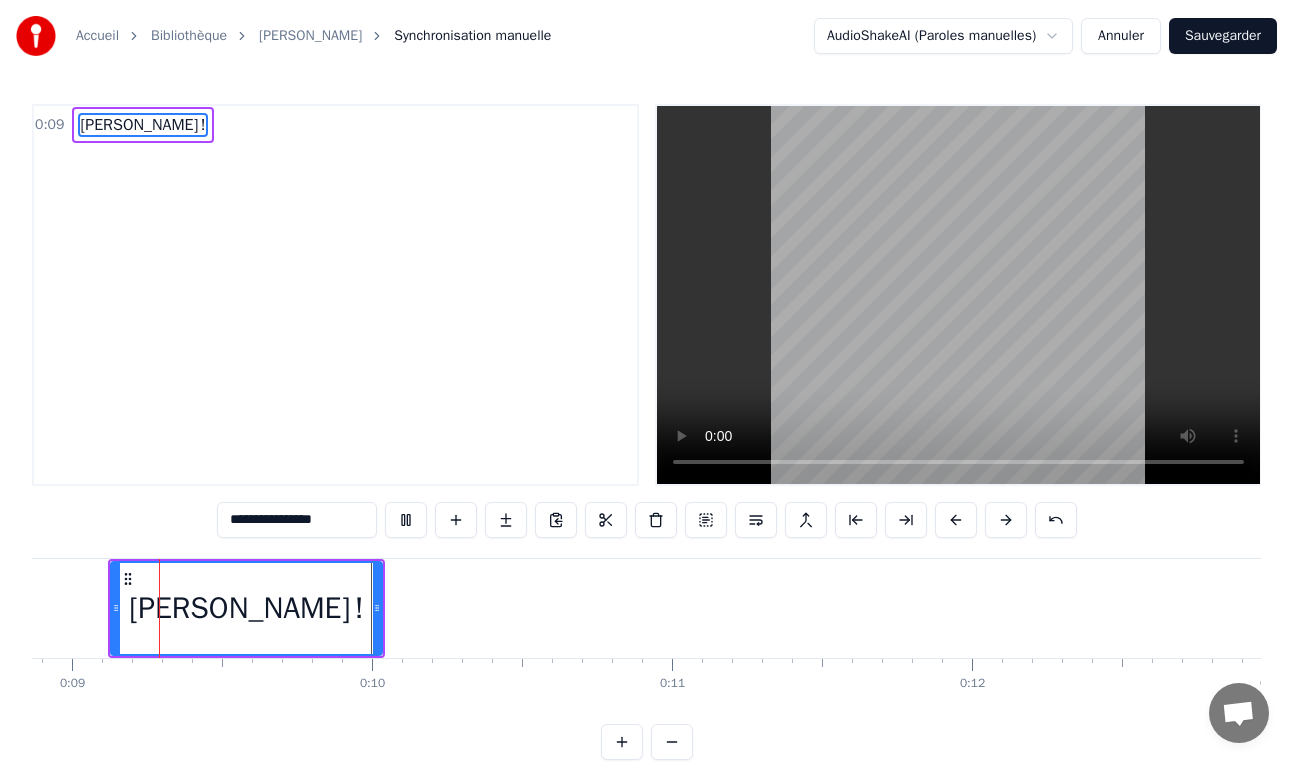 scroll, scrollTop: 0, scrollLeft: 2636, axis: horizontal 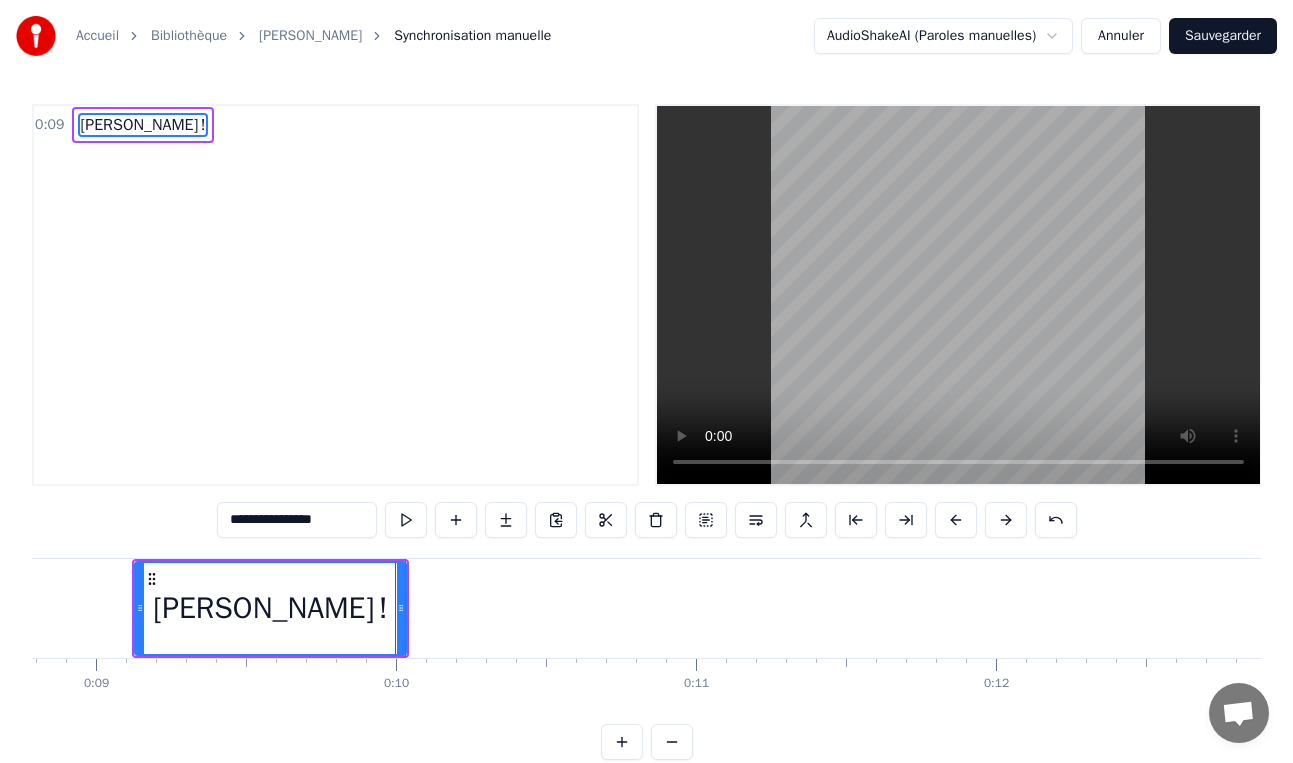 click at bounding box center [26179, 608] 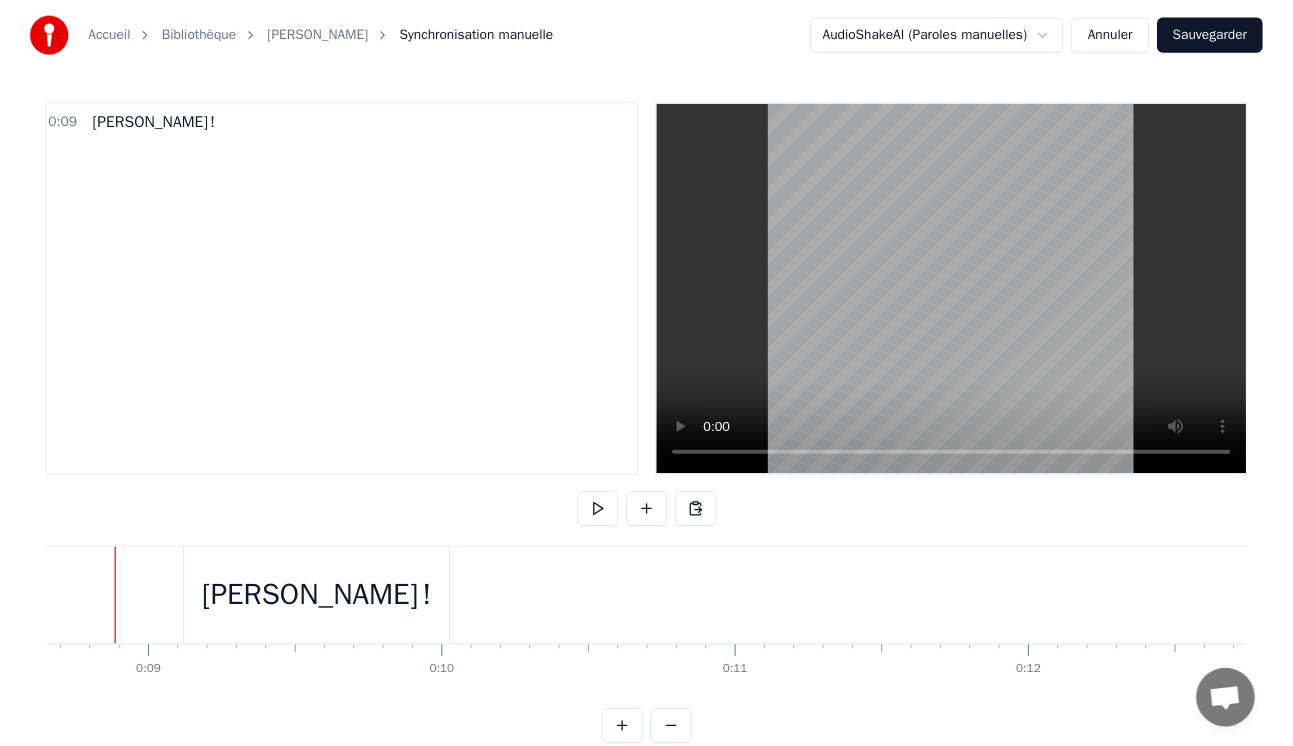 scroll, scrollTop: 0, scrollLeft: 2565, axis: horizontal 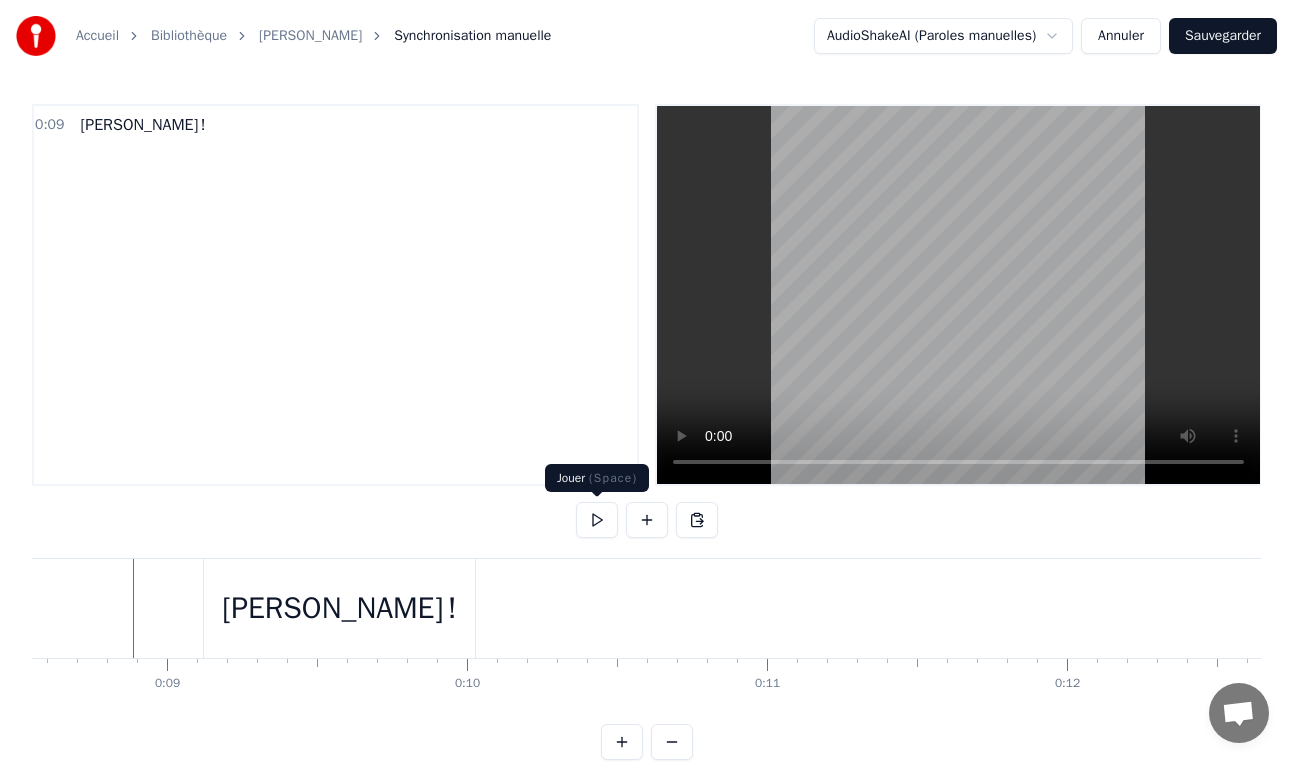 click at bounding box center (597, 520) 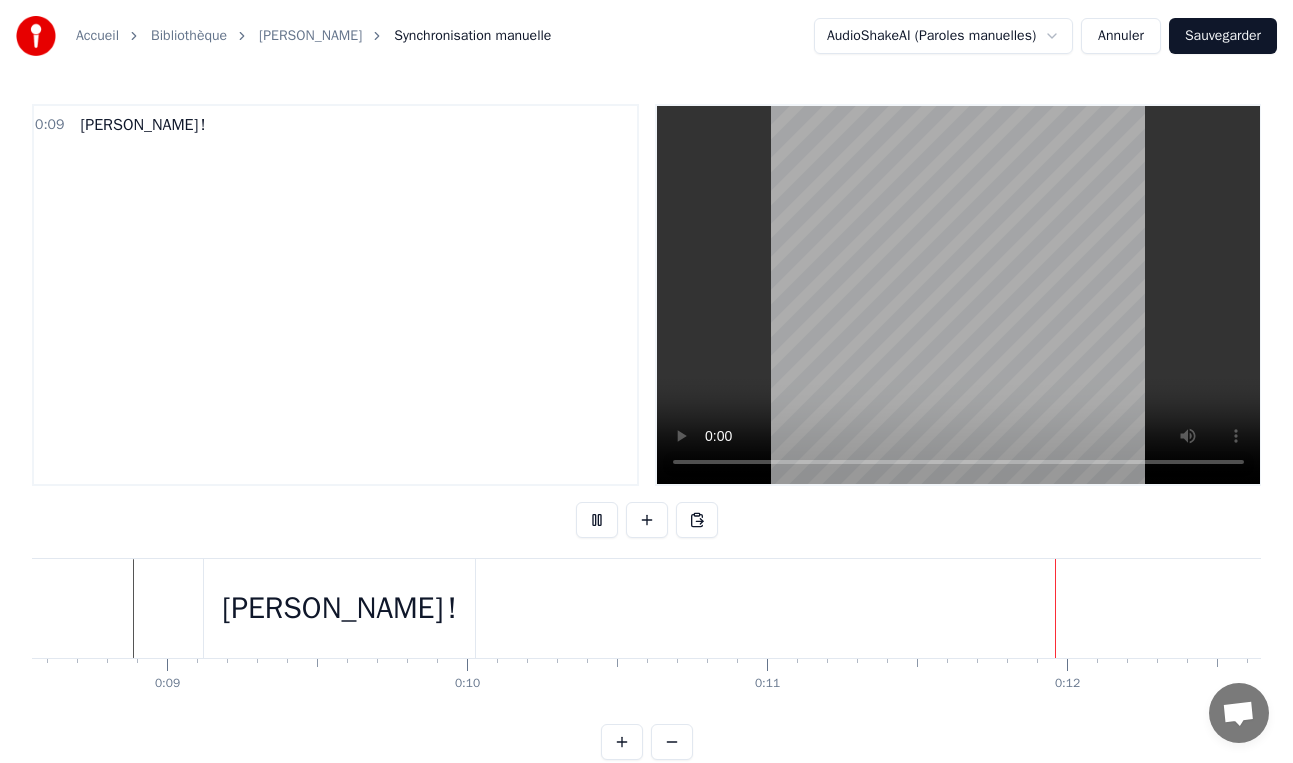 click at bounding box center (597, 520) 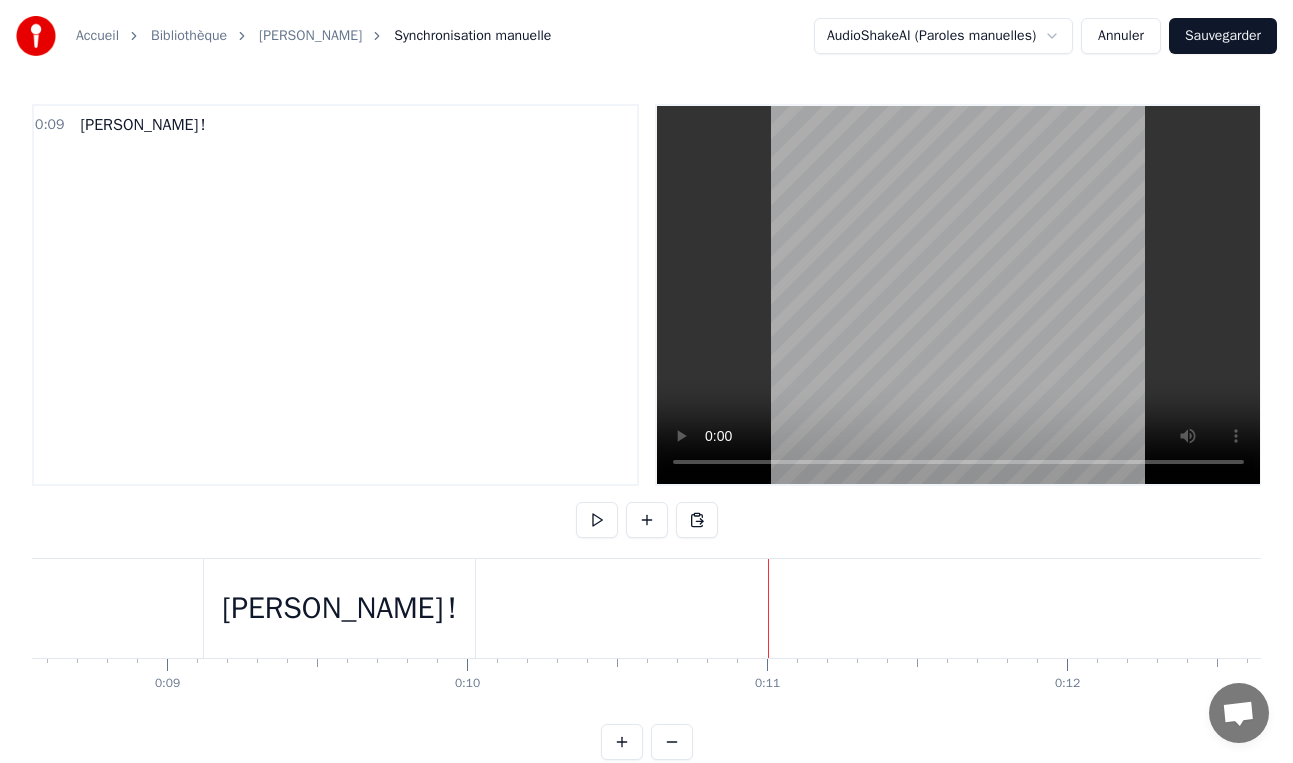 click at bounding box center [26250, 608] 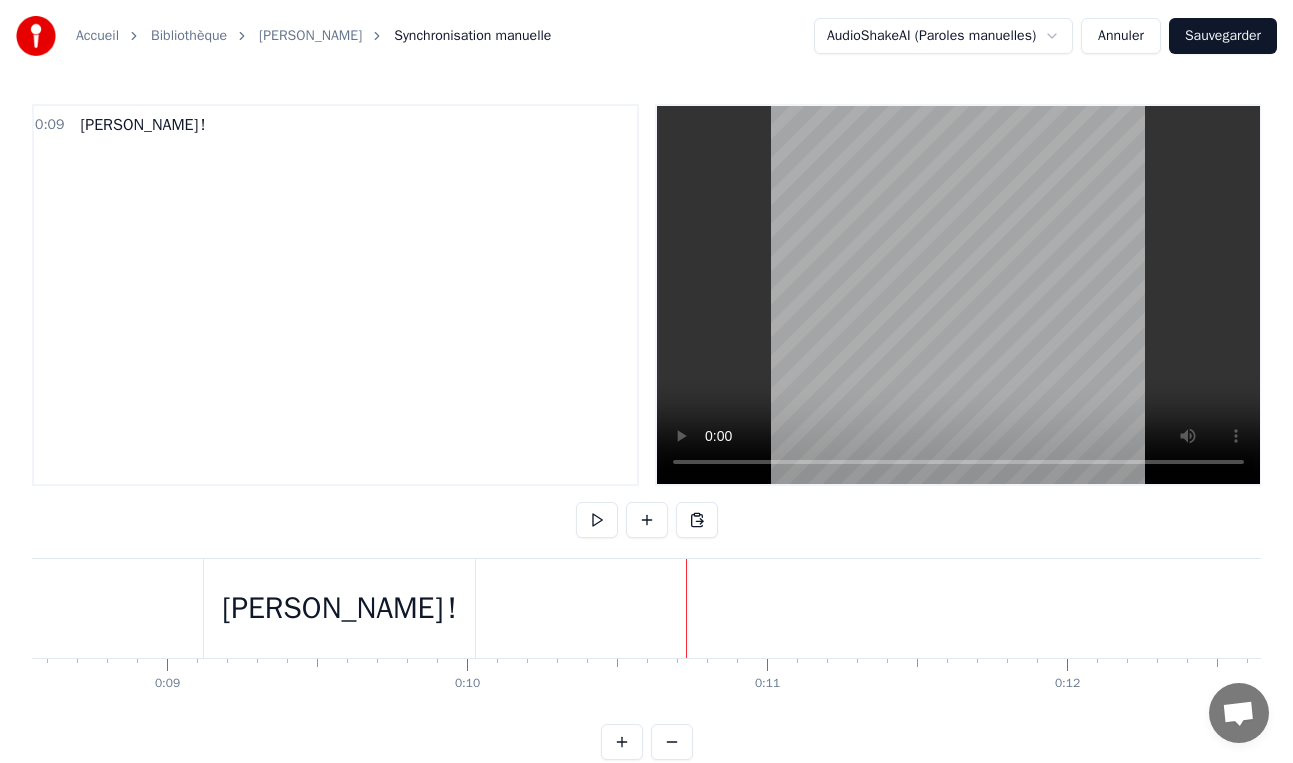 click at bounding box center (26250, 608) 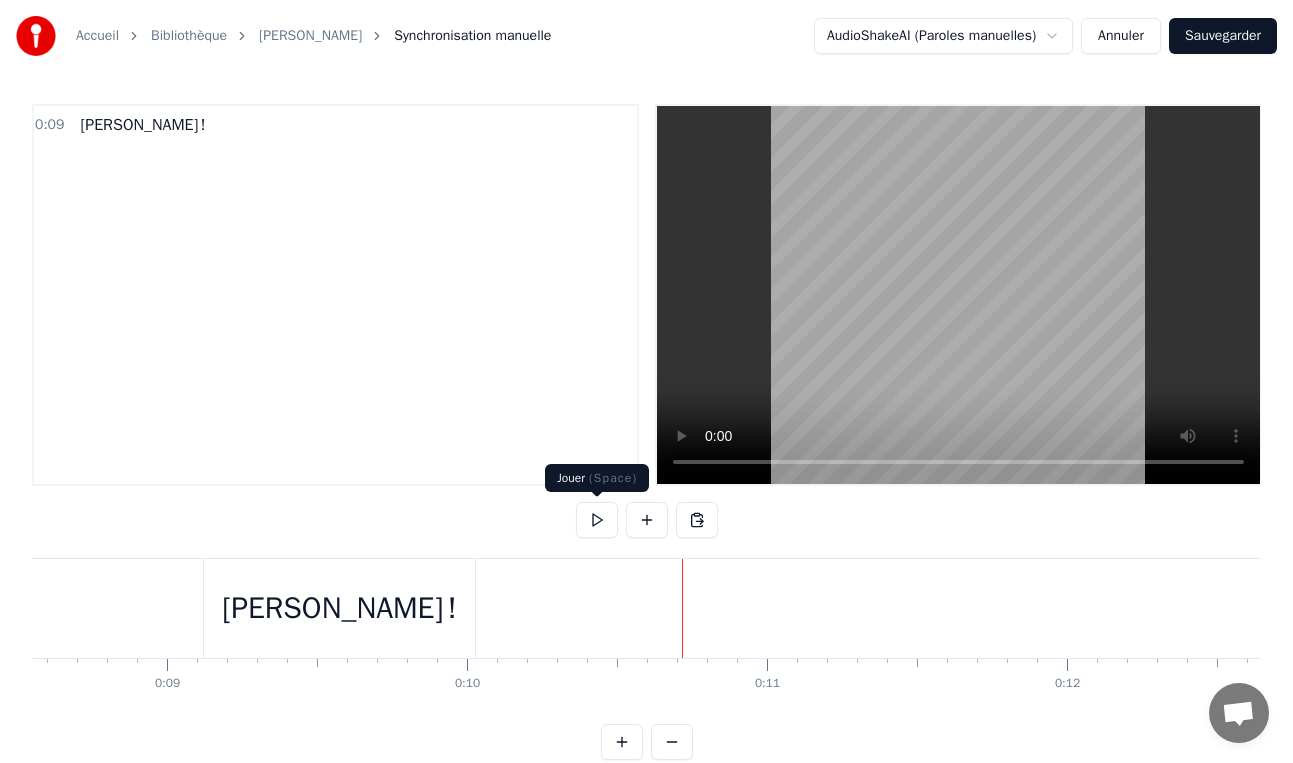 click at bounding box center [647, 520] 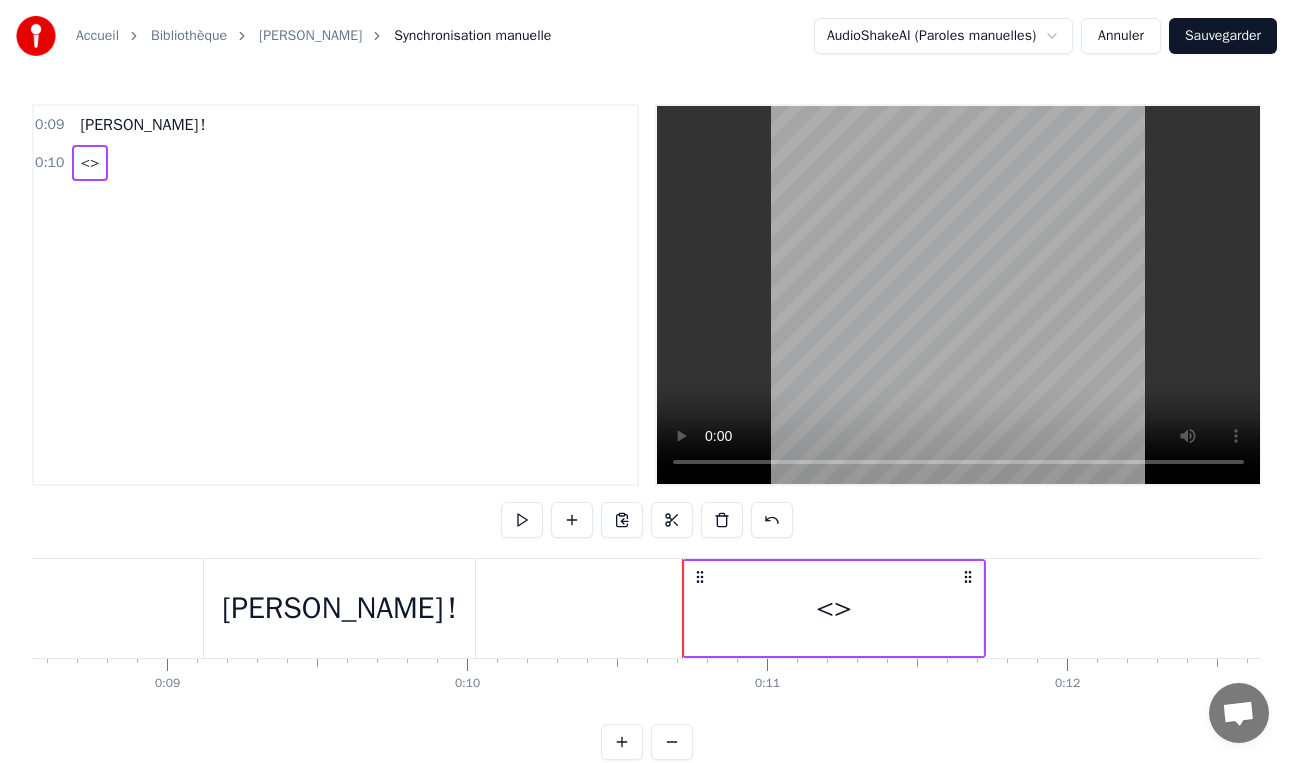 click on "<>" at bounding box center [834, 608] 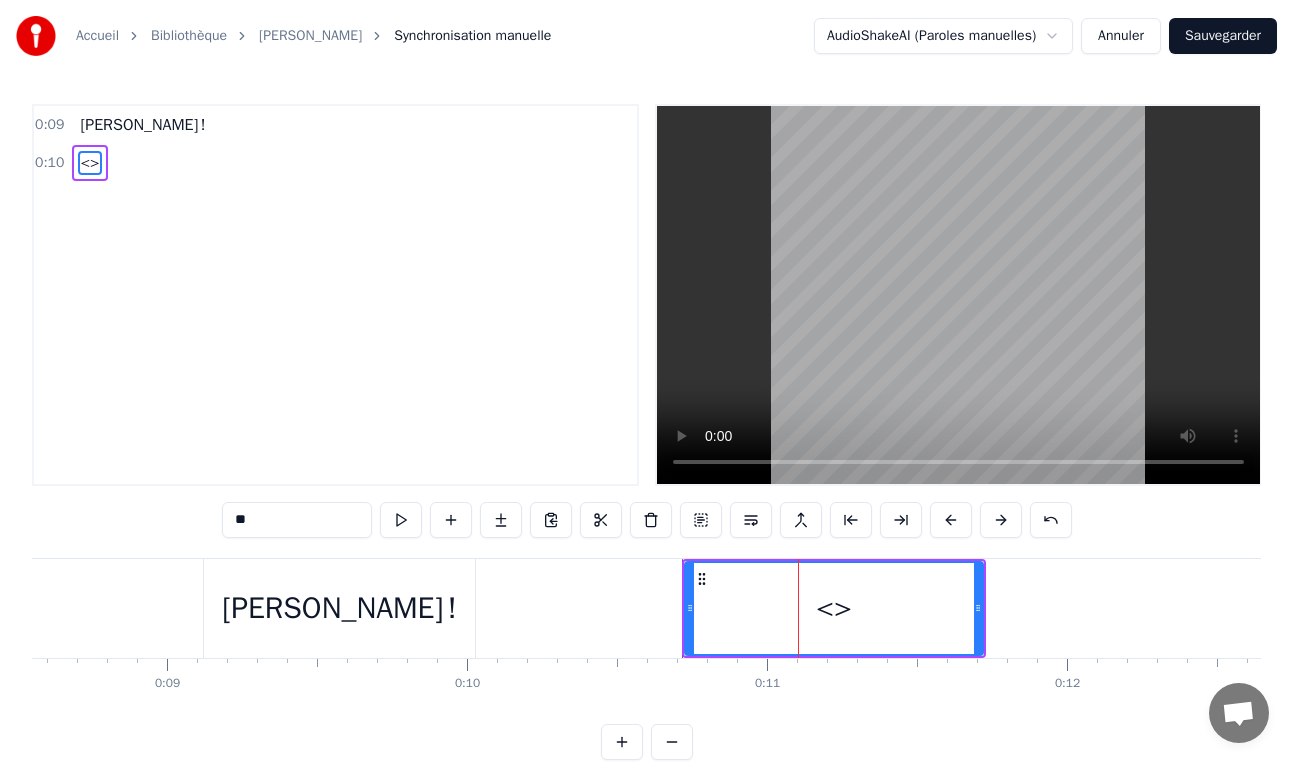 drag, startPoint x: 270, startPoint y: 529, endPoint x: 154, endPoint y: 506, distance: 118.258194 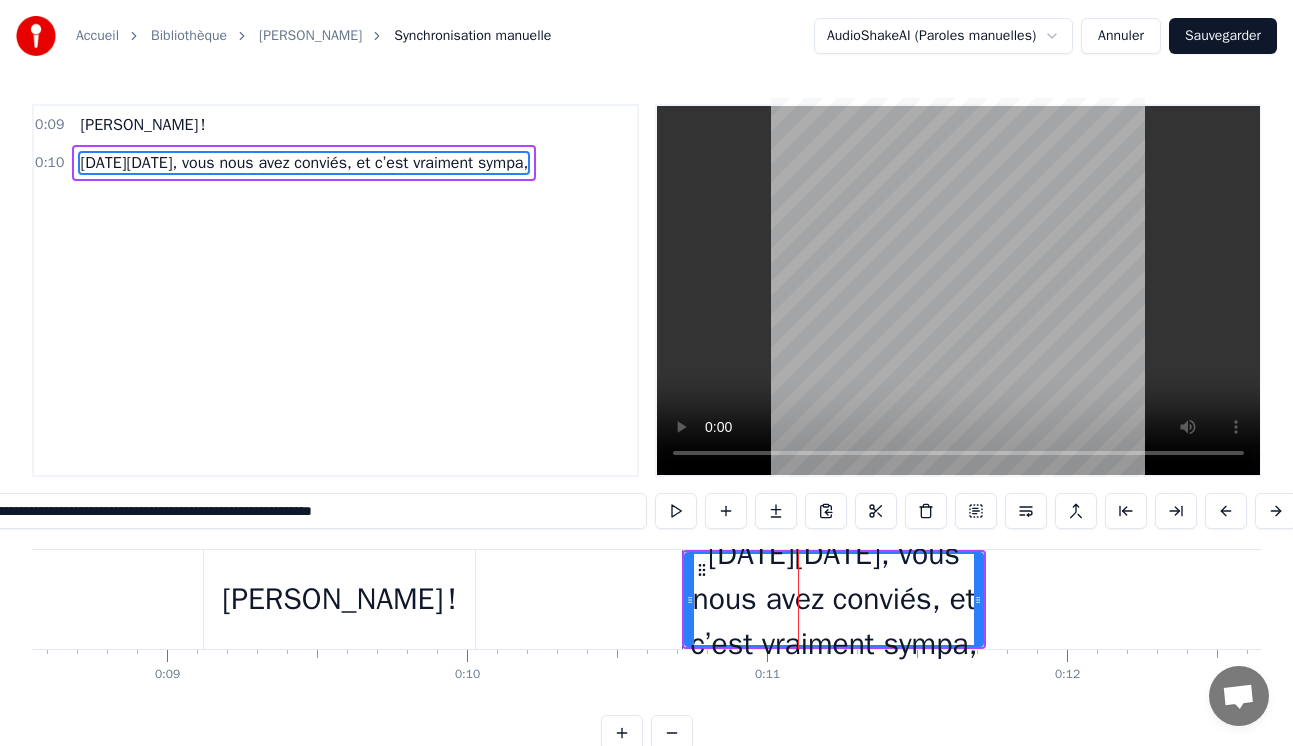 type on "**********" 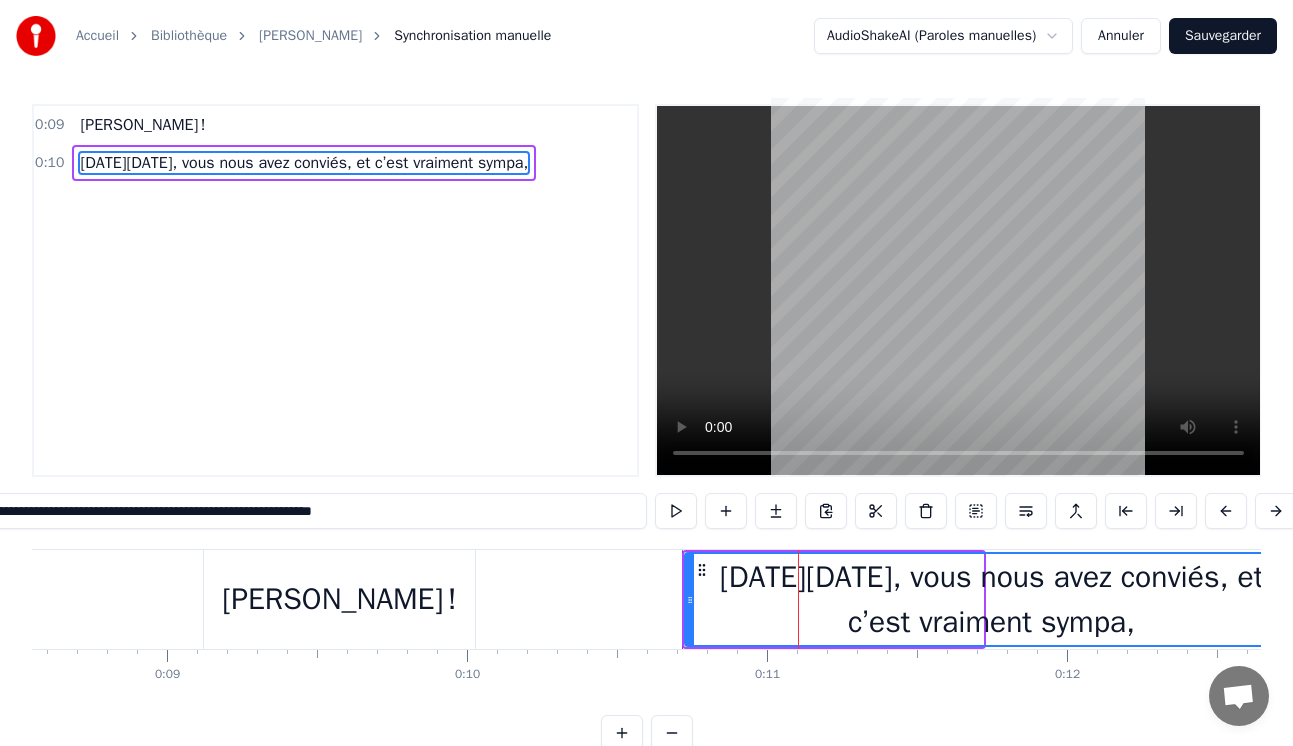 drag, startPoint x: 981, startPoint y: 612, endPoint x: 1295, endPoint y: 603, distance: 314.12897 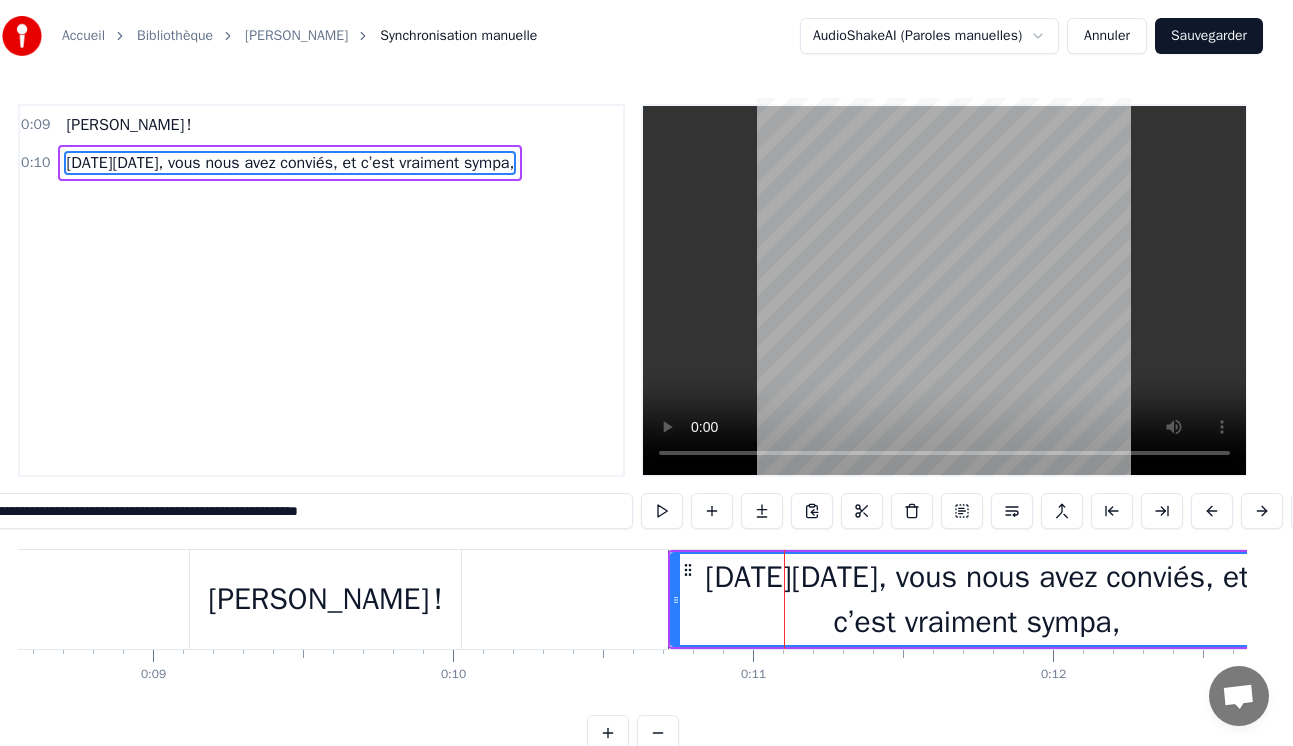 scroll, scrollTop: 0, scrollLeft: 54, axis: horizontal 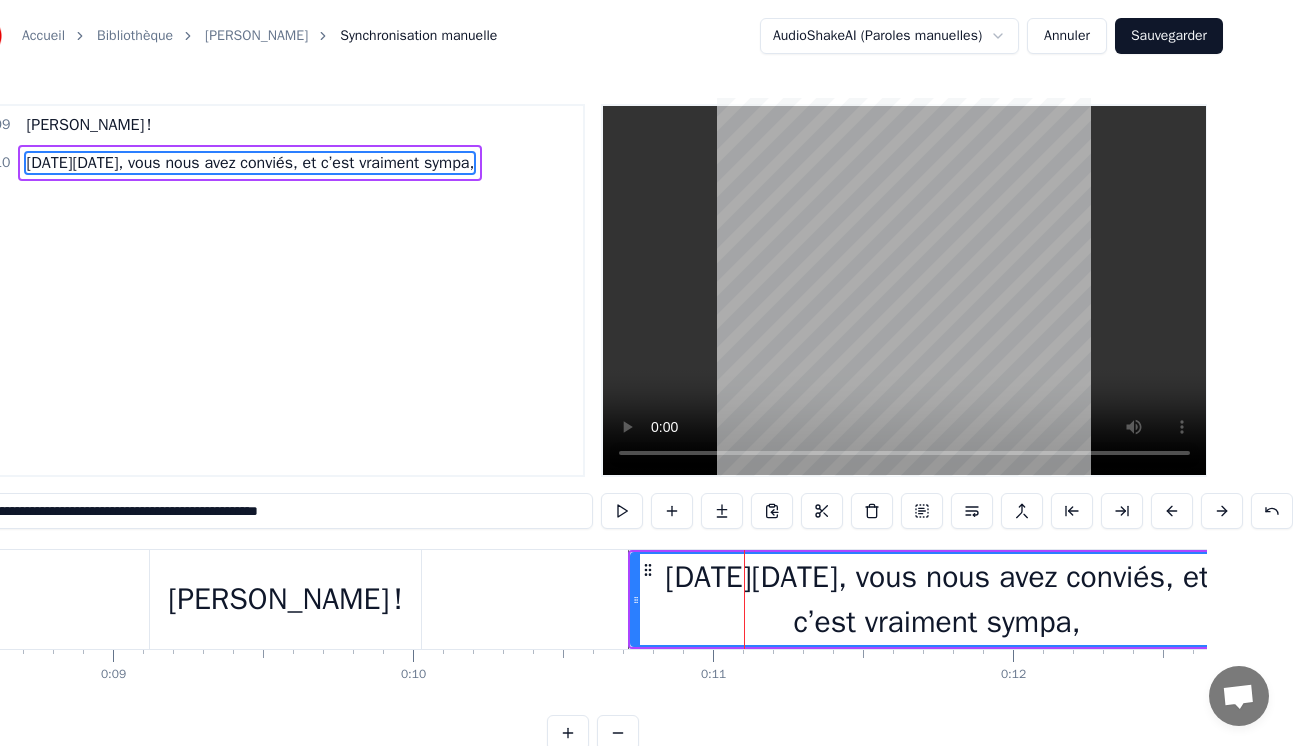 click on "**********" at bounding box center [592, 391] 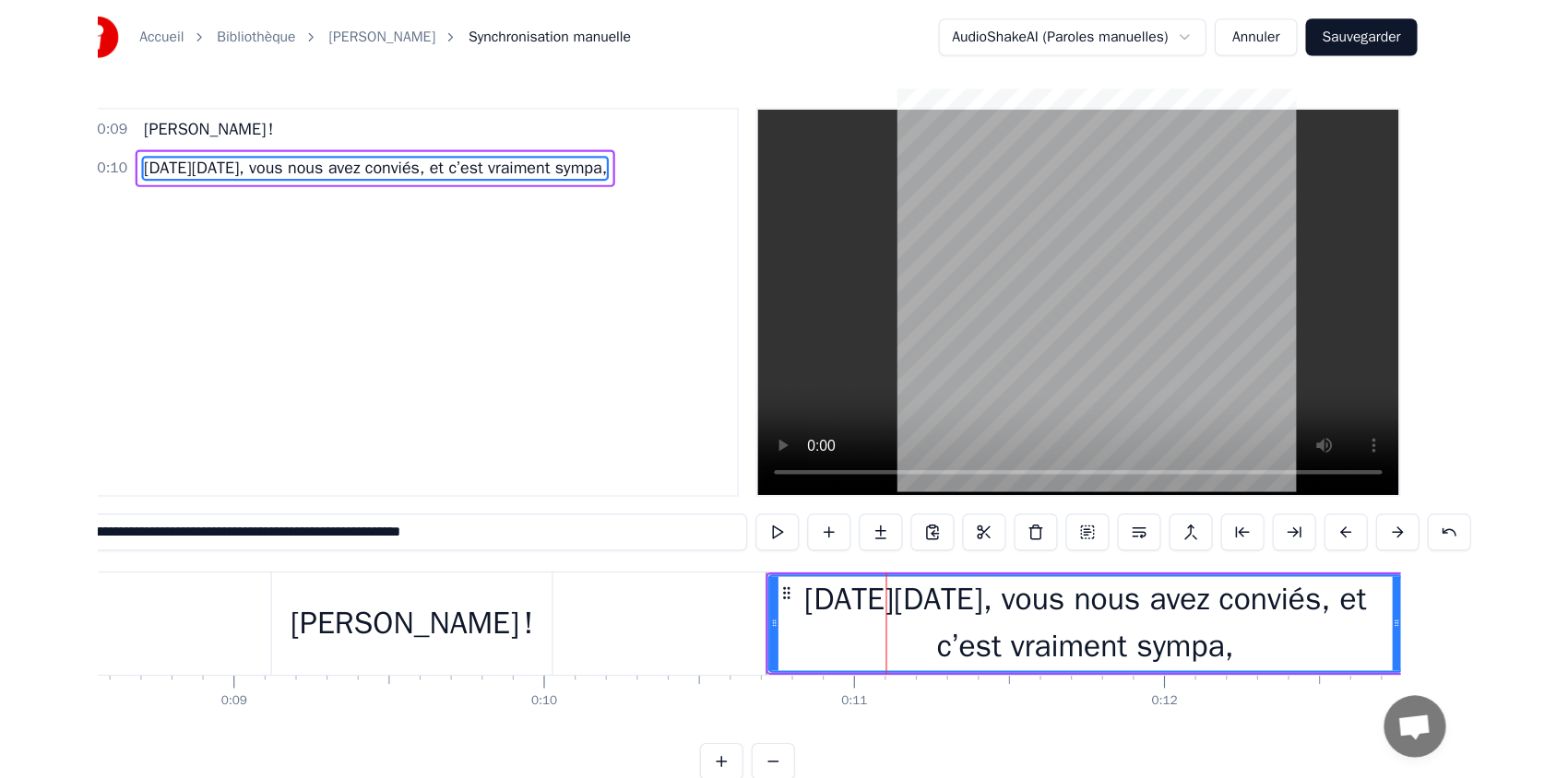 scroll, scrollTop: 0, scrollLeft: 0, axis: both 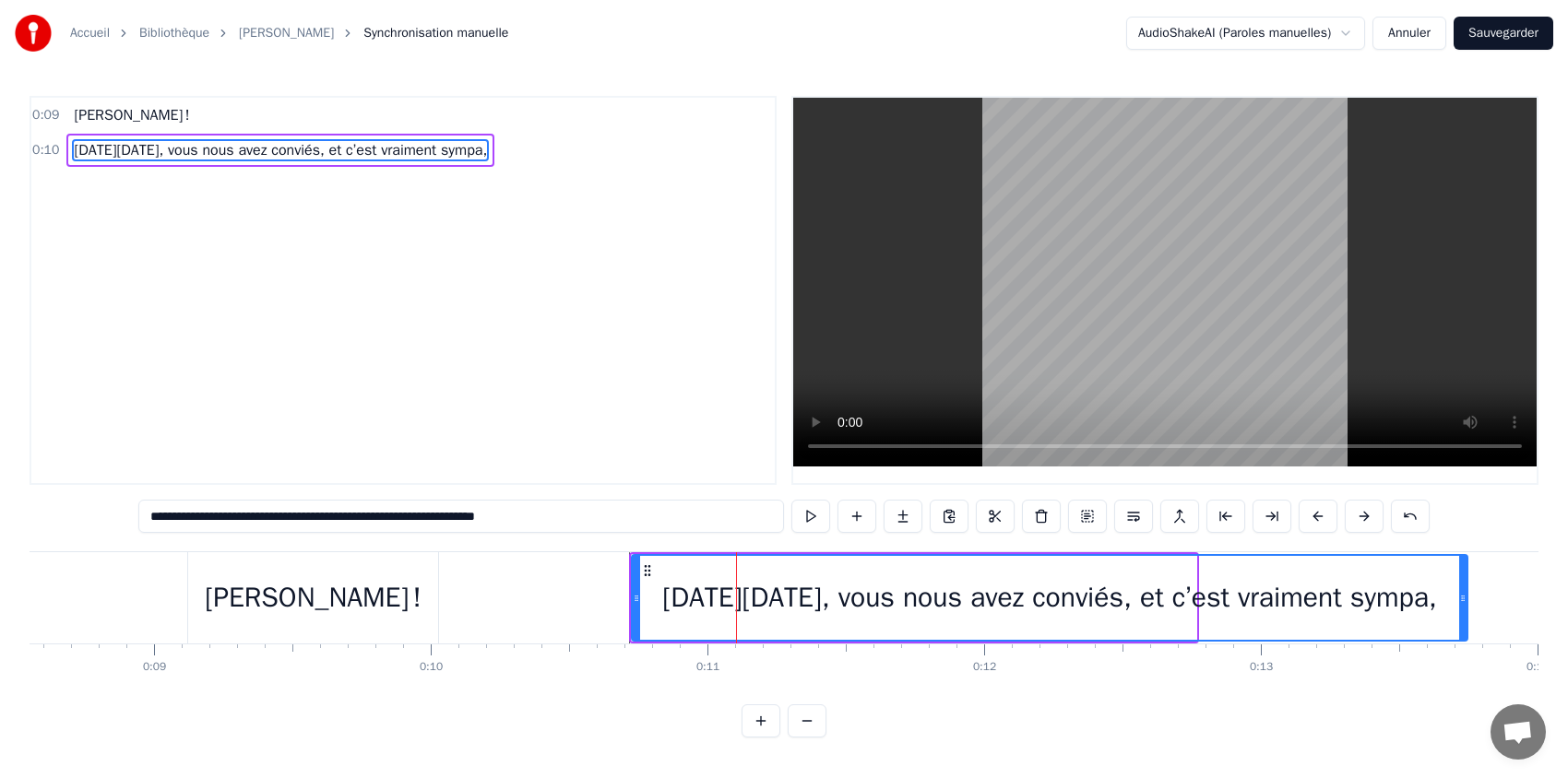 drag, startPoint x: 1193, startPoint y: 599, endPoint x: 1465, endPoint y: 609, distance: 272.18376 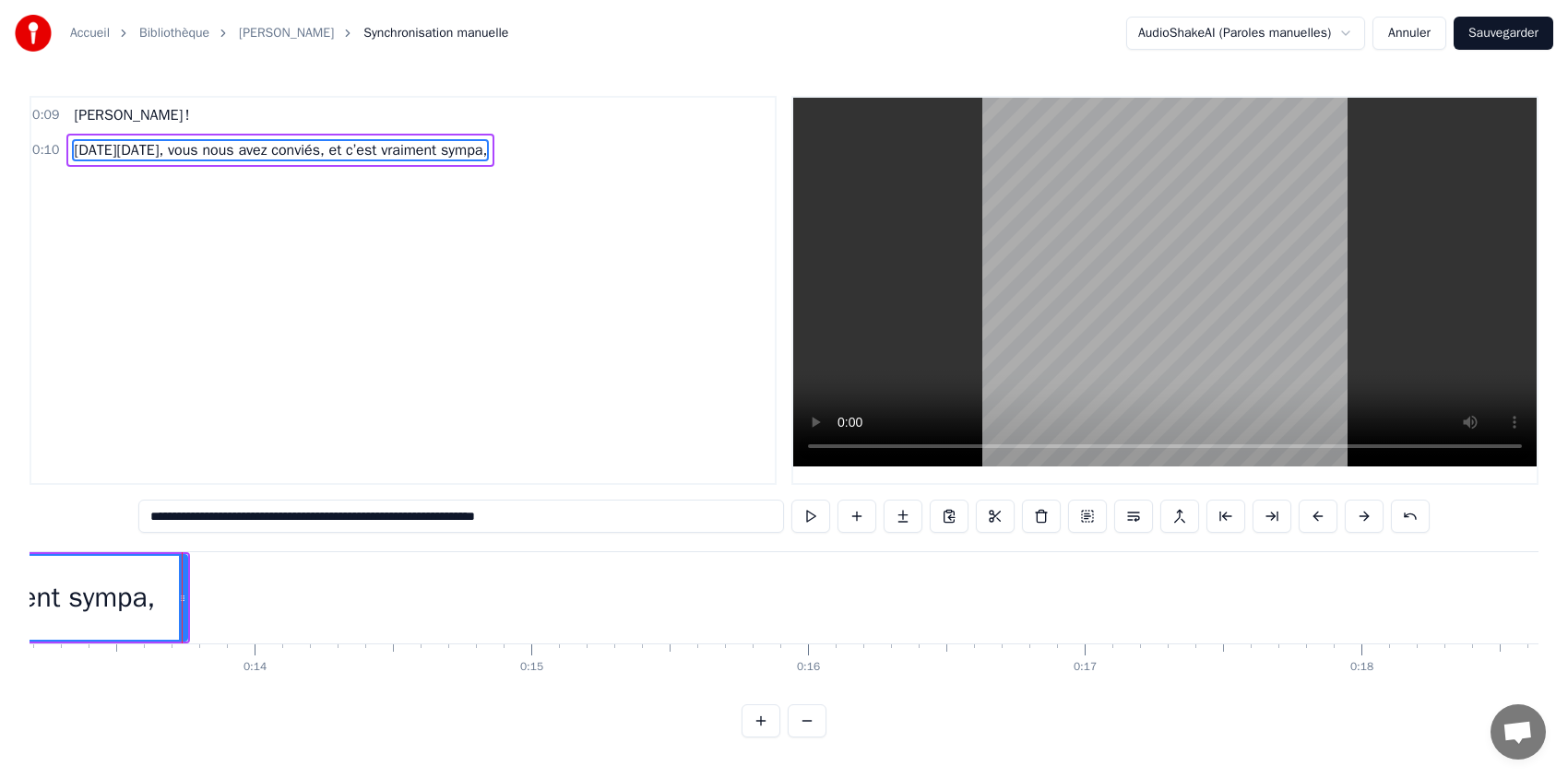 scroll, scrollTop: 0, scrollLeft: 3709, axis: horizontal 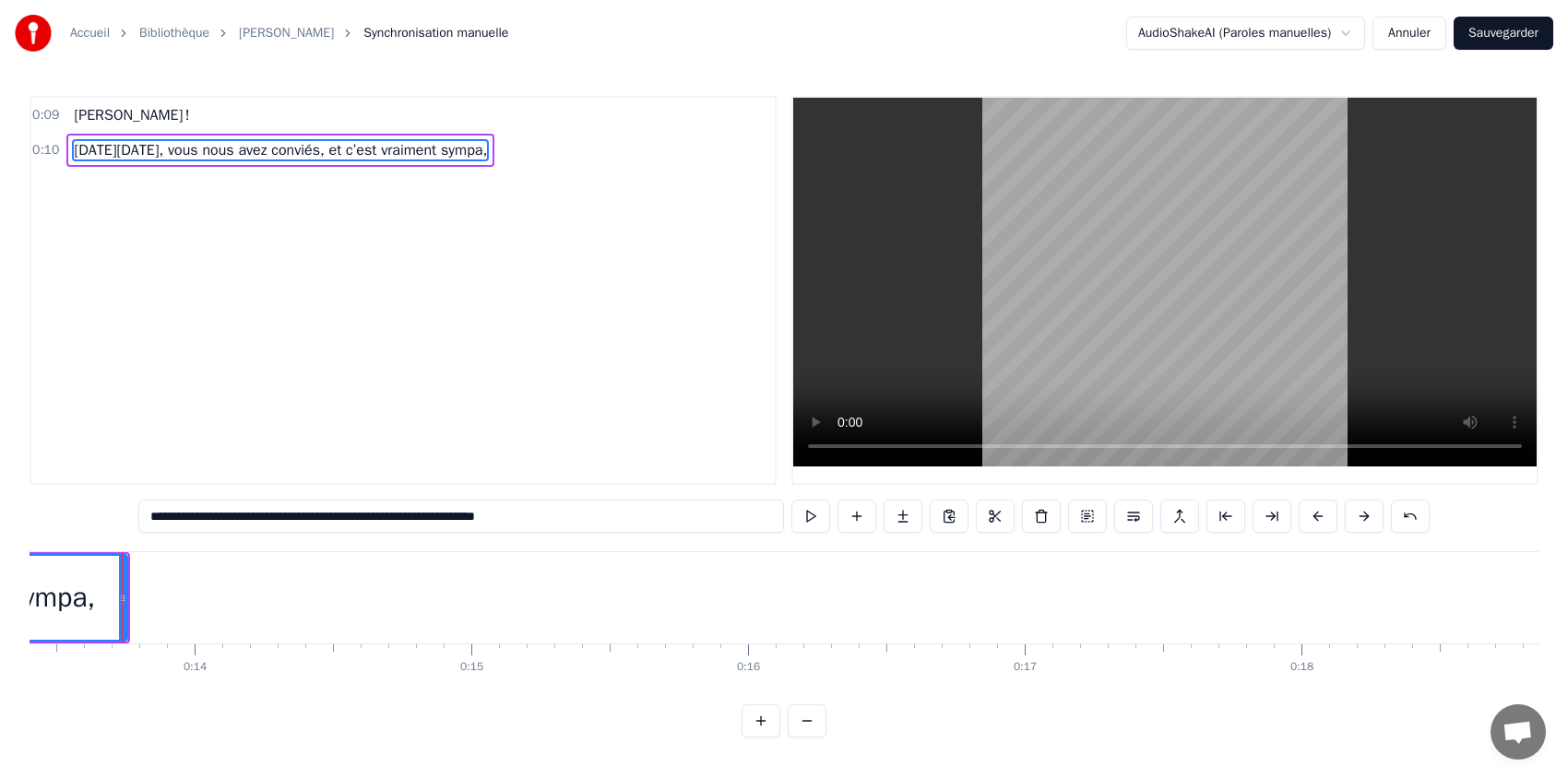 drag, startPoint x: 167, startPoint y: 688, endPoint x: 158, endPoint y: 692, distance: 9.84886 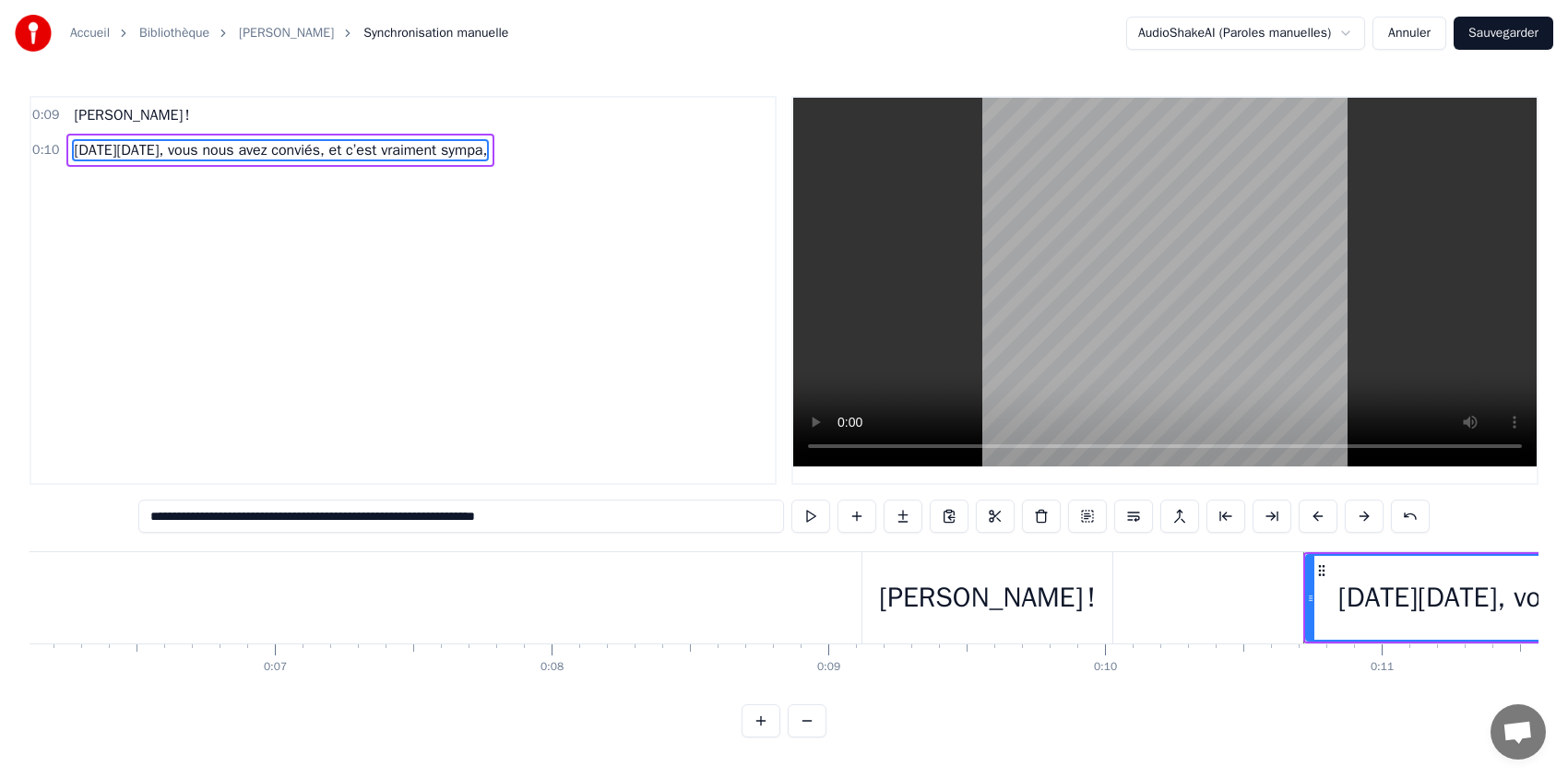 scroll, scrollTop: 0, scrollLeft: 0, axis: both 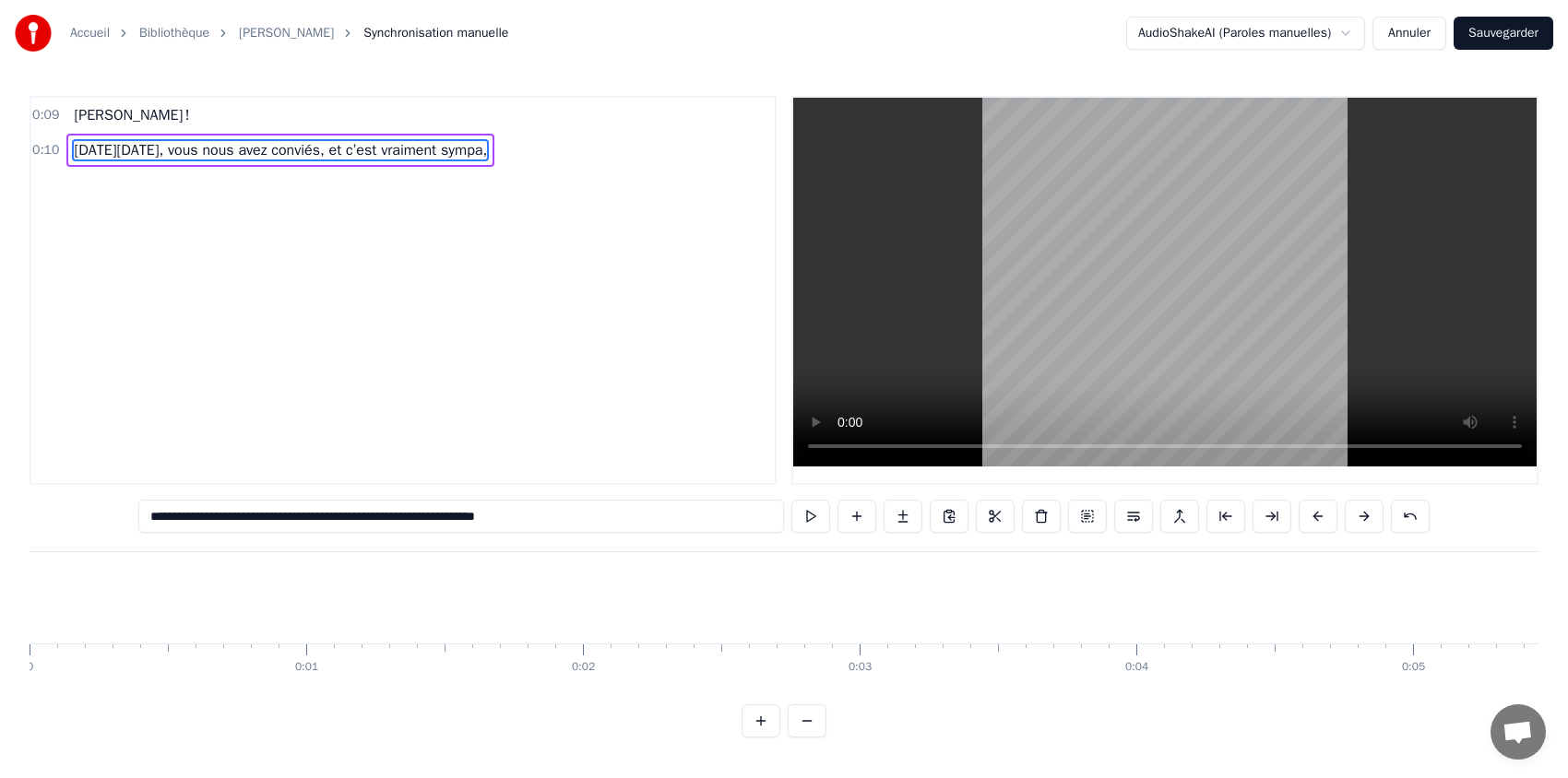 click at bounding box center (26578, 597) 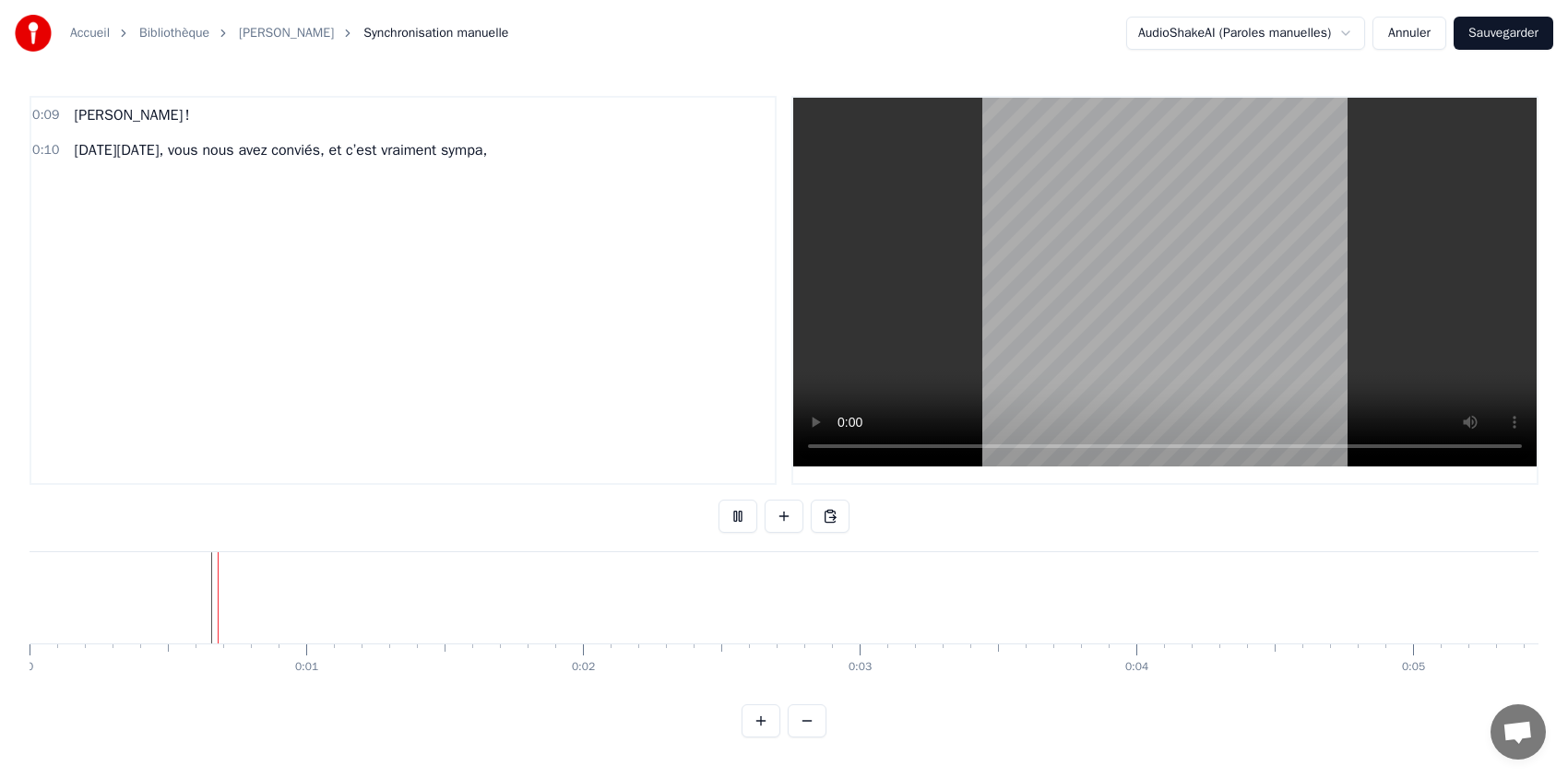 scroll, scrollTop: 5, scrollLeft: 0, axis: vertical 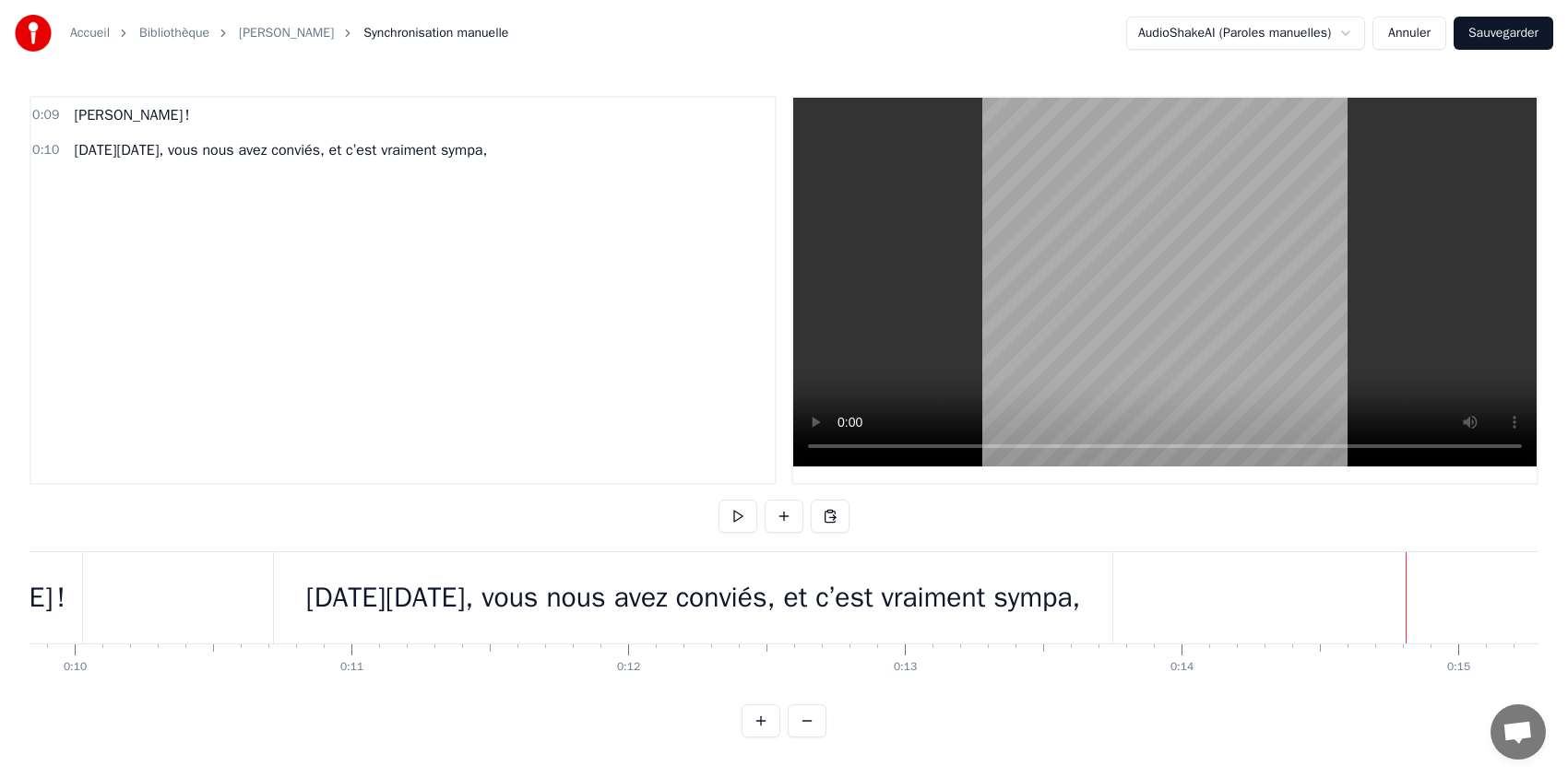 click on "[DATE][DATE], vous nous avez conviés, et c’est vraiment sympa," at bounding box center (694, 597) 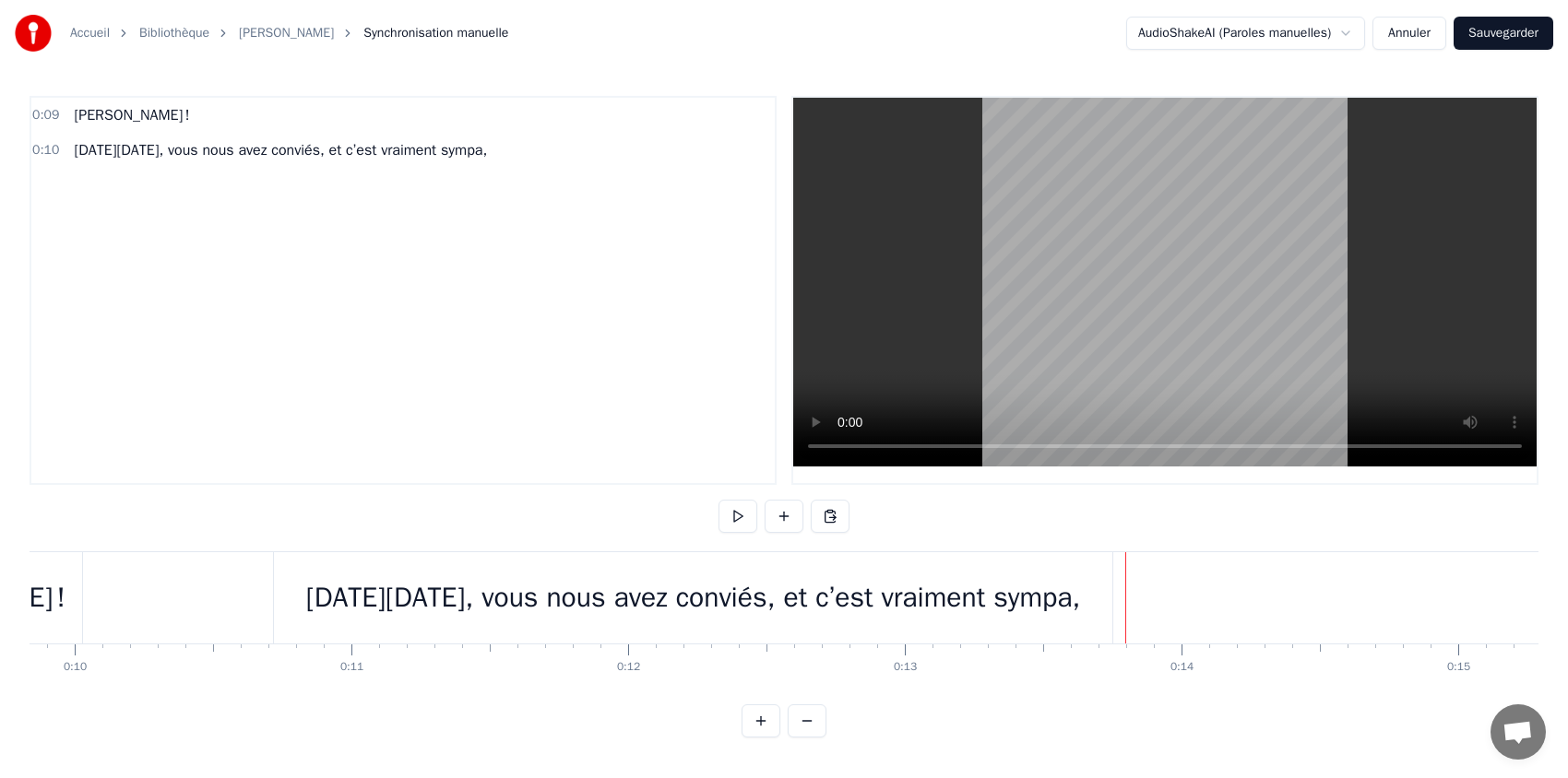 click on "[DATE][DATE], vous nous avez conviés, et c’est vraiment sympa," at bounding box center [694, 597] 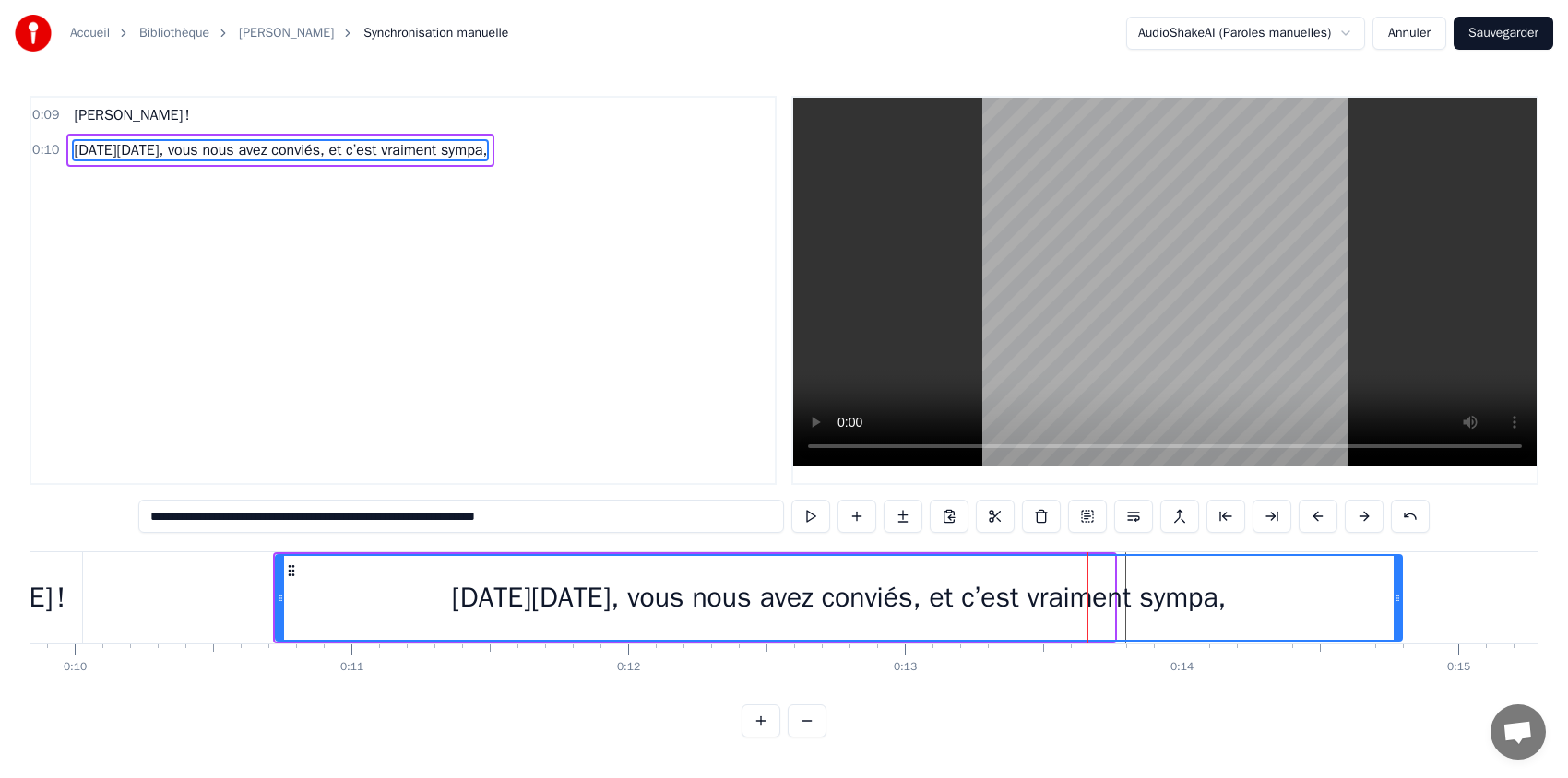 drag, startPoint x: 1111, startPoint y: 591, endPoint x: 1399, endPoint y: 592, distance: 288.00174 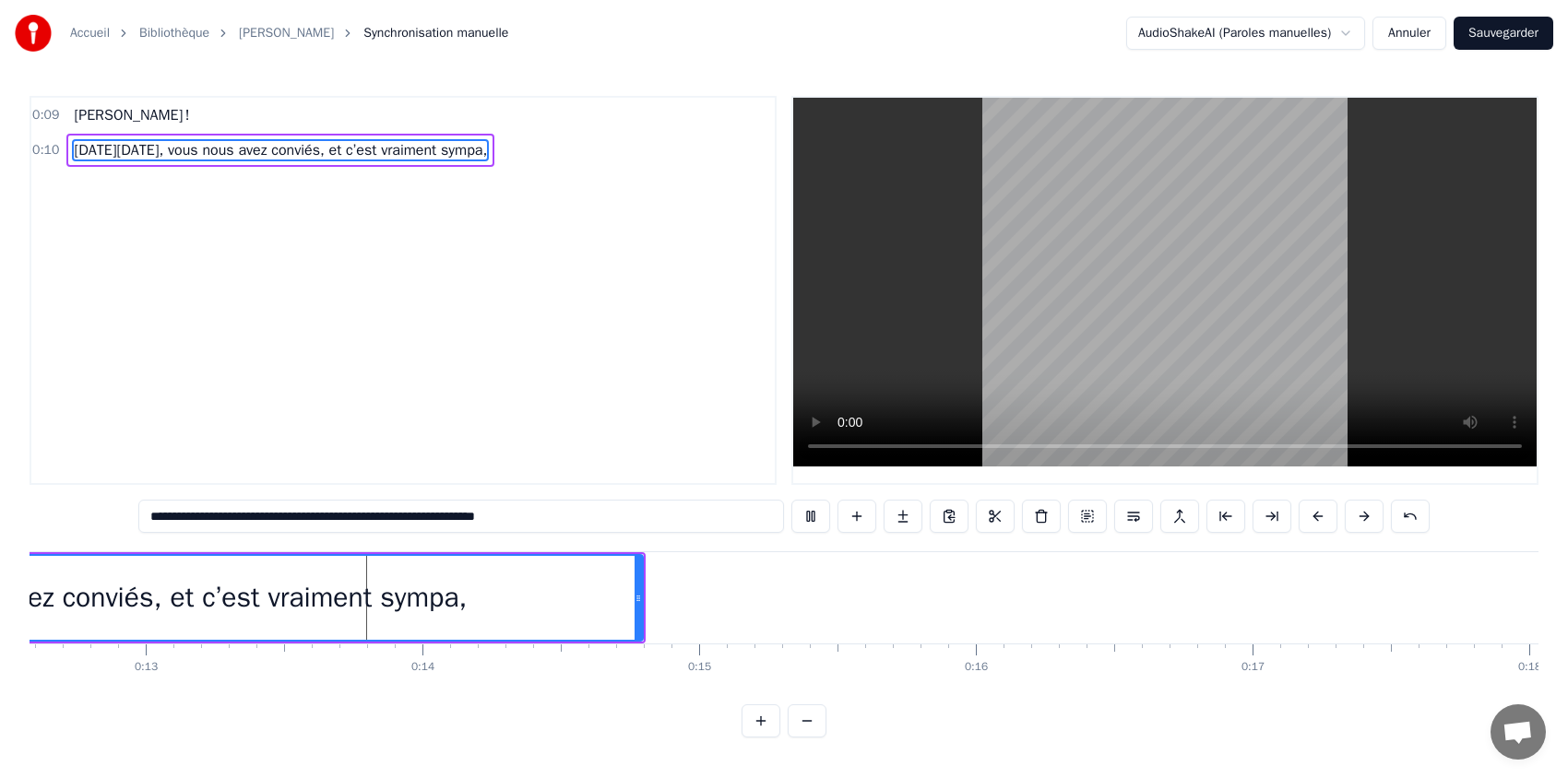 scroll, scrollTop: 0, scrollLeft: 3320, axis: horizontal 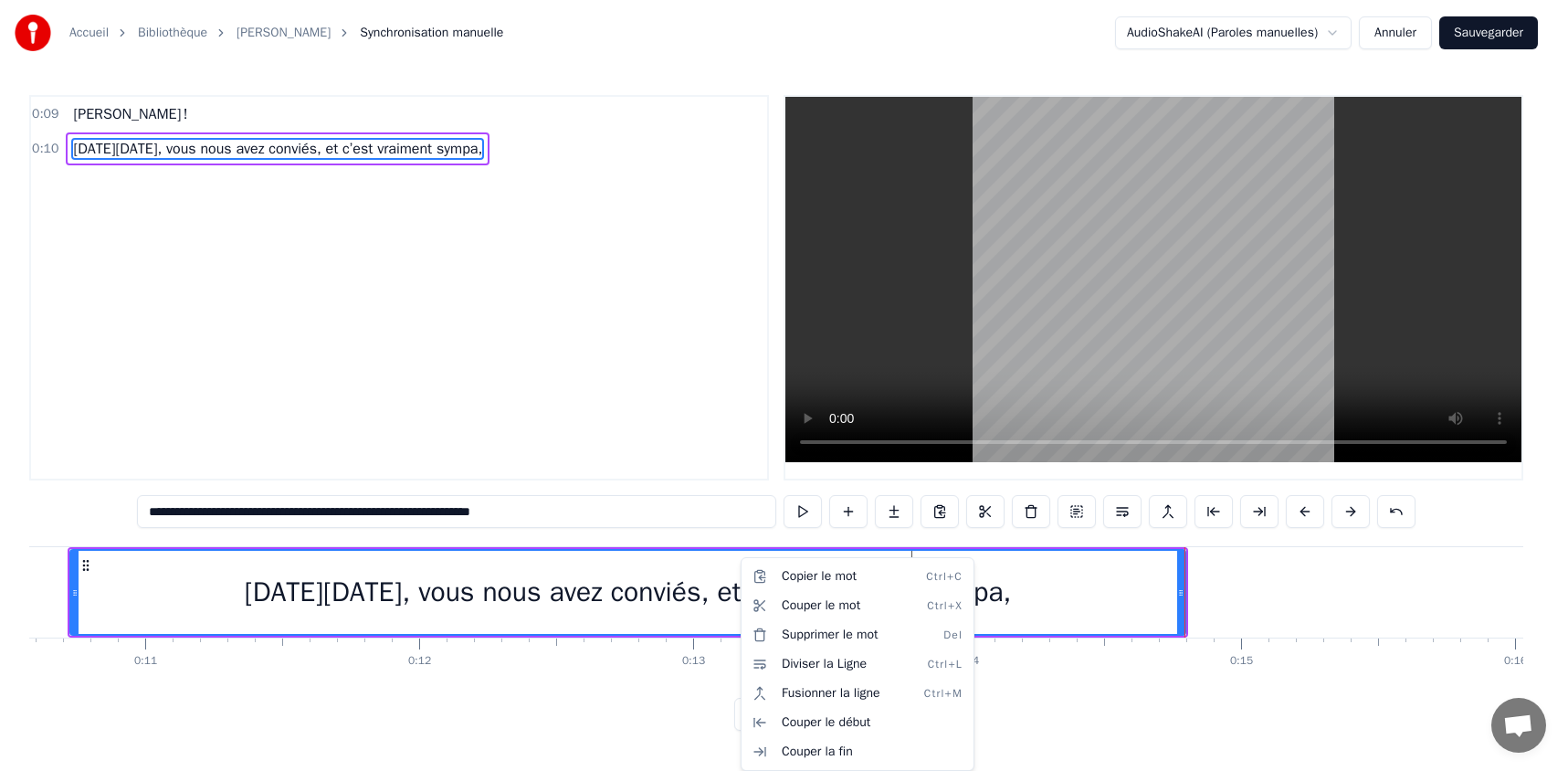 click on "**********" at bounding box center [784, 380] 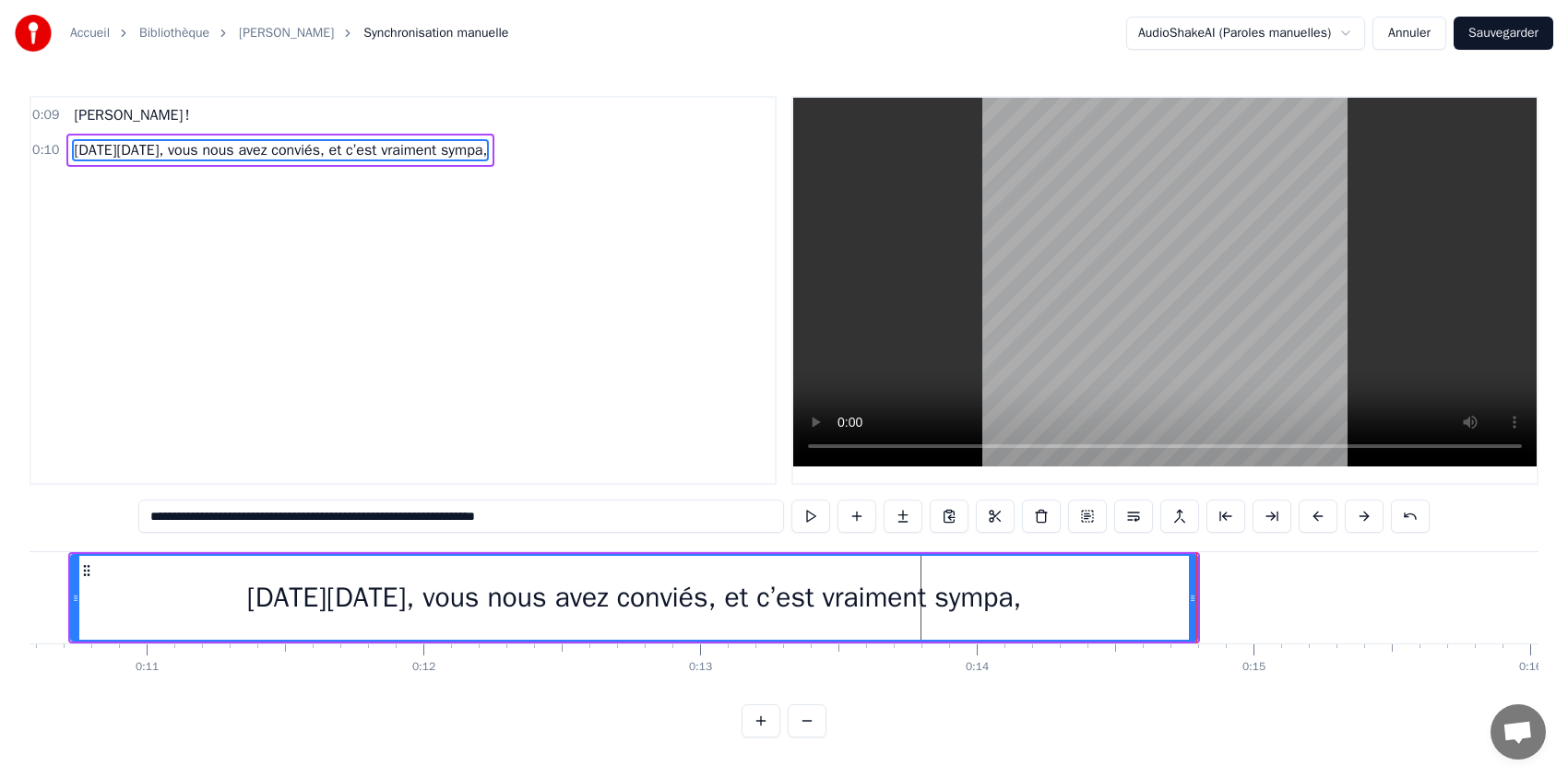 scroll, scrollTop: 0, scrollLeft: 2872, axis: horizontal 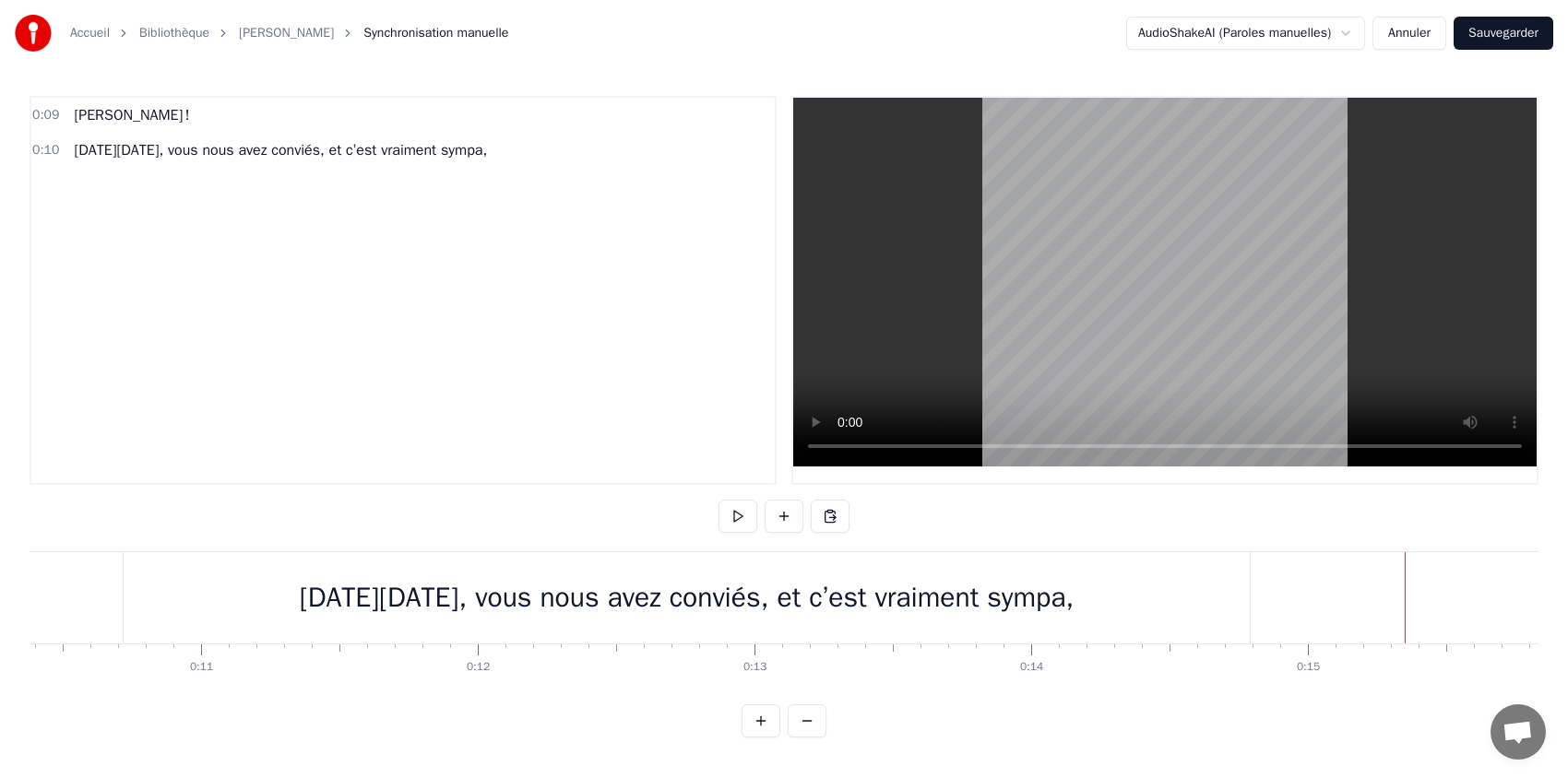 click at bounding box center [23705, 597] 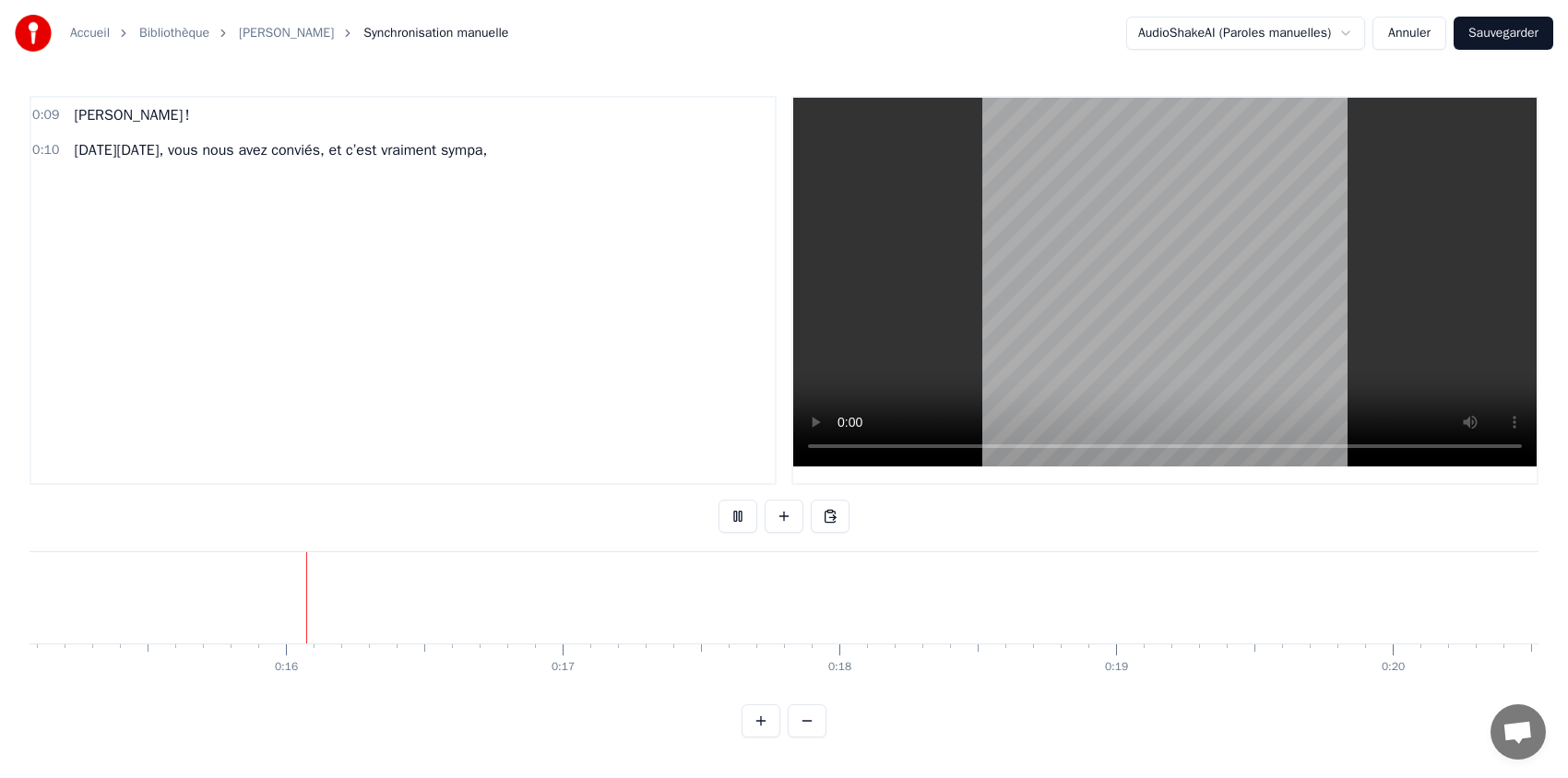 scroll, scrollTop: 0, scrollLeft: 4175, axis: horizontal 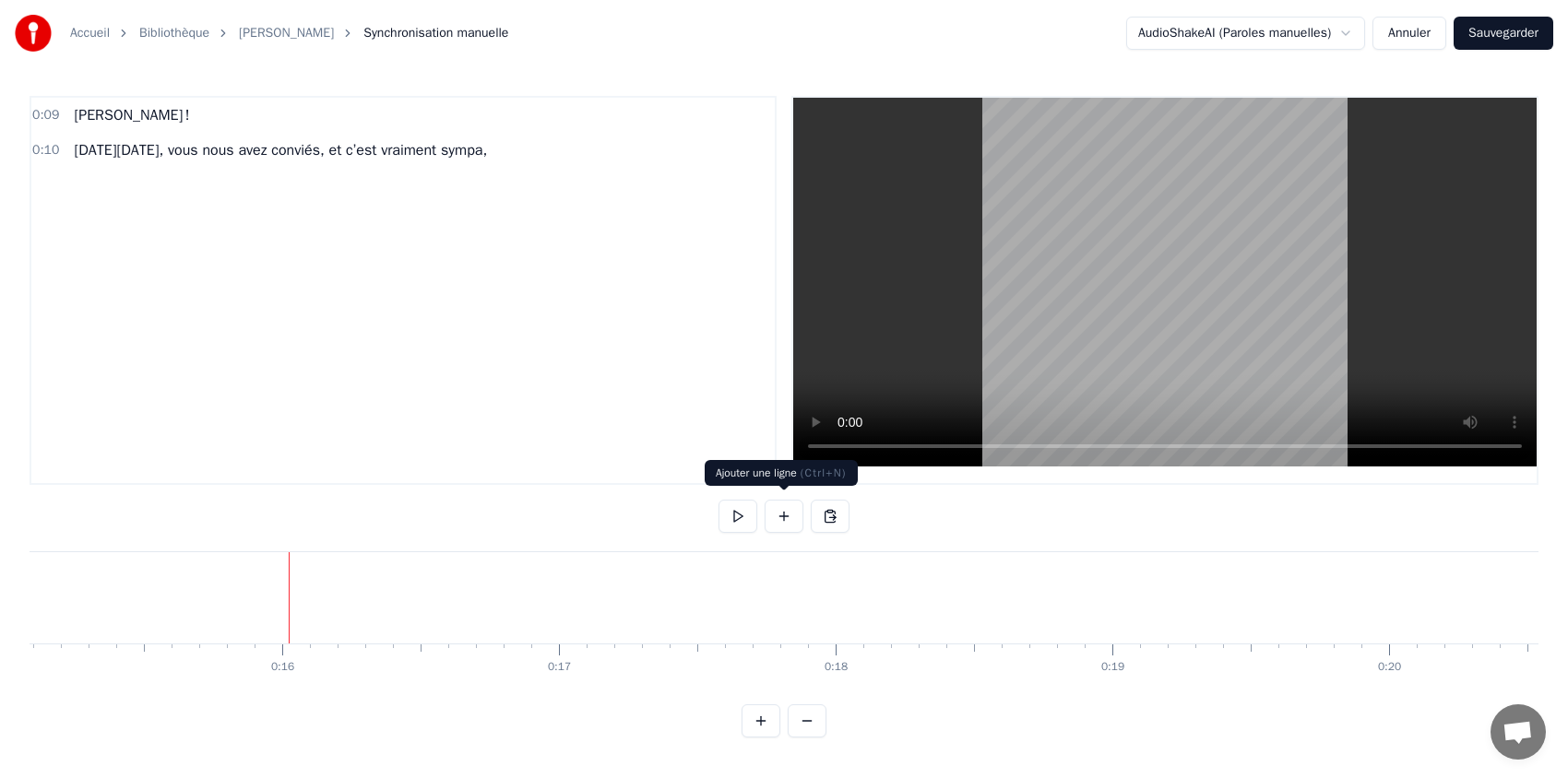 click at bounding box center [784, 516] 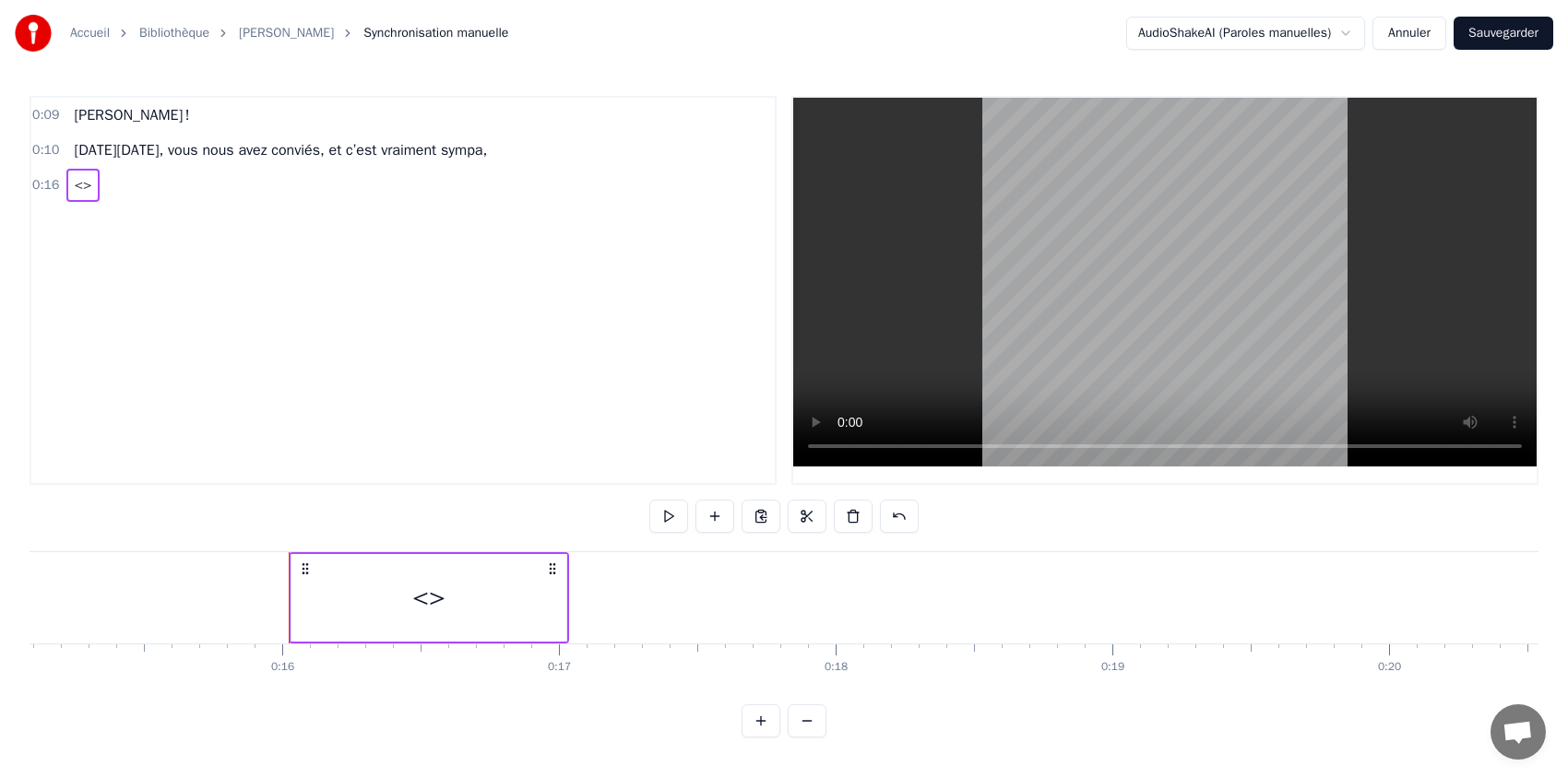click on "<>" at bounding box center (429, 597) 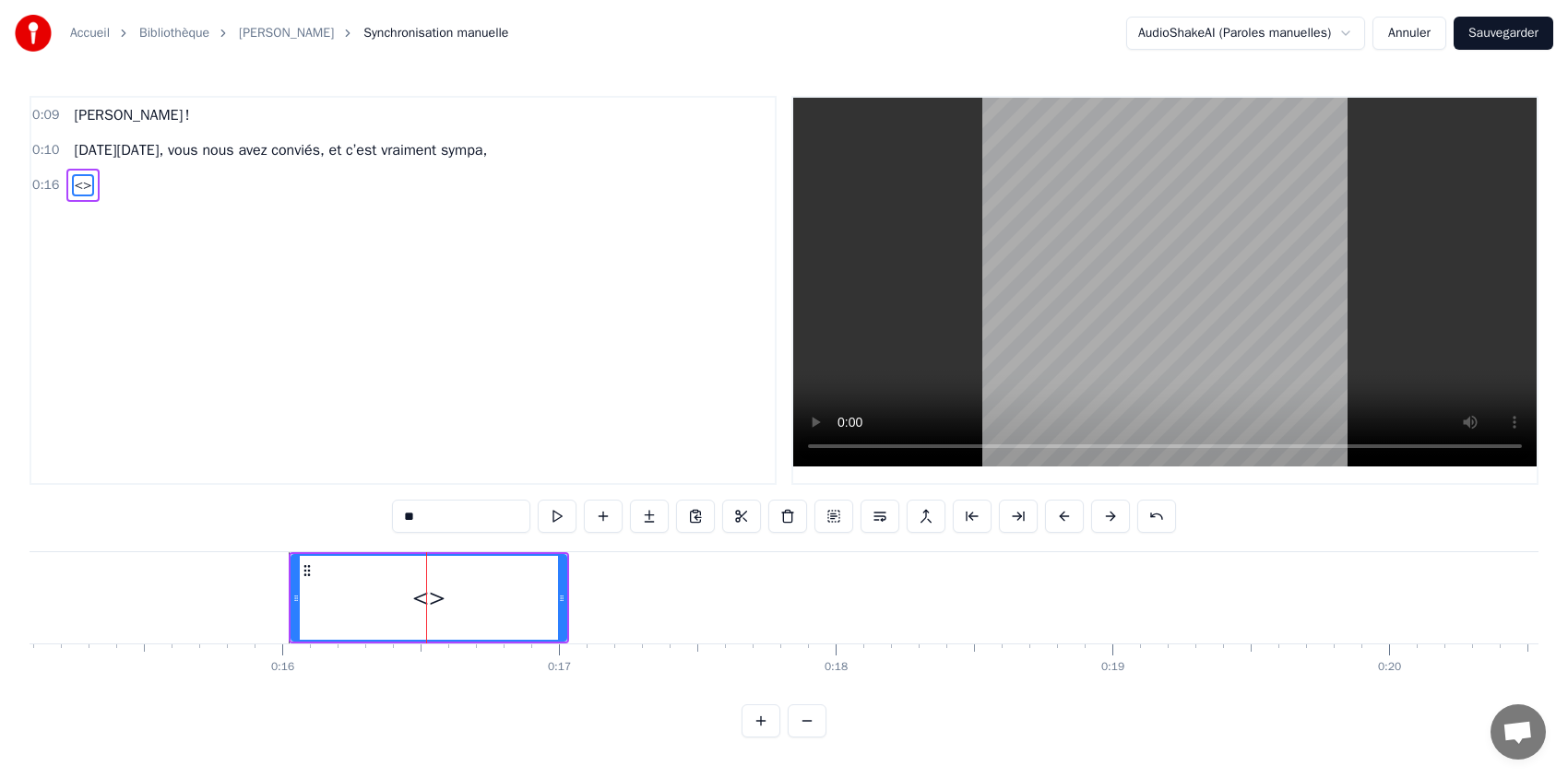 scroll, scrollTop: 0, scrollLeft: 0, axis: both 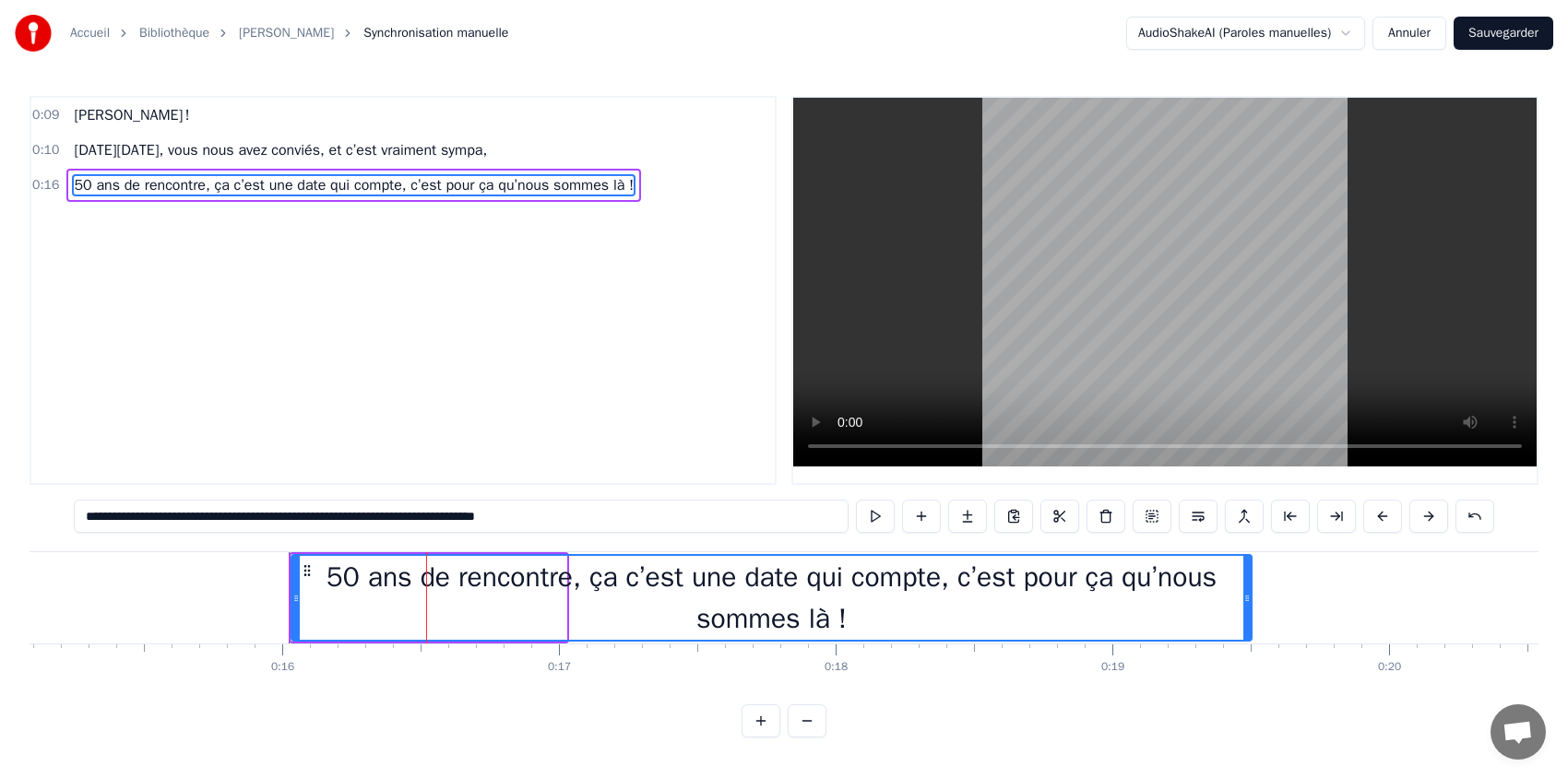 drag, startPoint x: 564, startPoint y: 600, endPoint x: 1249, endPoint y: 580, distance: 685.2919 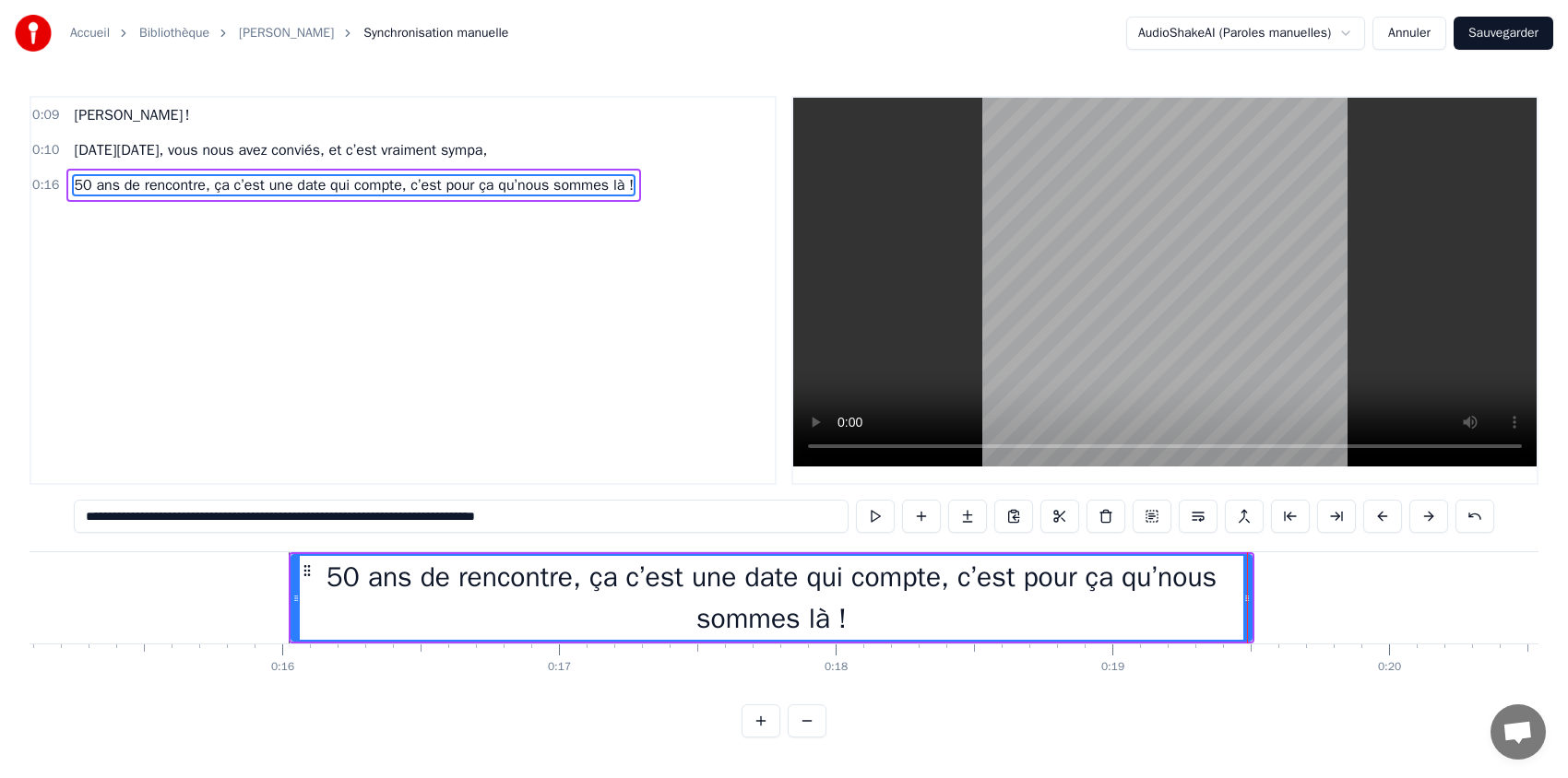 type on "**********" 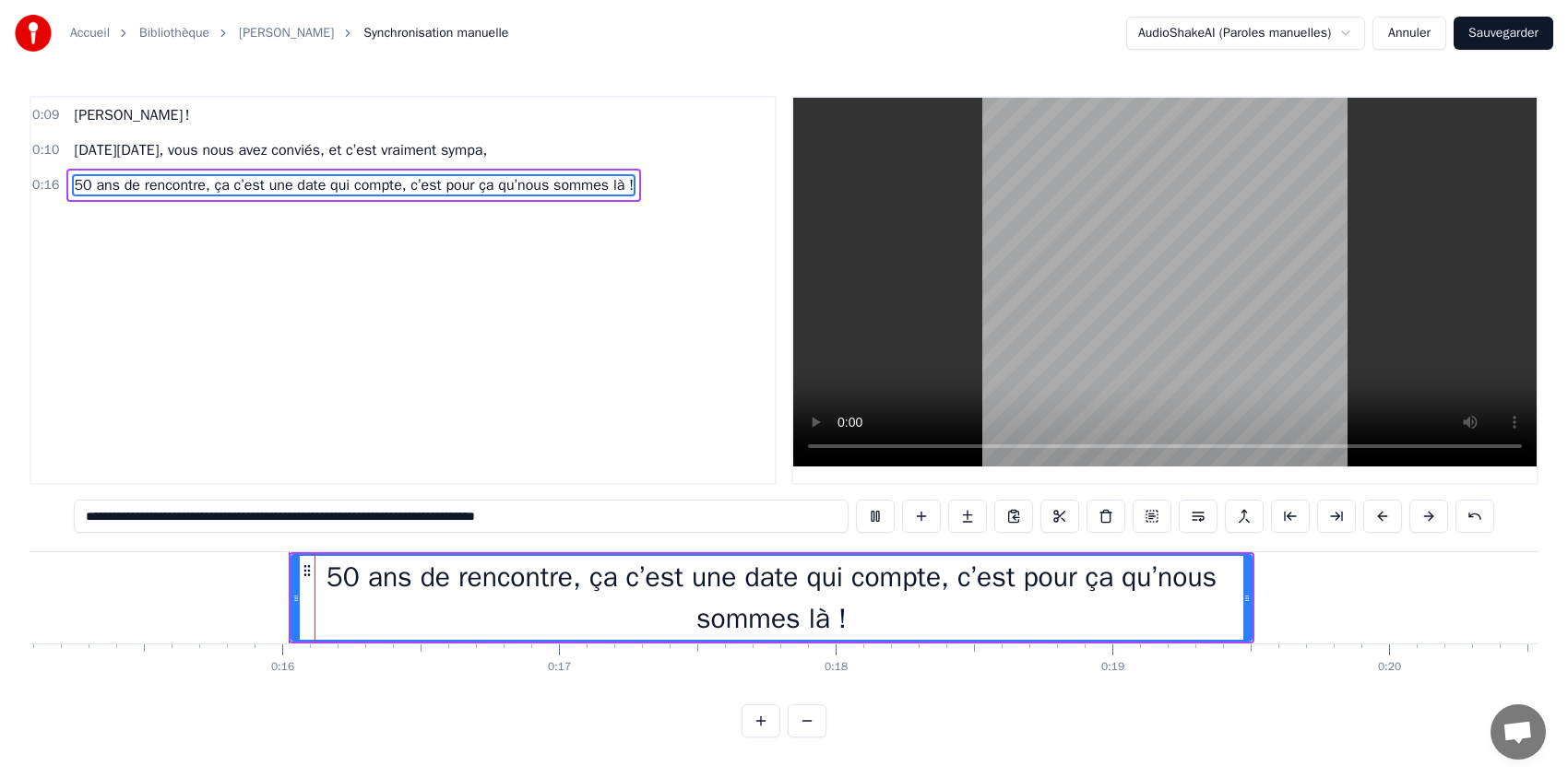 scroll, scrollTop: 5, scrollLeft: 0, axis: vertical 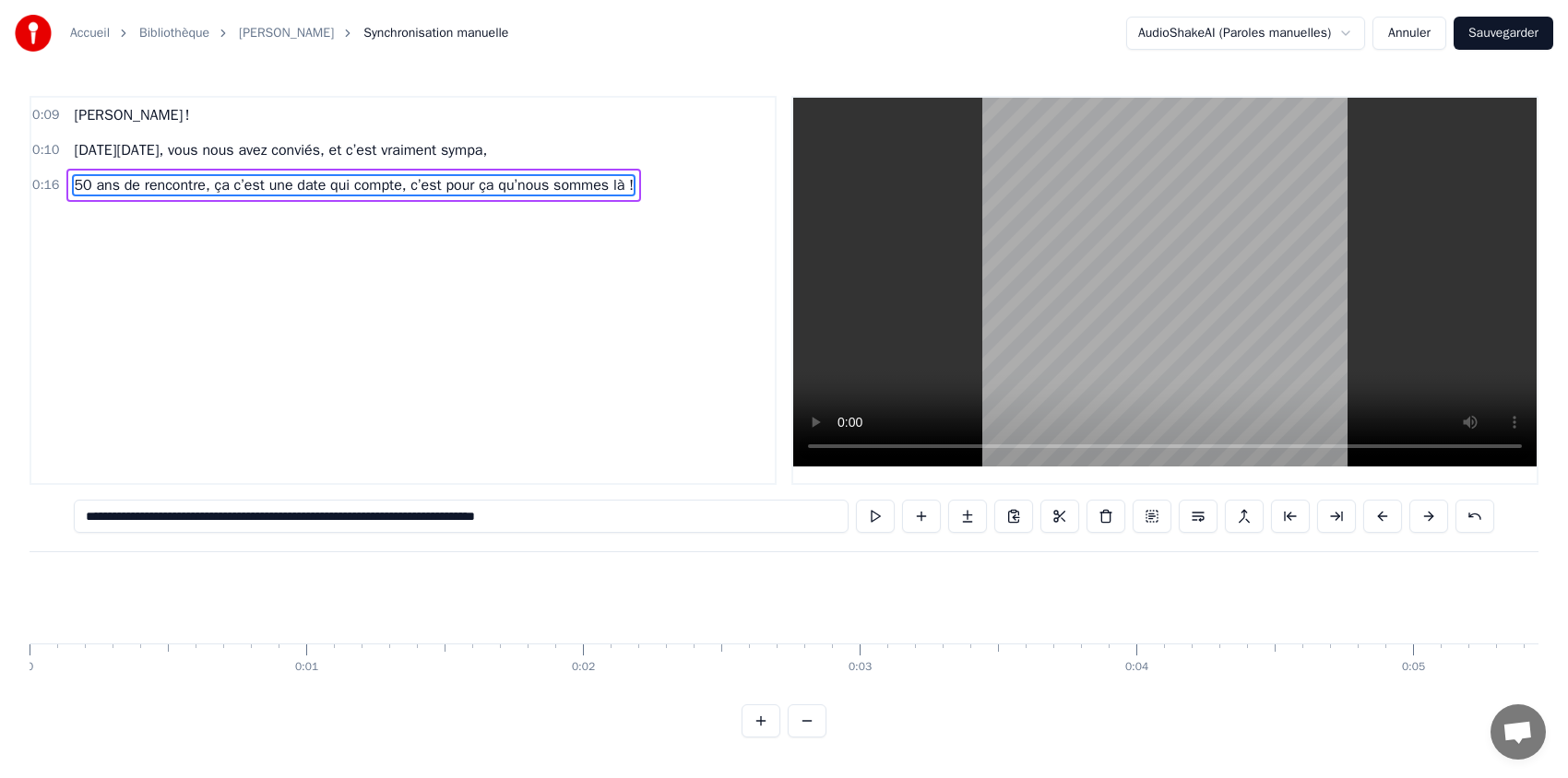 click at bounding box center (26578, 597) 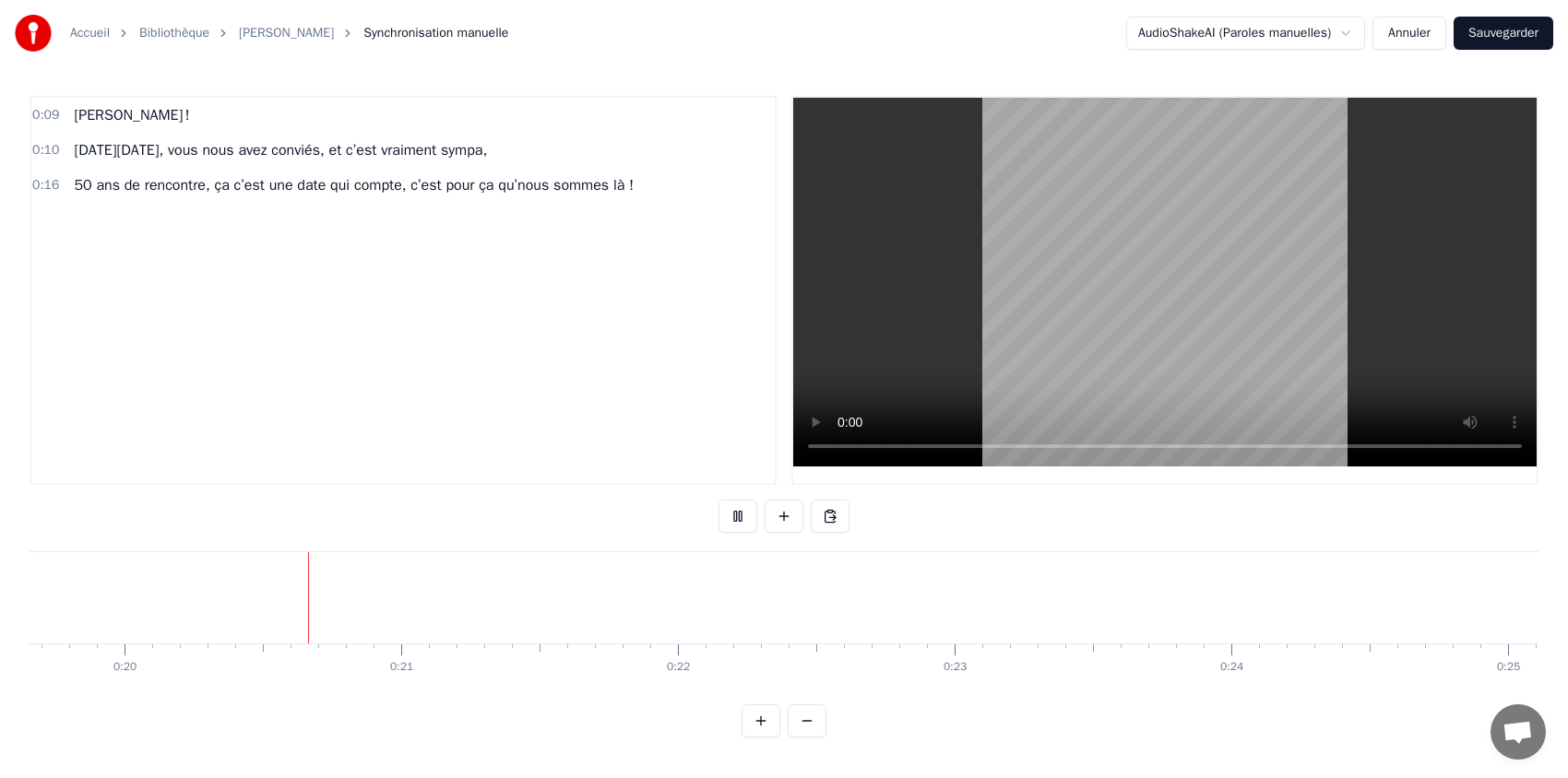 scroll, scrollTop: 0, scrollLeft: 5446, axis: horizontal 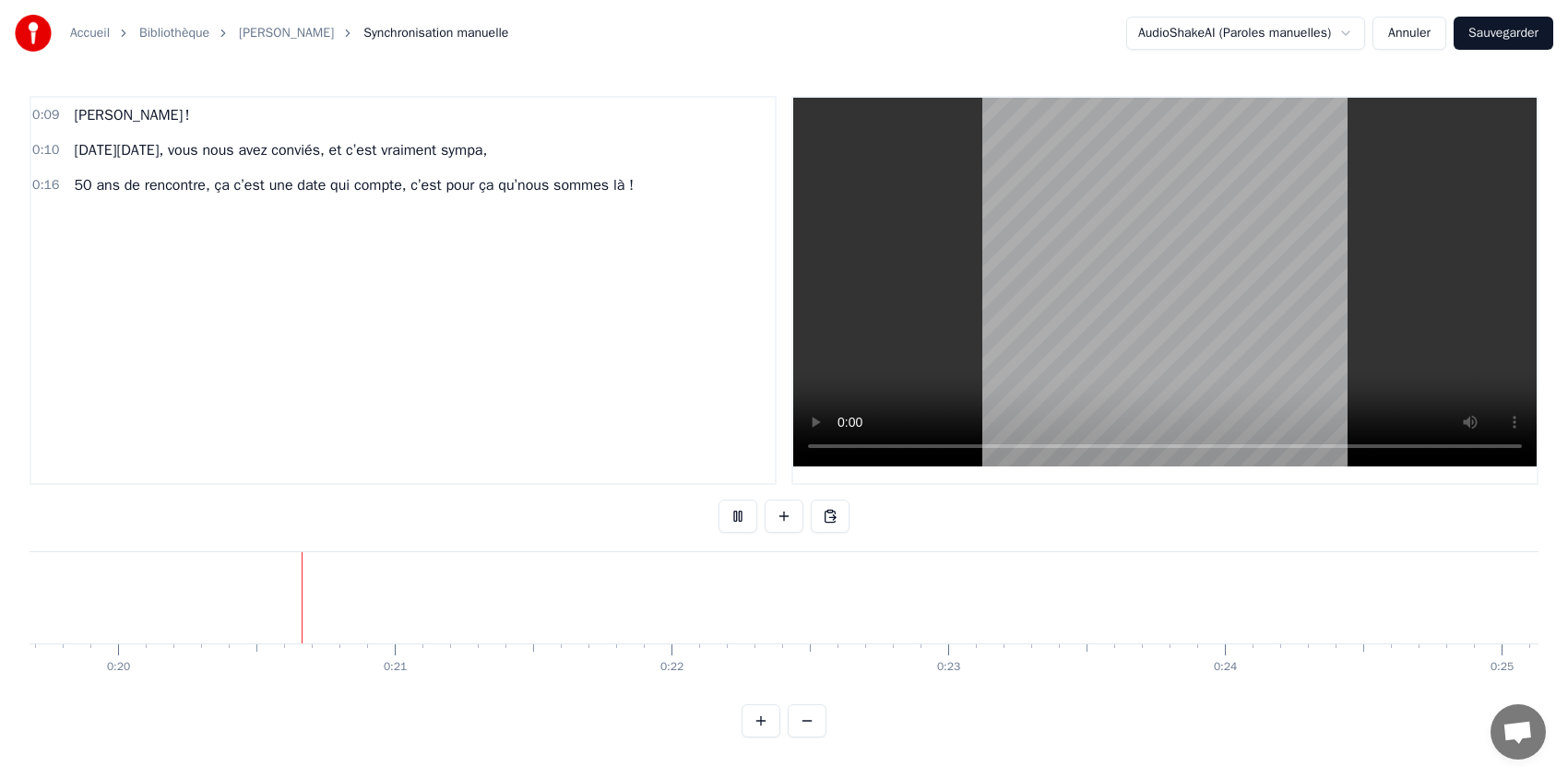 click on "Accueil Bibliothèque [PERSON_NAME] Synchronisation manuelle AudioShakeAI (Paroles manuelles) Annuler Sauvegarder 0:09 	[PERSON_NAME] ! 0:10 [DATE][DATE], vous nous avez conviés, et c’est vraiment sympa, 0:16 50 ans de rencontre, ça c’est une date qui compte, c’est pour ça qu’nous sommes là ! 	[PERSON_NAME] ! [DATE][DATE], vous nous avez conviés, et c’est vraiment sympa, 50 ans de rencontre, ça c’est une date qui compte, c’est pour ça qu’nous sommes là !
To pick up a draggable item, press the space bar.
While dragging, use the arrow keys to move the item.
Press space again to drop the item in its new position, or press escape to cancel.
Draggable item ab8a8b8c-4bd6-4354-9ef9-bb47205ef26f was dropped over droppable area 62ff3dd9-8d8e-4626-bd86-d4877bcd86e5 0 0:01 0:02 0:03 0:04 0:05 0:06 0:07 0:08 0:09 0:10 0:11 0:12 0:13 0:14 0:15 0:16 0:17 0:18 0:19 0:20 0:21 0:22 0:23 0:24 0:25 0:26 0:27 0:28 0:29 0:30 0:31 0:32 0:33 0:34 0:35 0:36 0:37 0:38 0:39" at bounding box center [784, 383] 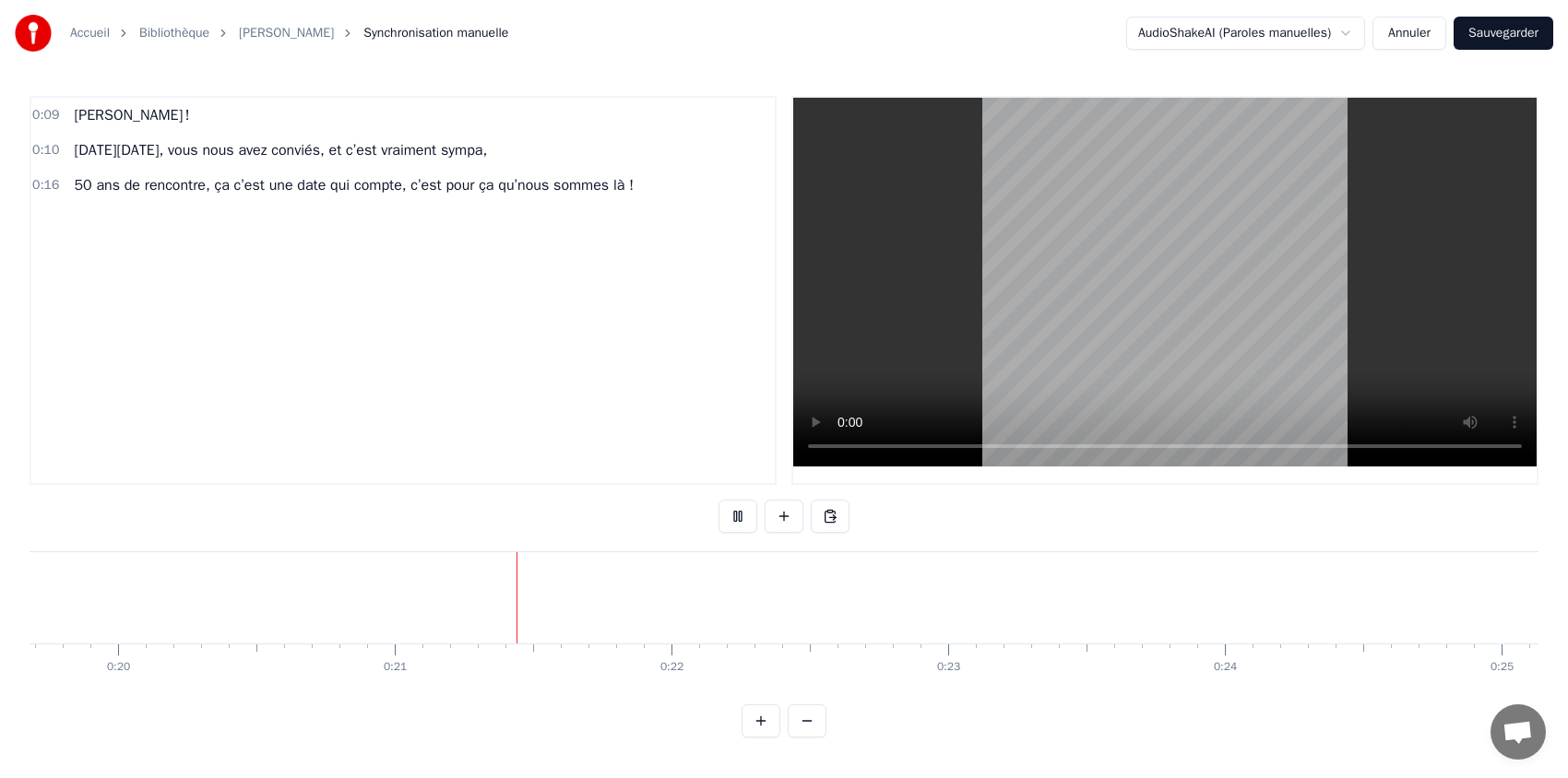 click on "Accueil Bibliothèque [PERSON_NAME] Synchronisation manuelle AudioShakeAI (Paroles manuelles) Annuler Sauvegarder 0:09 	[PERSON_NAME] ! 0:10 [DATE][DATE], vous nous avez conviés, et c’est vraiment sympa, 0:16 50 ans de rencontre, ça c’est une date qui compte, c’est pour ça qu’nous sommes là ! 	[PERSON_NAME] ! [DATE][DATE], vous nous avez conviés, et c’est vraiment sympa, 50 ans de rencontre, ça c’est une date qui compte, c’est pour ça qu’nous sommes là !
To pick up a draggable item, press the space bar.
While dragging, use the arrow keys to move the item.
Press space again to drop the item in its new position, or press escape to cancel.
Draggable item ab8a8b8c-4bd6-4354-9ef9-bb47205ef26f was dropped over droppable area 62ff3dd9-8d8e-4626-bd86-d4877bcd86e5 0 0:01 0:02 0:03 0:04 0:05 0:06 0:07 0:08 0:09 0:10 0:11 0:12 0:13 0:14 0:15 0:16 0:17 0:18 0:19 0:20 0:21 0:22 0:23 0:24 0:25 0:26 0:27 0:28 0:29 0:30 0:31 0:32 0:33 0:34 0:35 0:36 0:37 0:38 0:39" at bounding box center [784, 383] 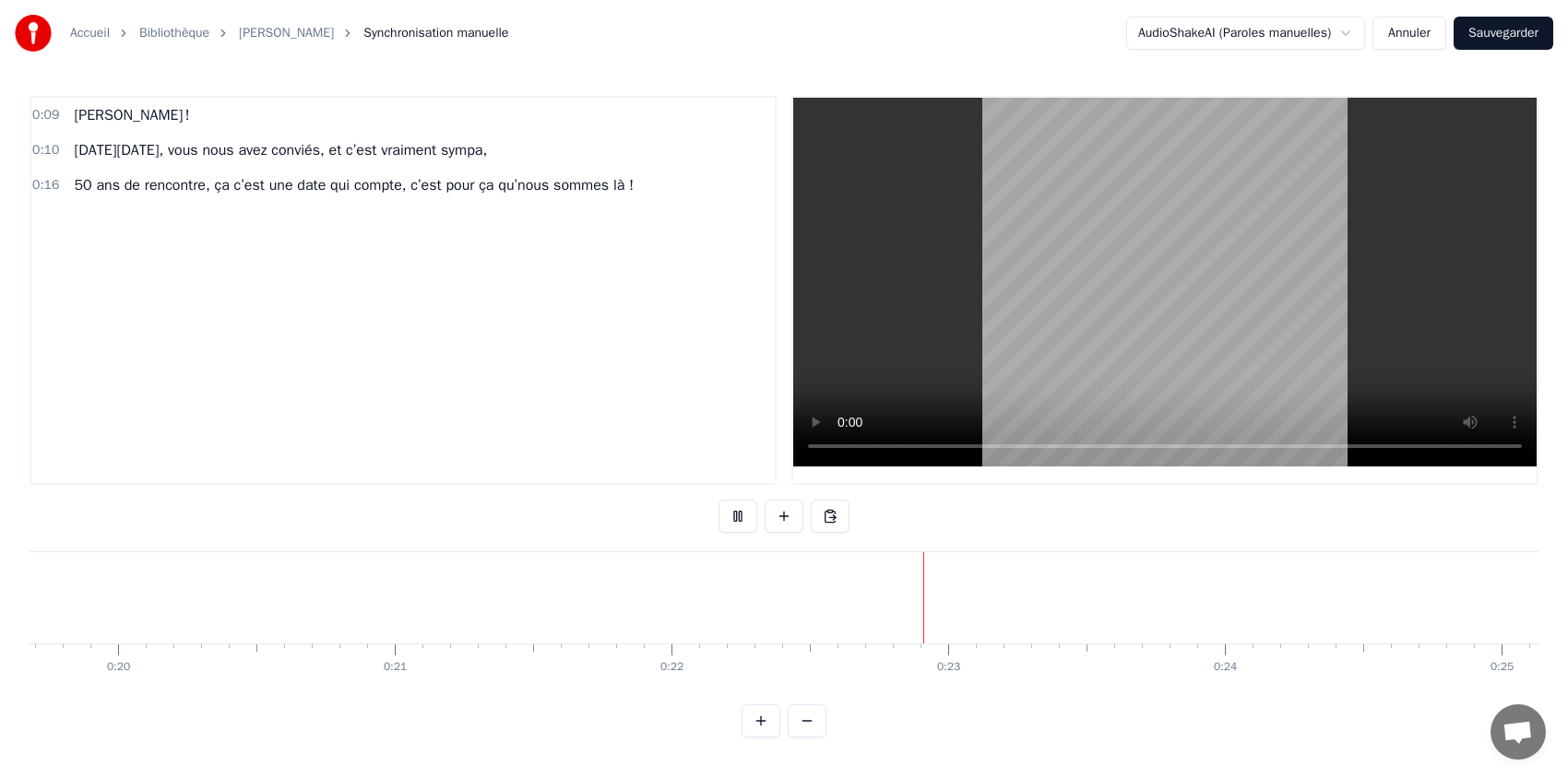 click on "Annuler" at bounding box center [1409, 33] 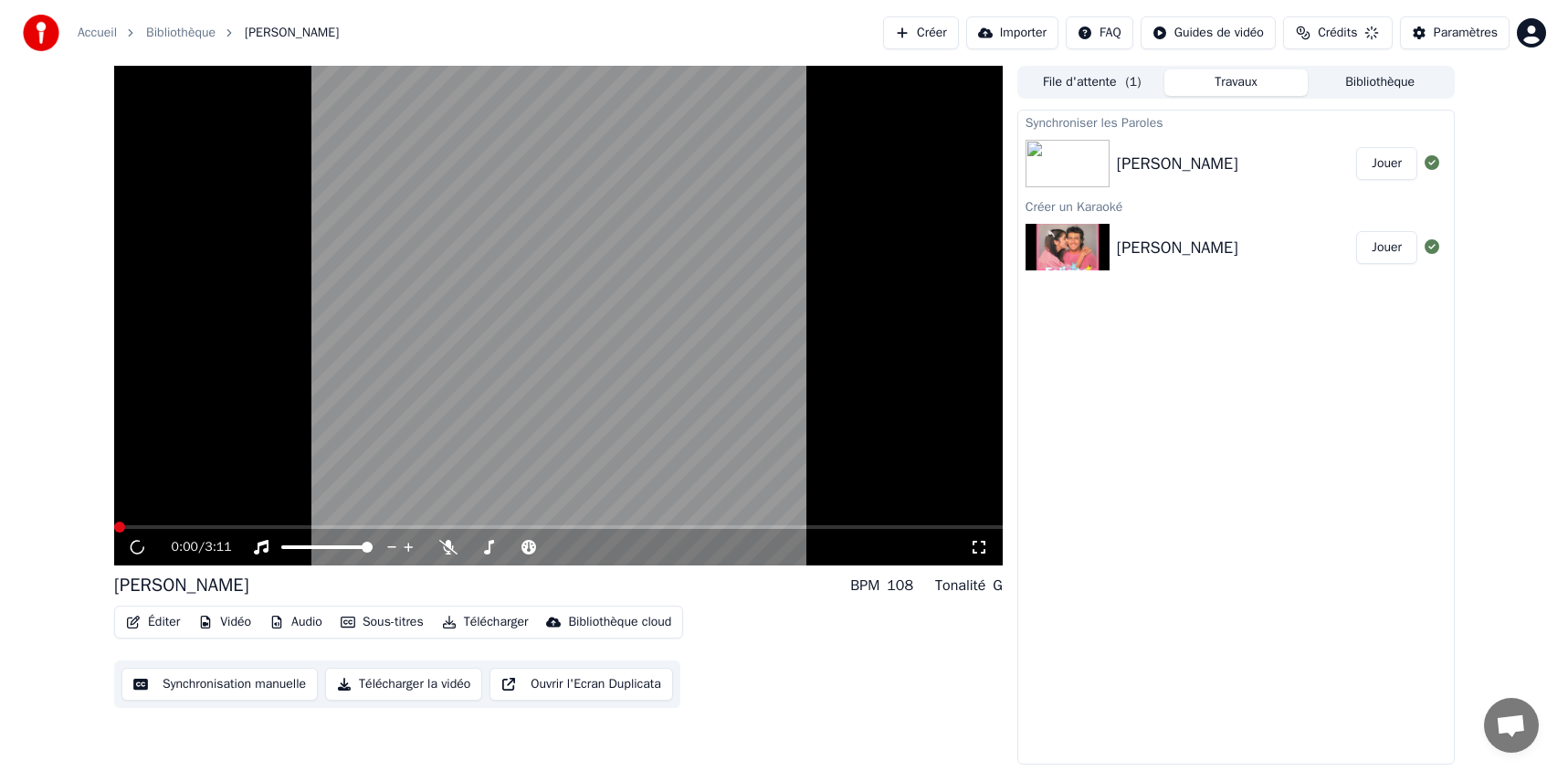scroll, scrollTop: 0, scrollLeft: 0, axis: both 